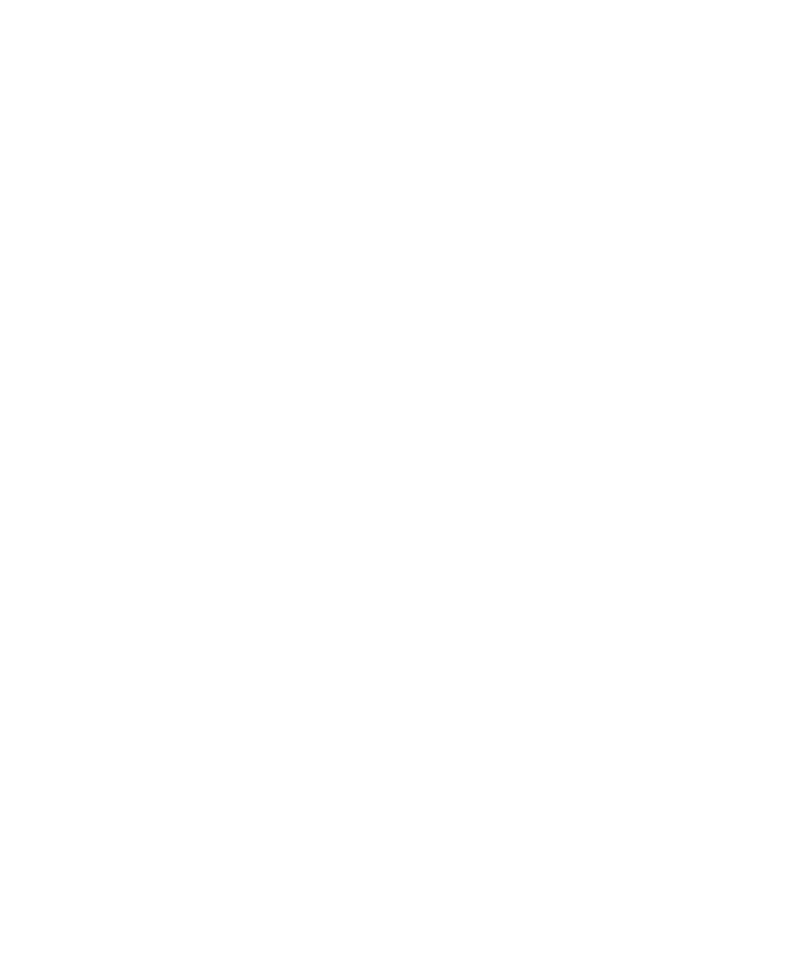scroll, scrollTop: 0, scrollLeft: 0, axis: both 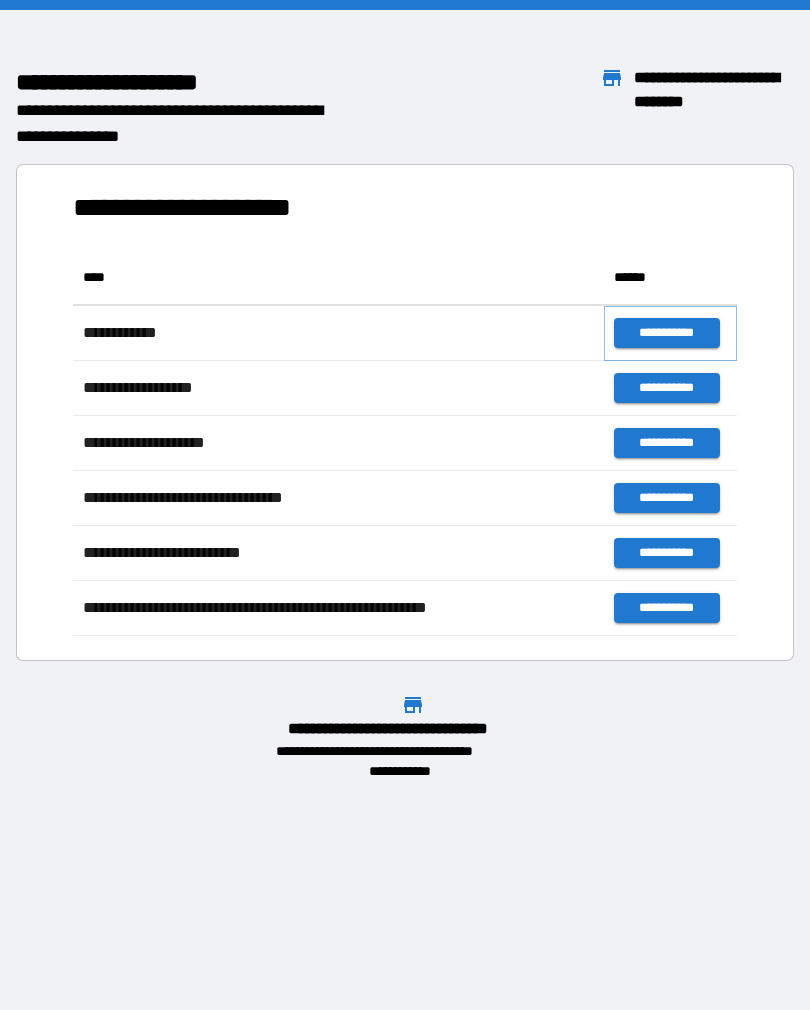 click on "**********" at bounding box center [666, 333] 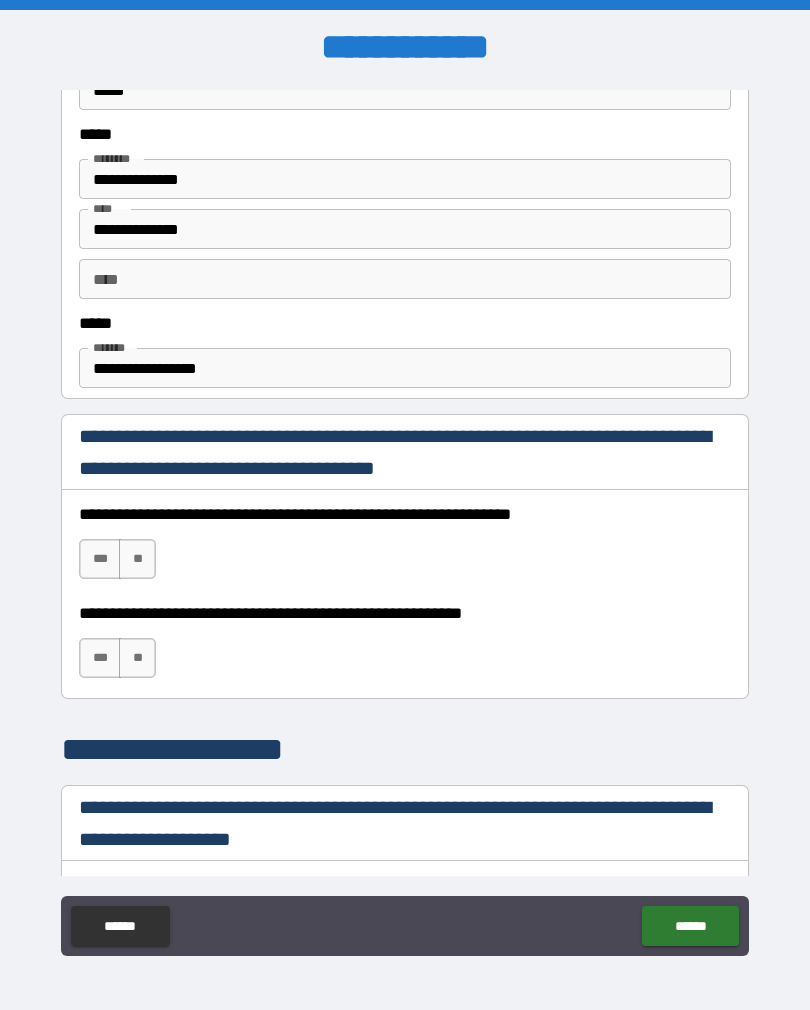 scroll, scrollTop: 1034, scrollLeft: 0, axis: vertical 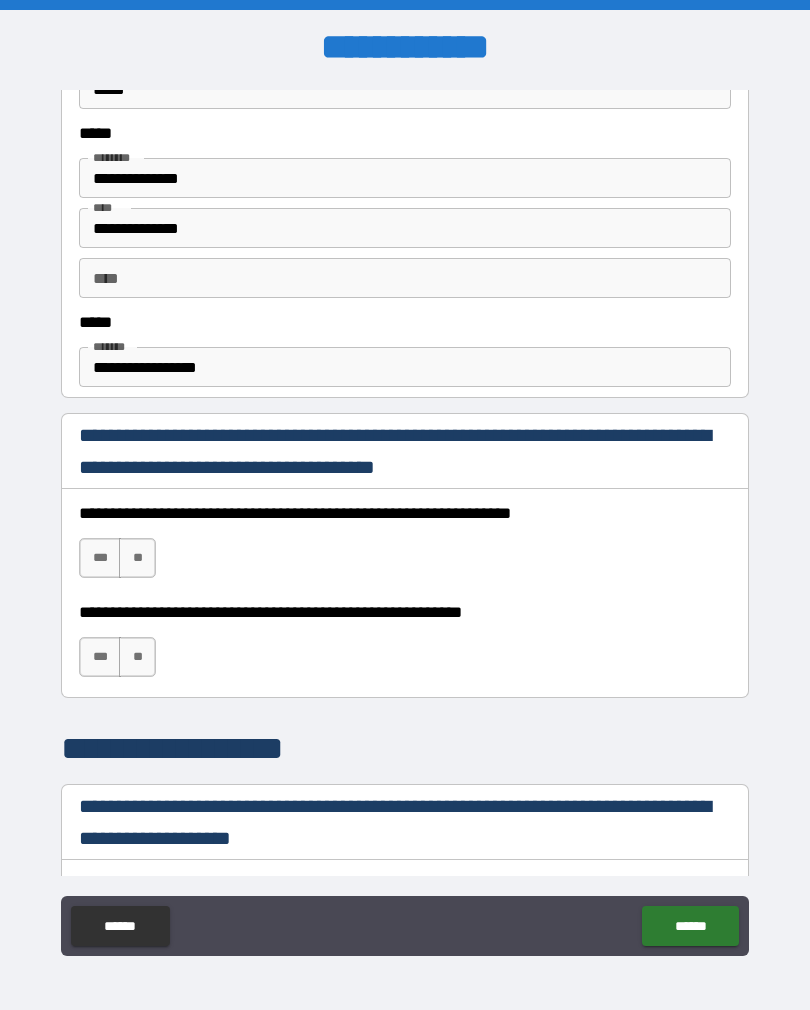 click on "***" at bounding box center (100, 558) 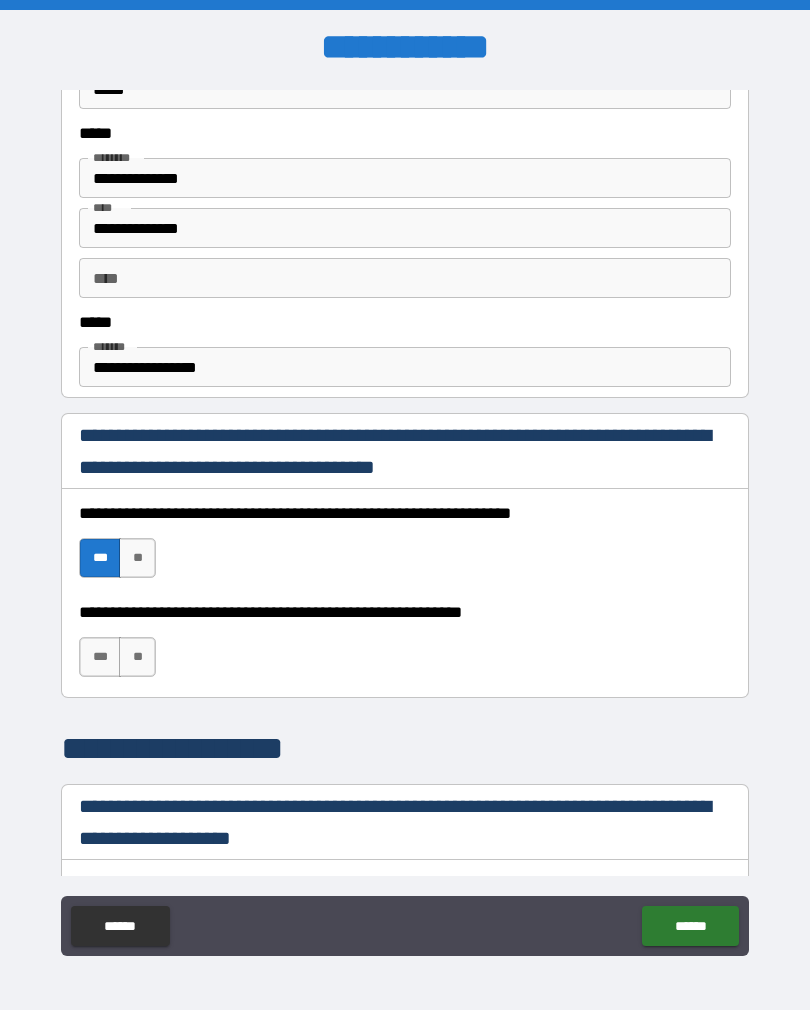 click on "**********" at bounding box center (405, 523) 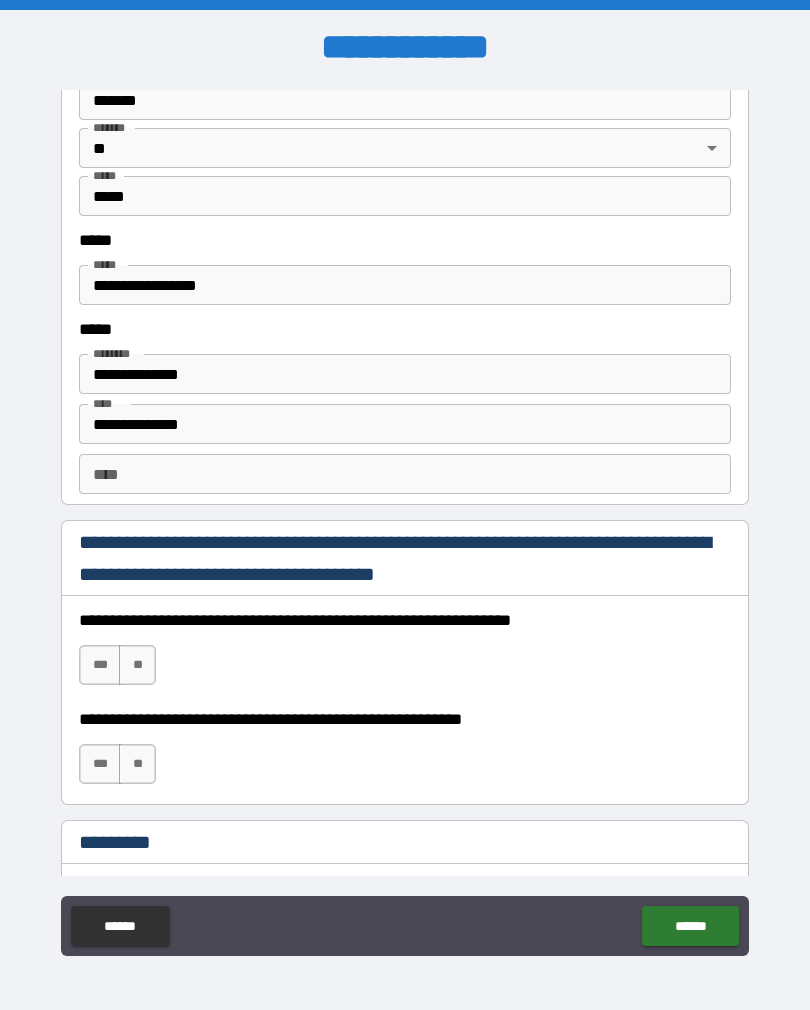 scroll, scrollTop: 2565, scrollLeft: 0, axis: vertical 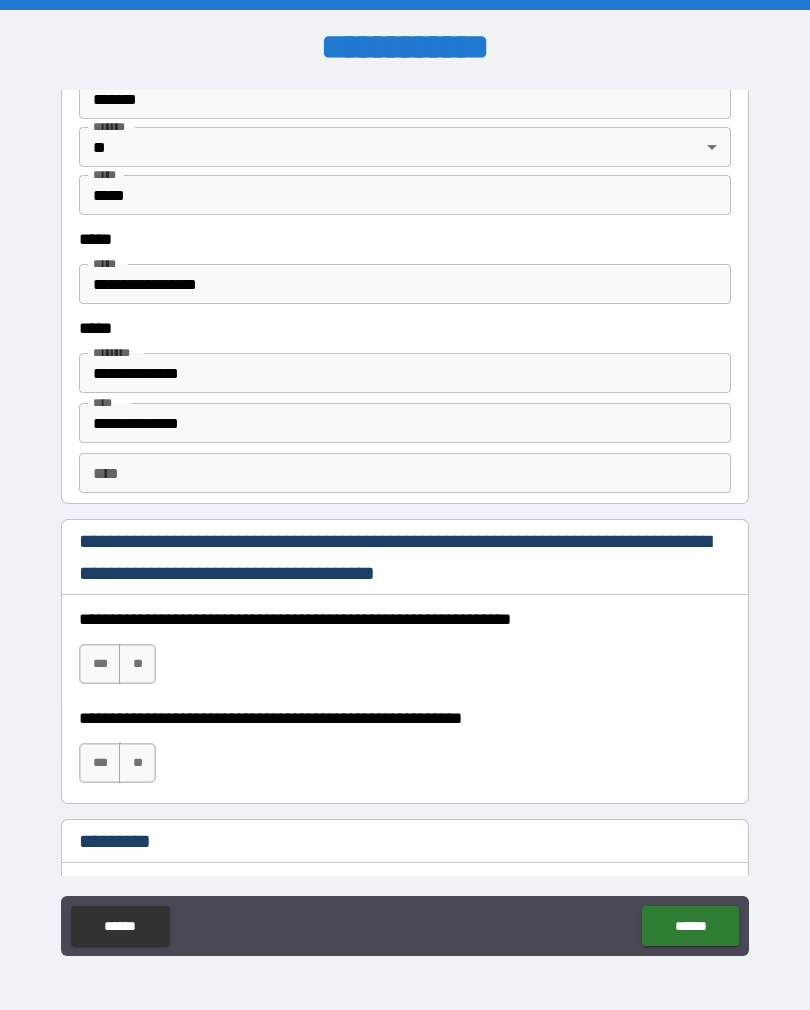 click on "***" at bounding box center (100, 664) 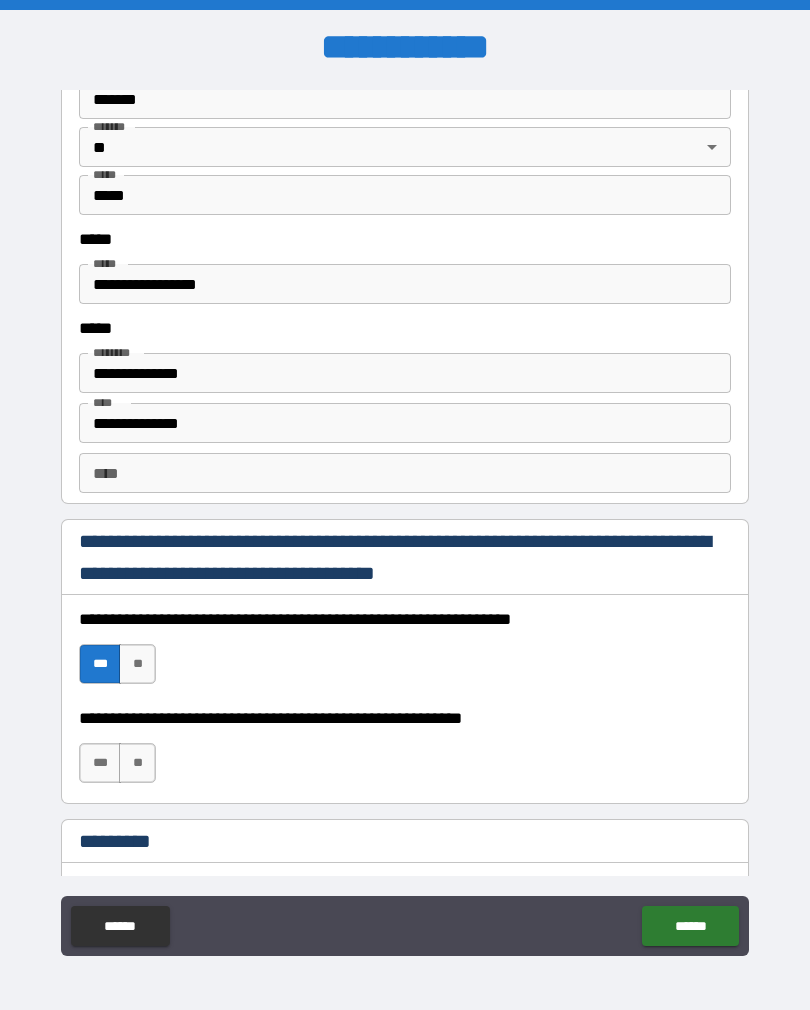click on "***" at bounding box center (100, 763) 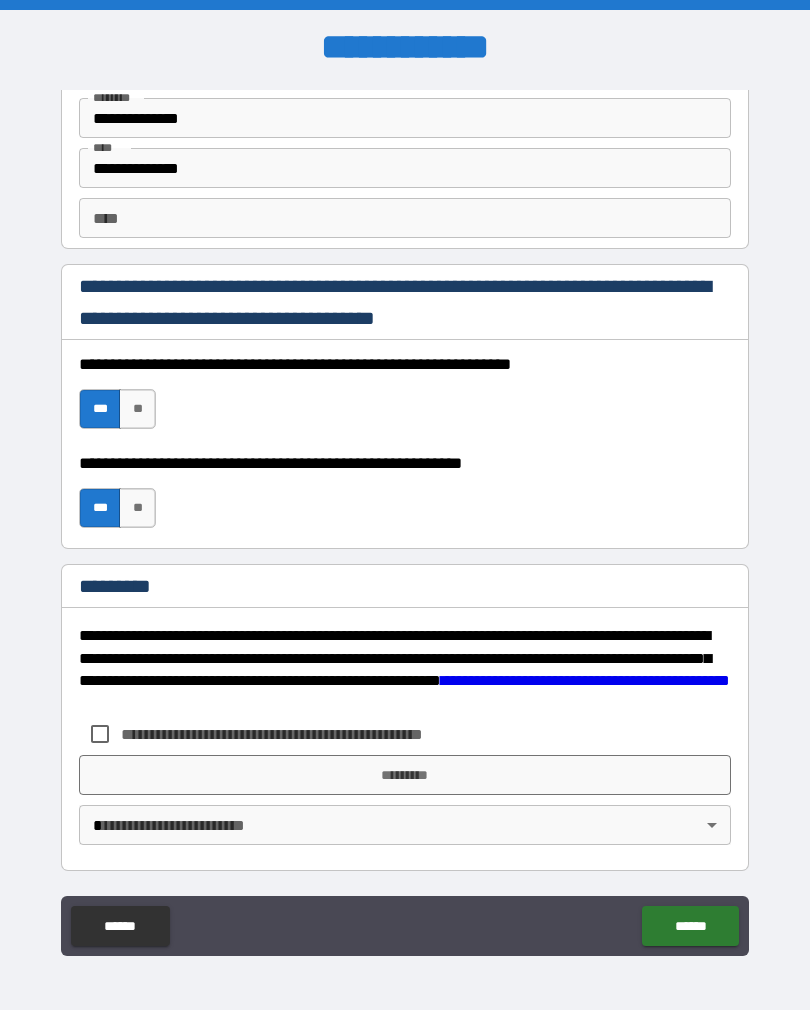 scroll, scrollTop: 2820, scrollLeft: 0, axis: vertical 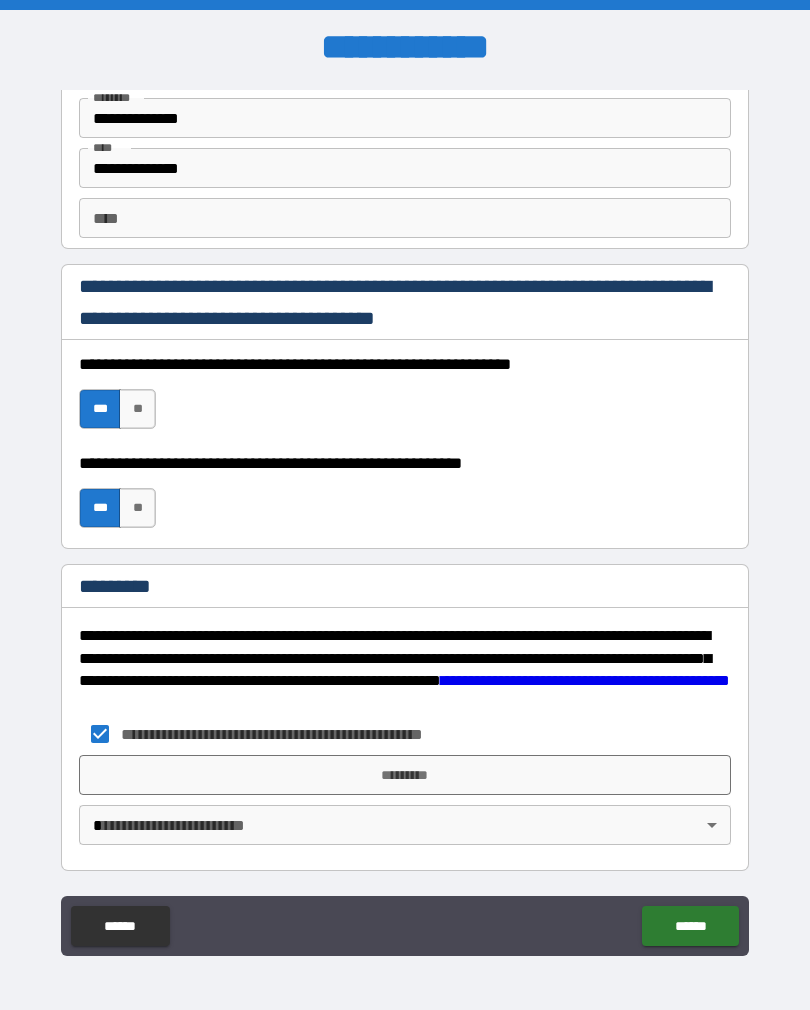 click on "*********" at bounding box center (405, 775) 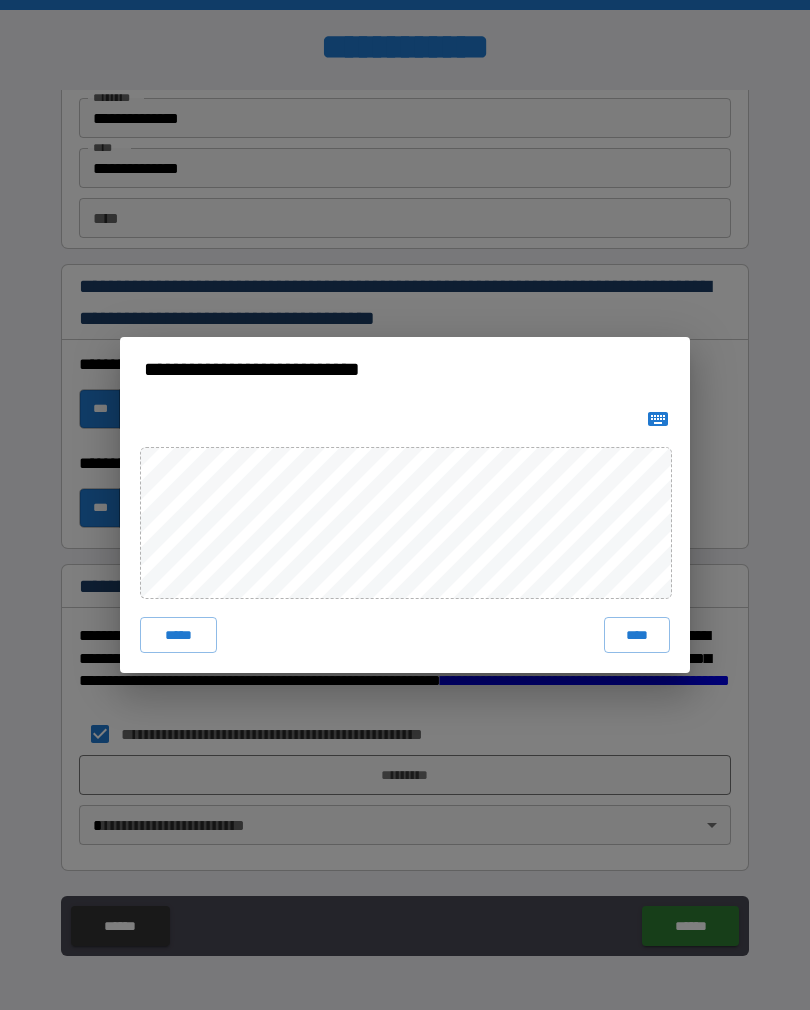 click on "*****" at bounding box center [178, 635] 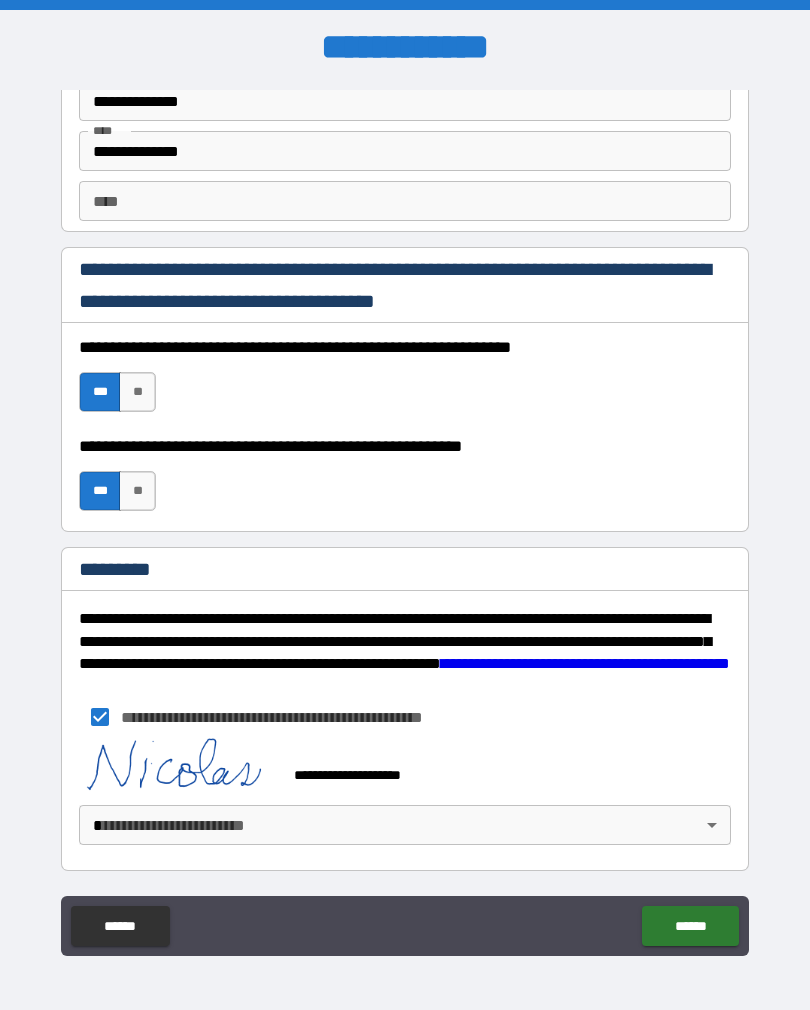 scroll, scrollTop: 2837, scrollLeft: 0, axis: vertical 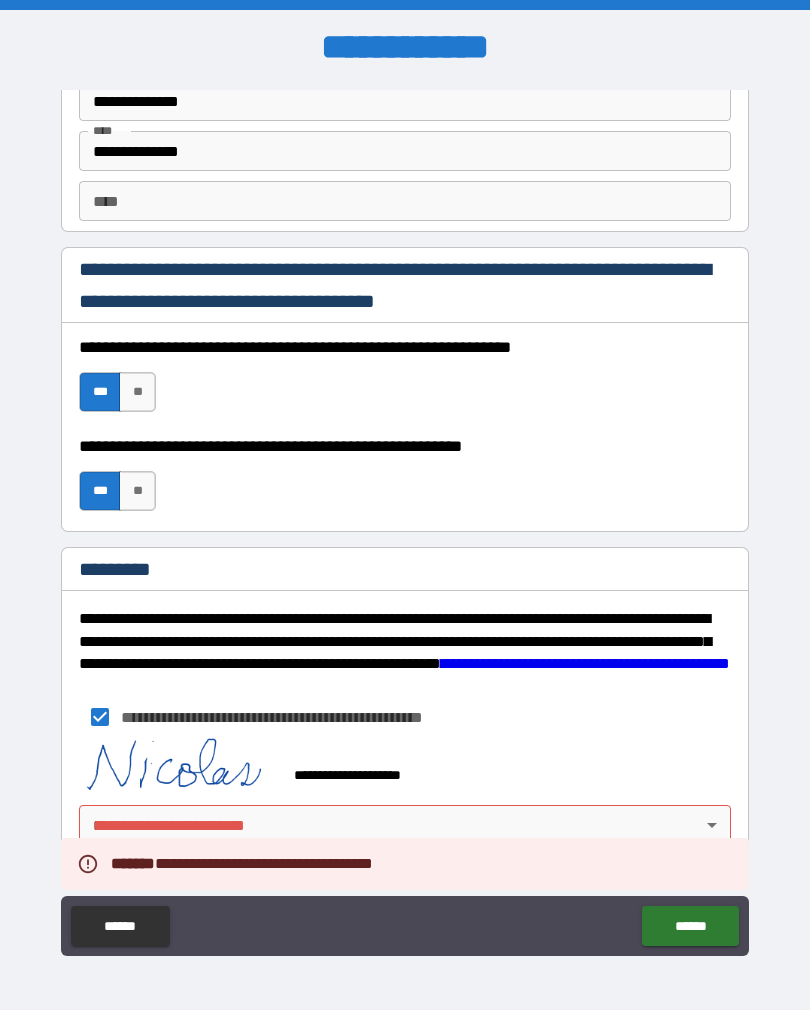 click on "**********" at bounding box center (405, 520) 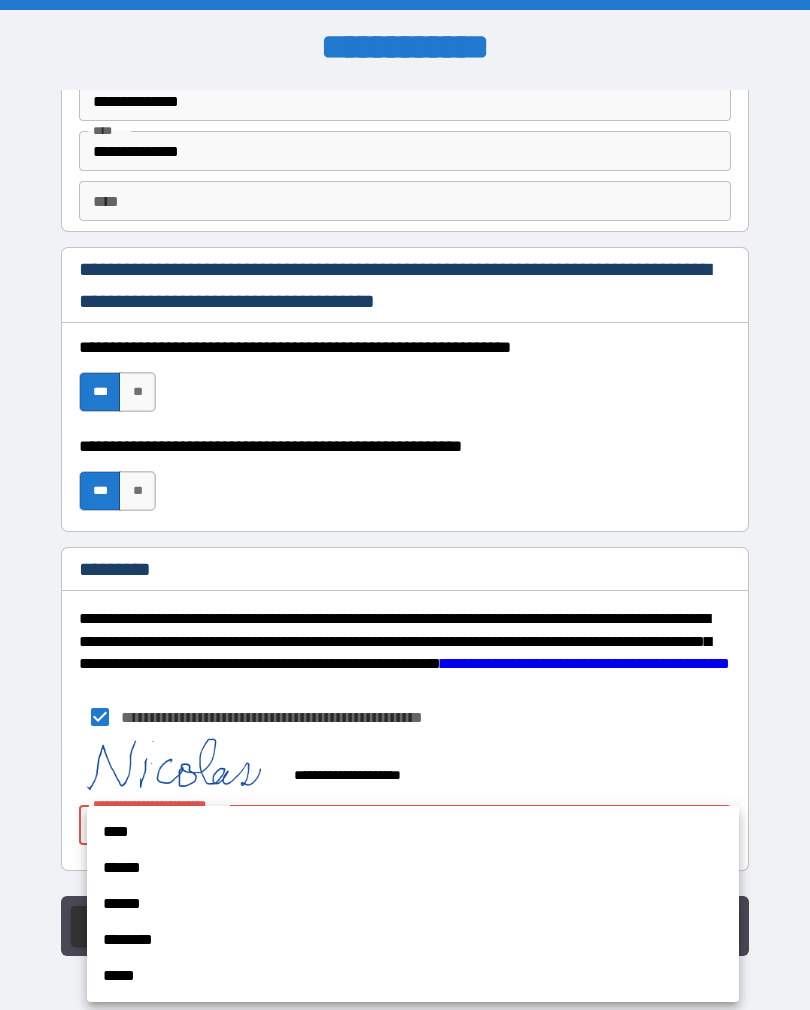 click on "****" at bounding box center [413, 832] 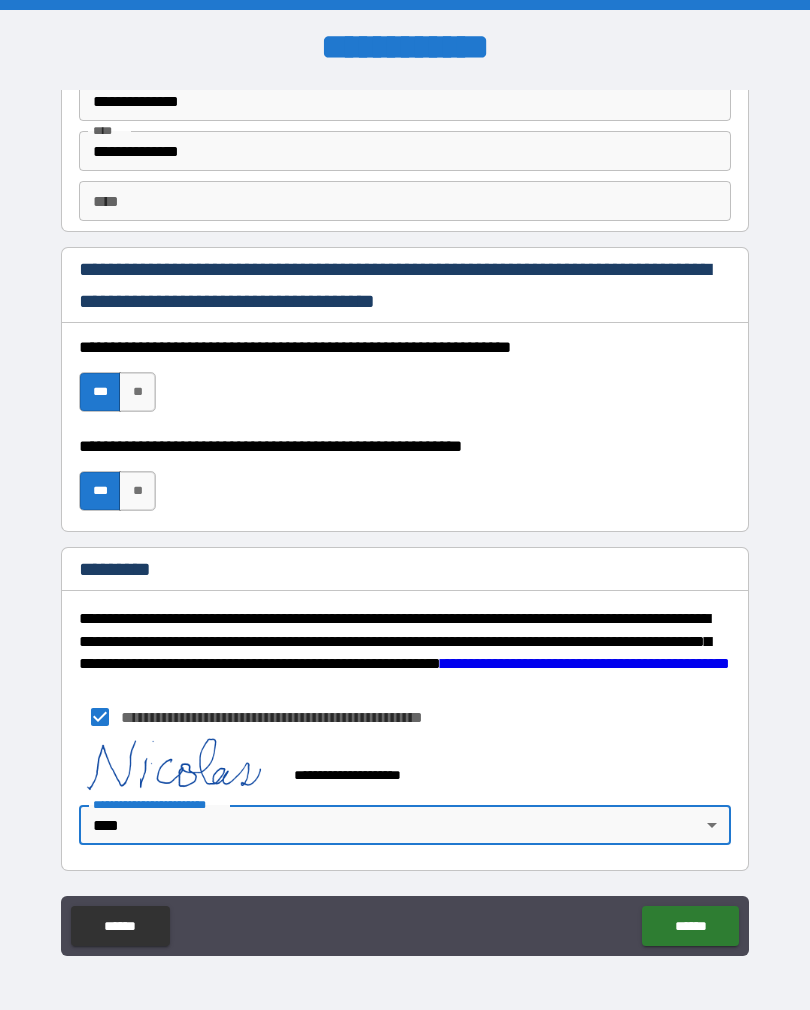 click on "**********" at bounding box center (405, 520) 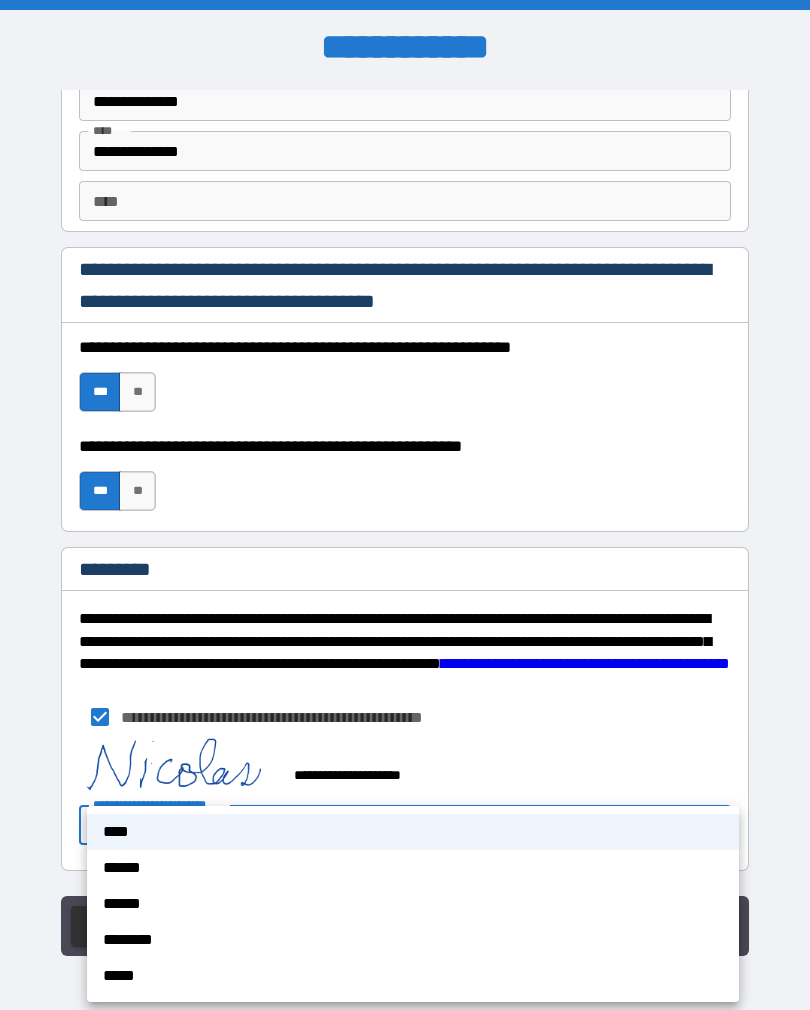click on "****" at bounding box center (413, 832) 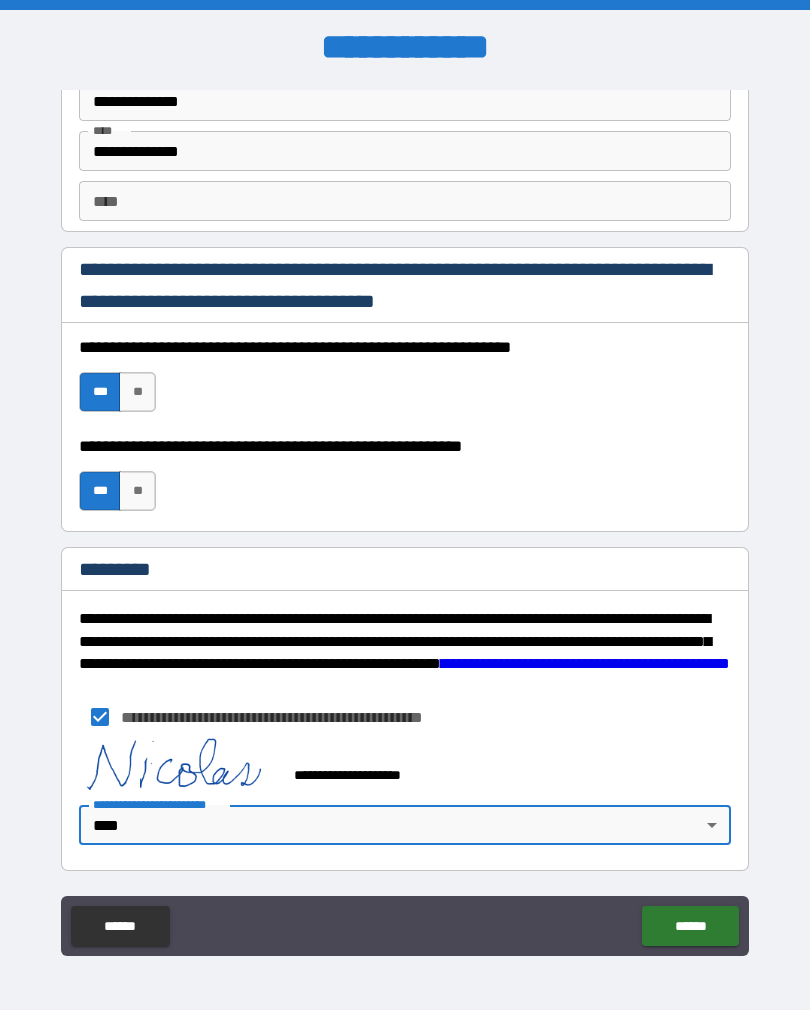 click on "******" at bounding box center (690, 926) 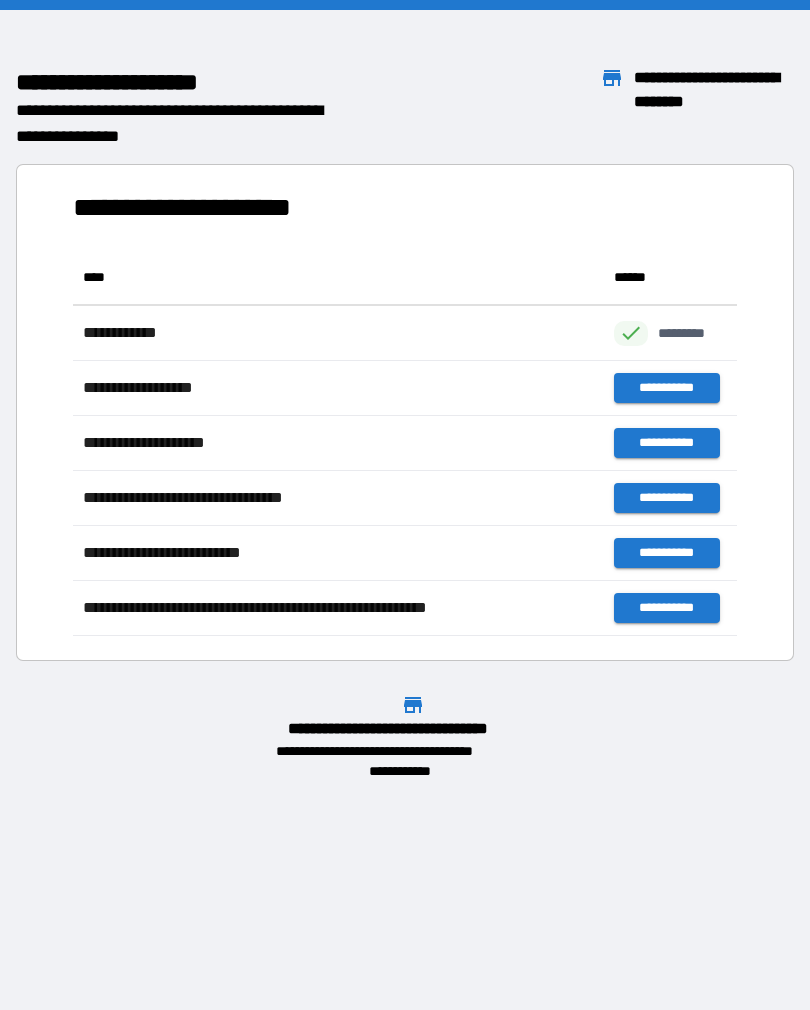 scroll, scrollTop: 1, scrollLeft: 1, axis: both 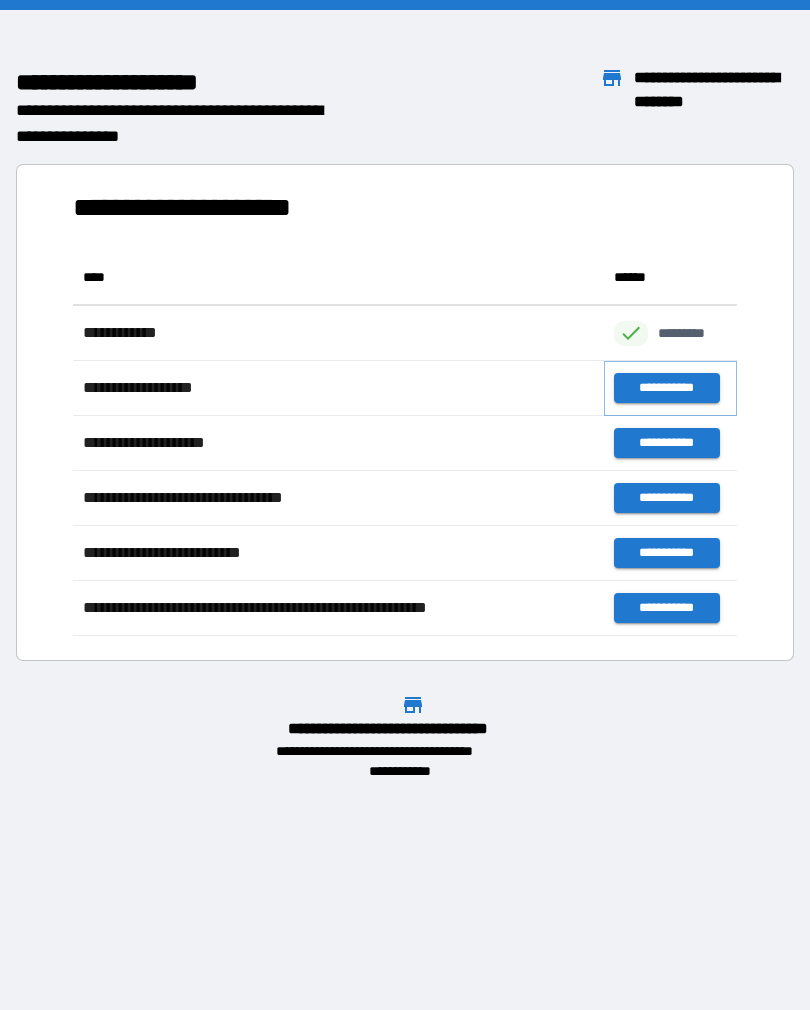 click on "**********" at bounding box center (666, 388) 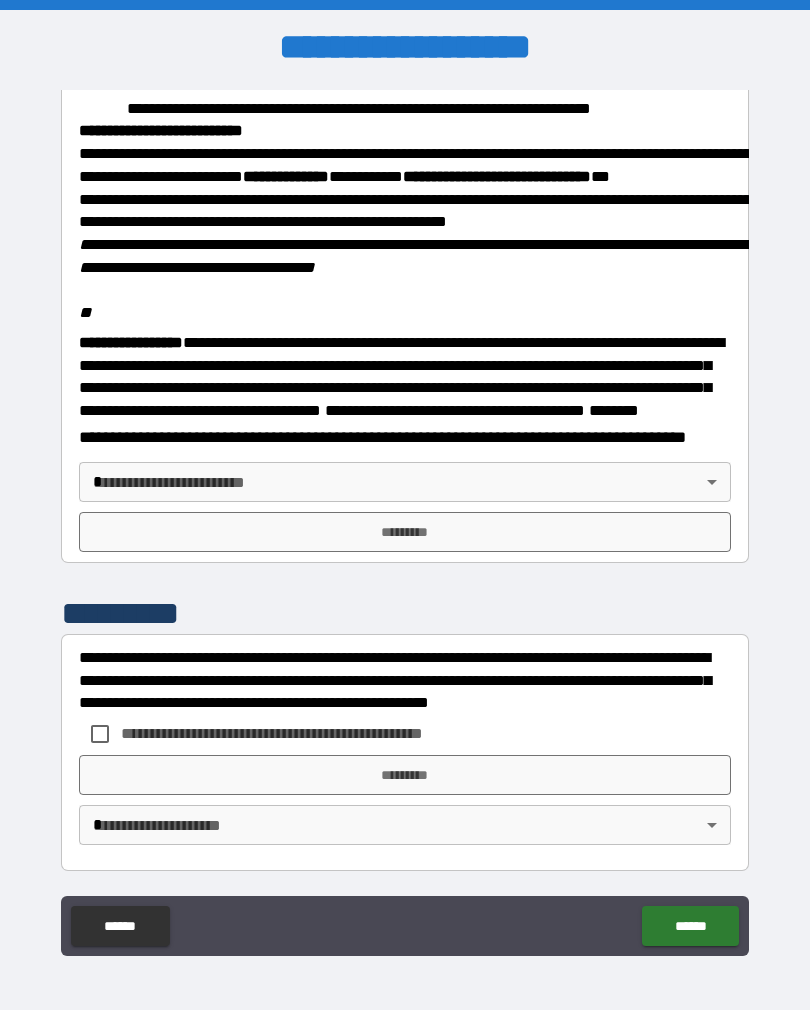 scroll, scrollTop: 2323, scrollLeft: 0, axis: vertical 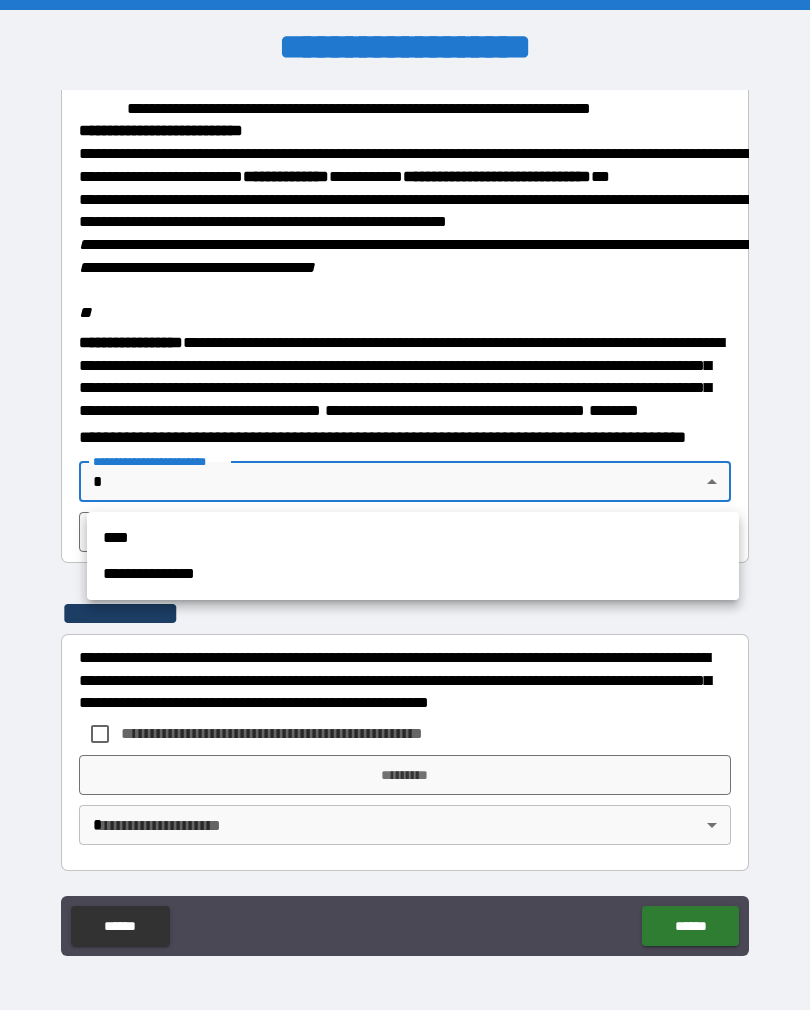 click on "****" at bounding box center (413, 538) 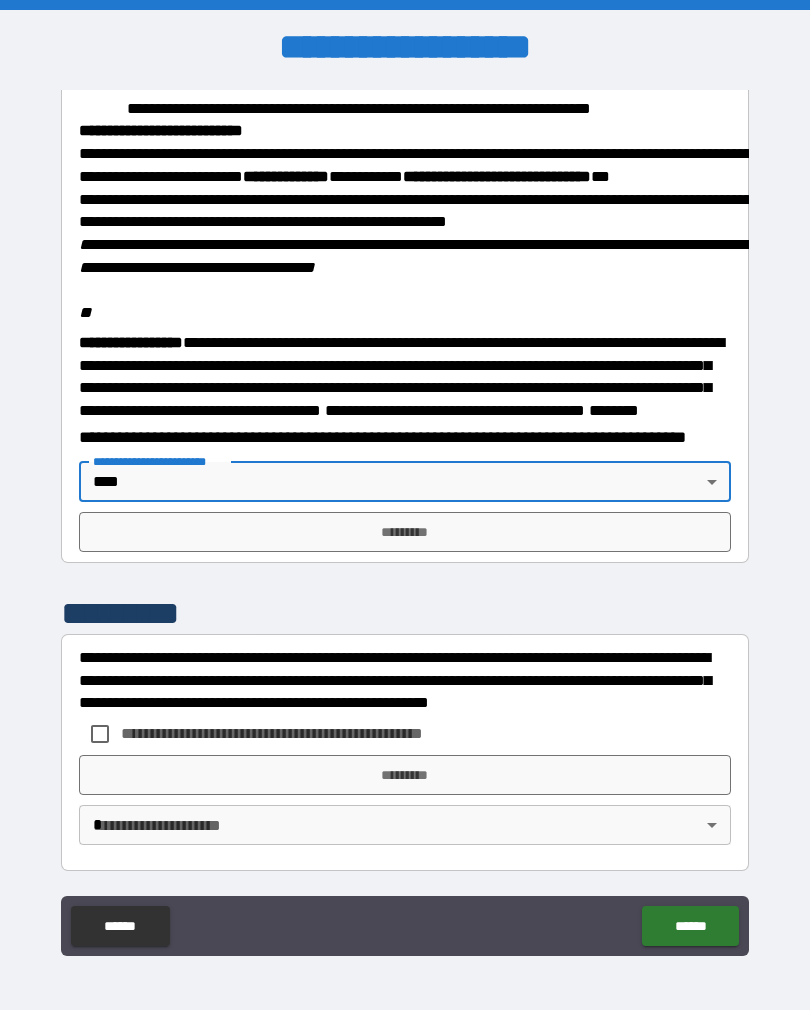 click on "*********" at bounding box center (405, 532) 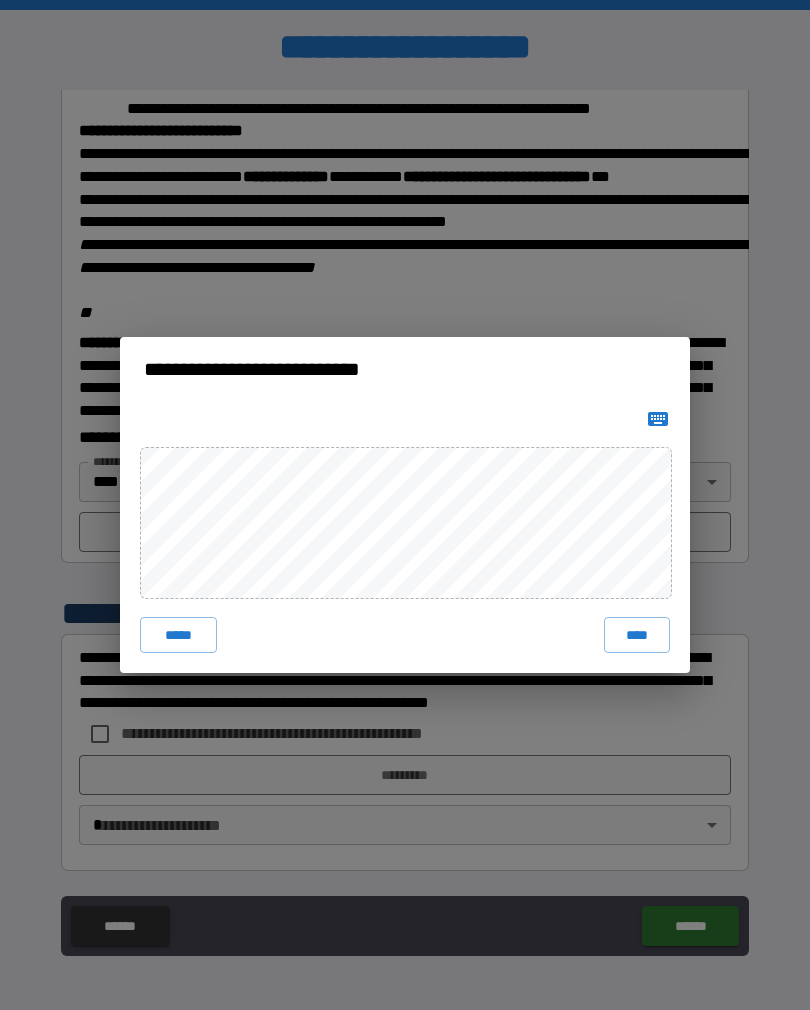 click on "****" at bounding box center (637, 635) 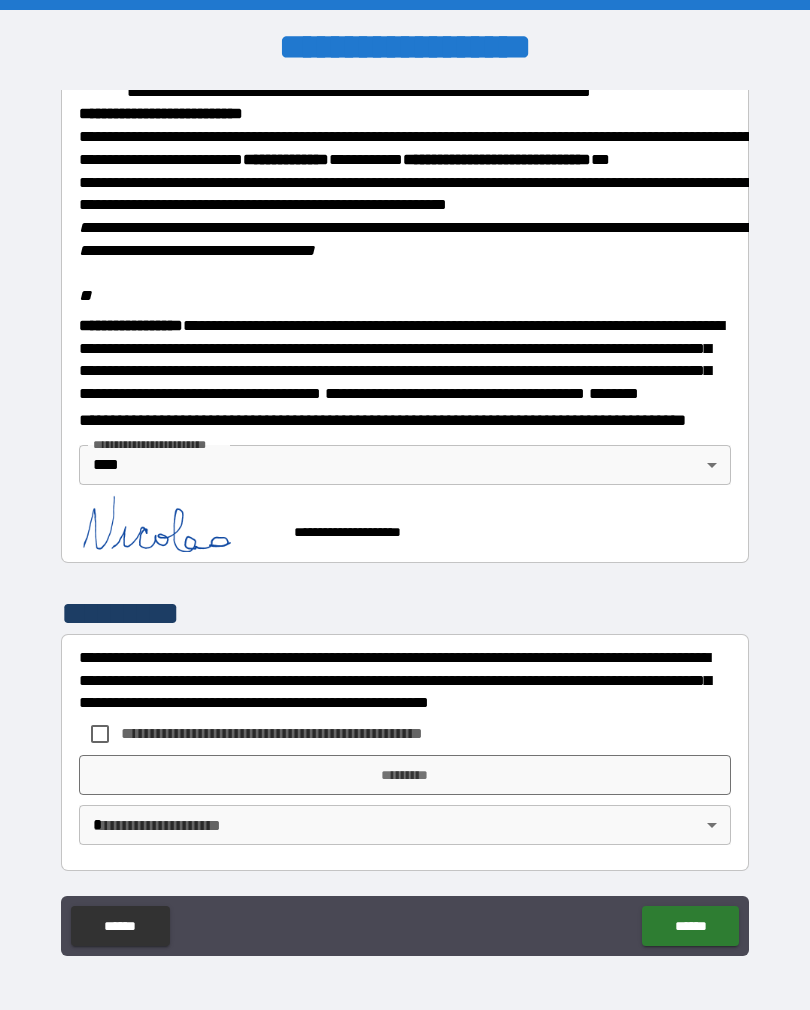 scroll, scrollTop: 2340, scrollLeft: 0, axis: vertical 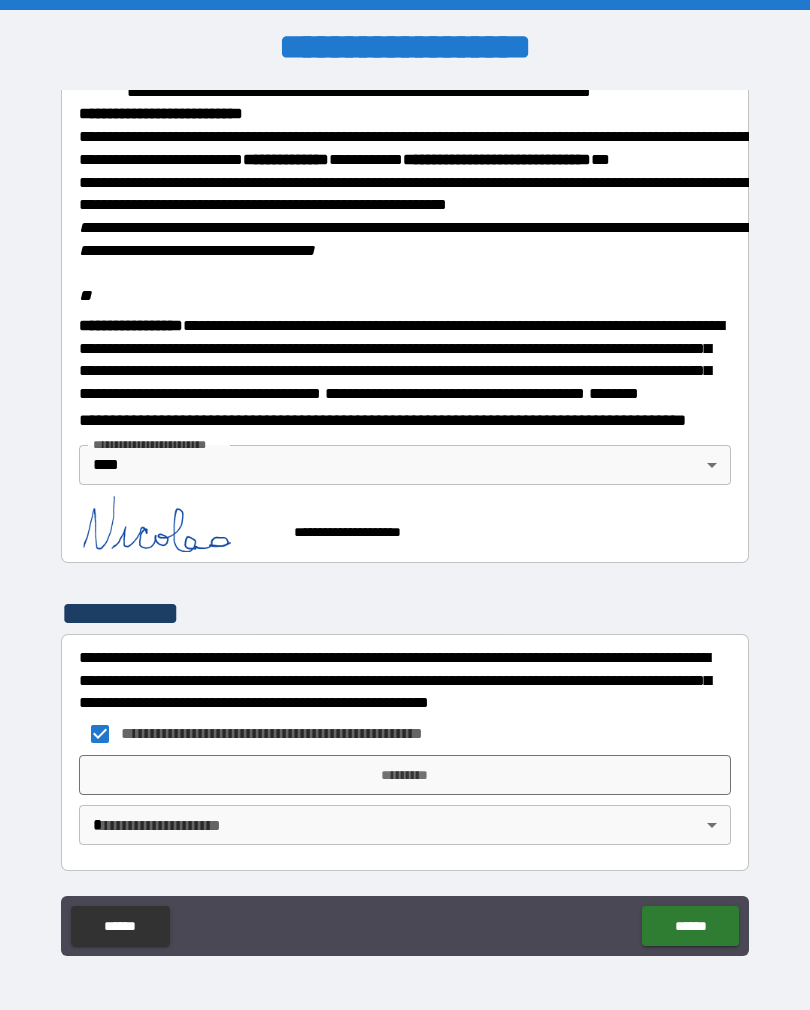 click on "*********" at bounding box center (405, 775) 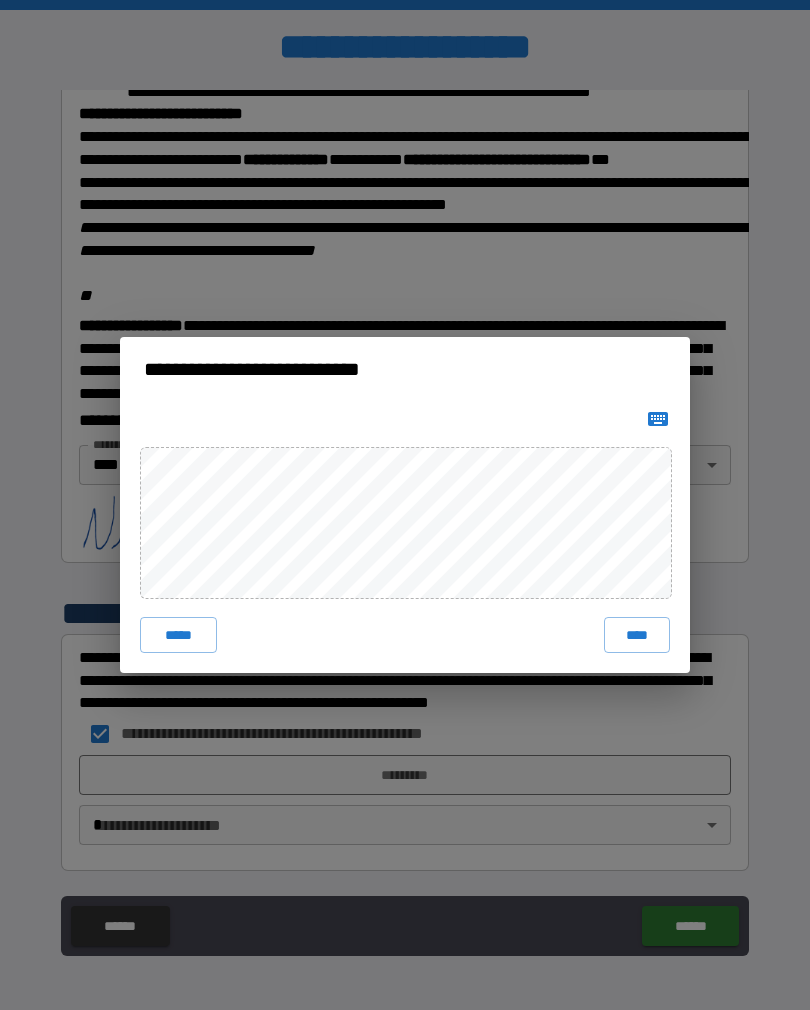 click on "*****" at bounding box center [178, 635] 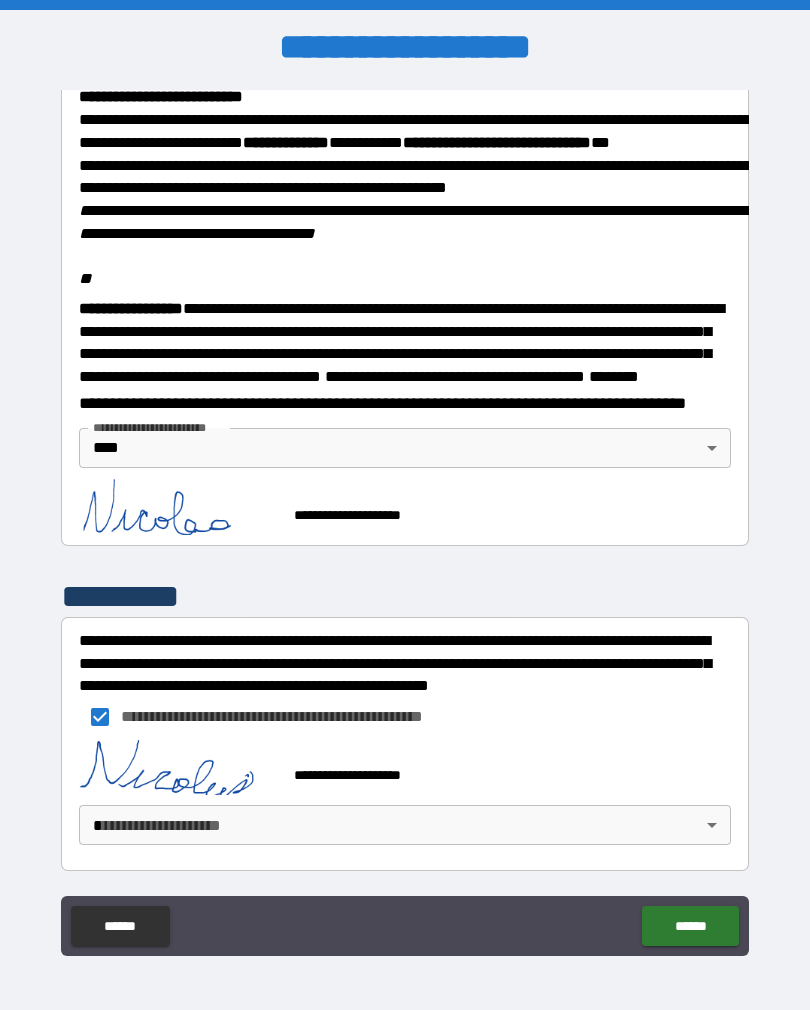 scroll, scrollTop: 2357, scrollLeft: 0, axis: vertical 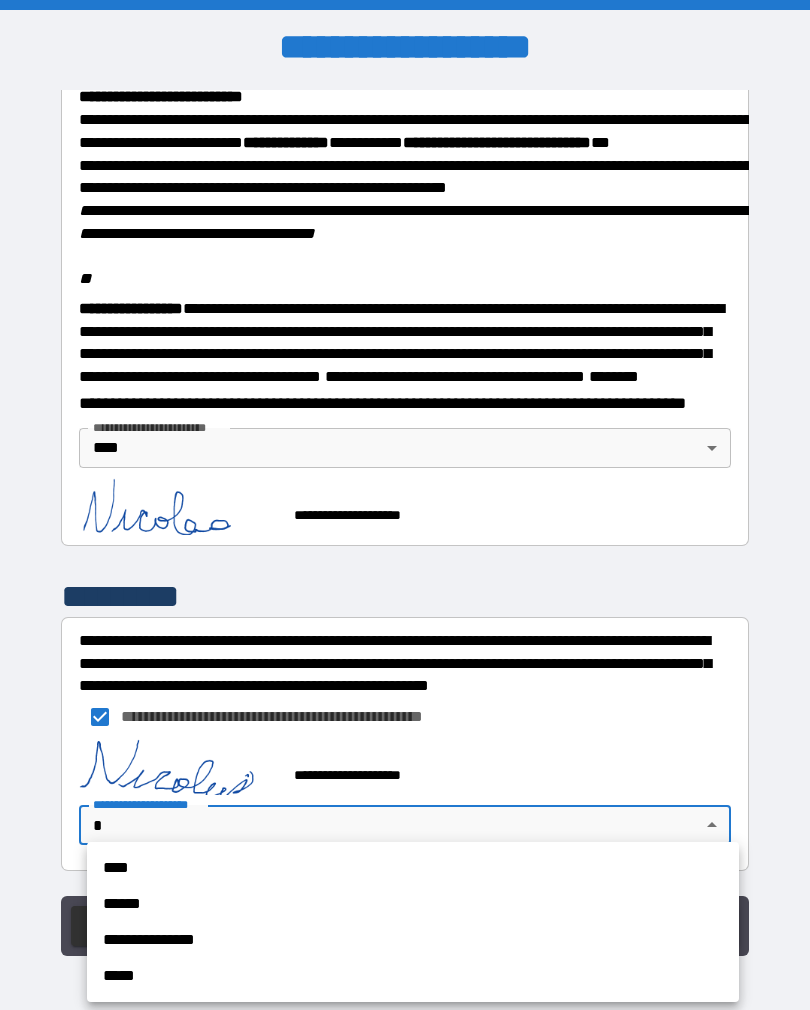 click on "****" at bounding box center [413, 868] 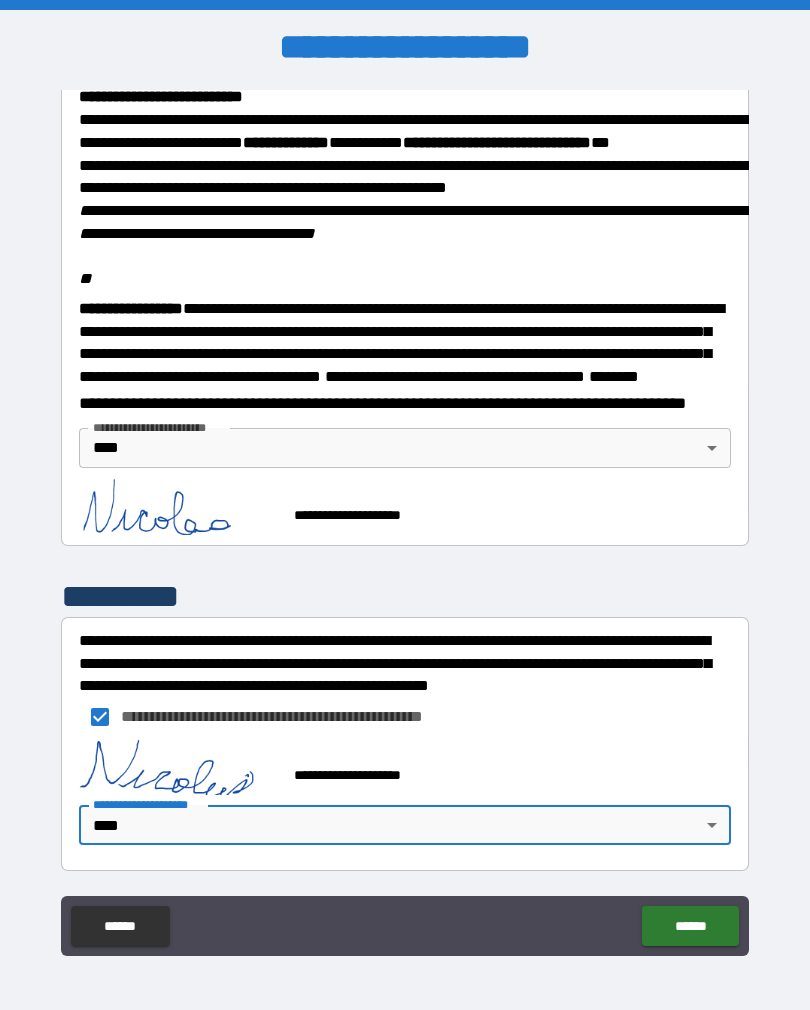 click on "******" at bounding box center (690, 926) 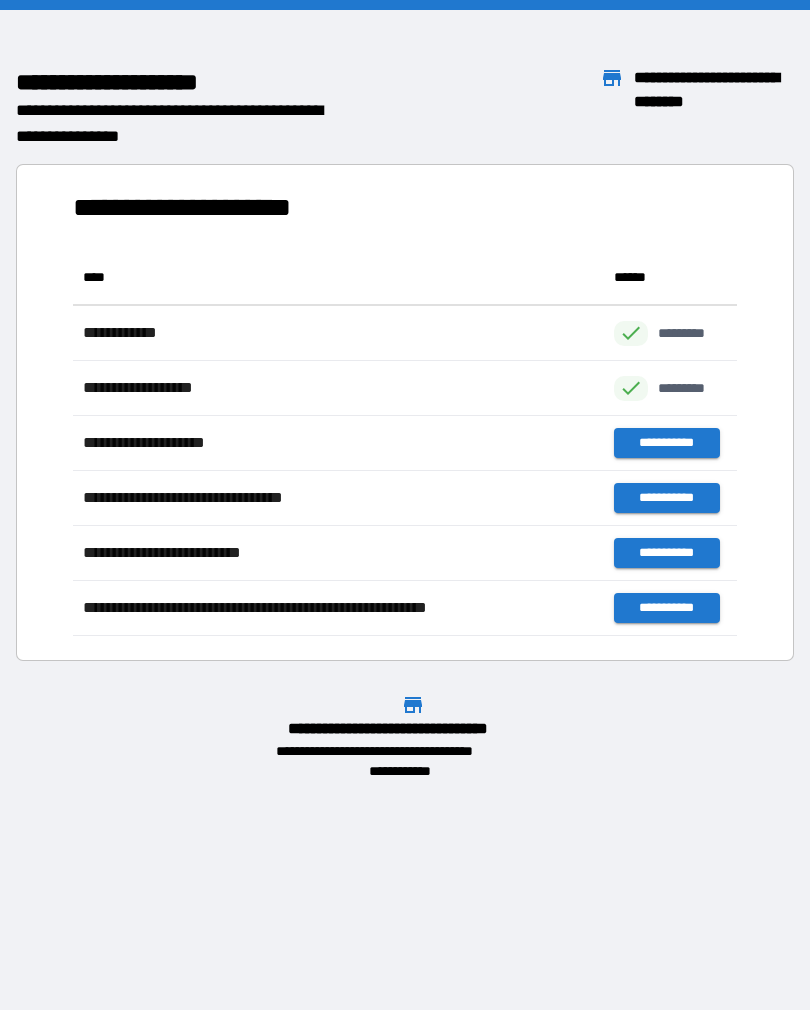 scroll, scrollTop: 1, scrollLeft: 1, axis: both 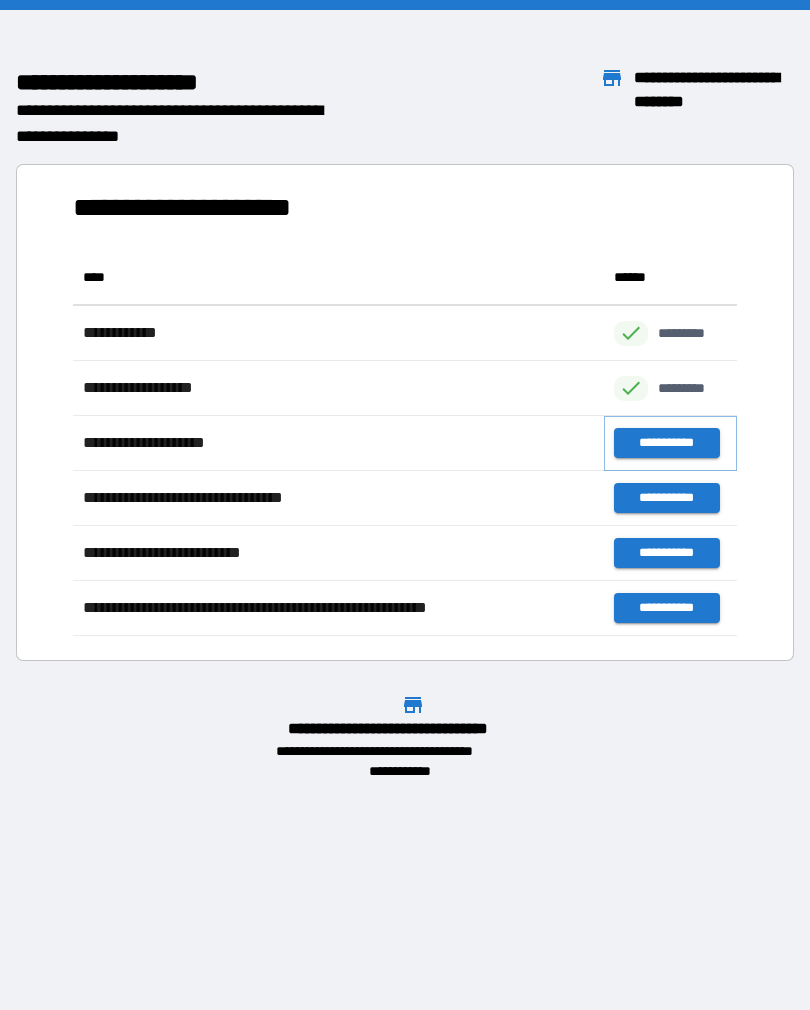 click on "**********" at bounding box center [666, 443] 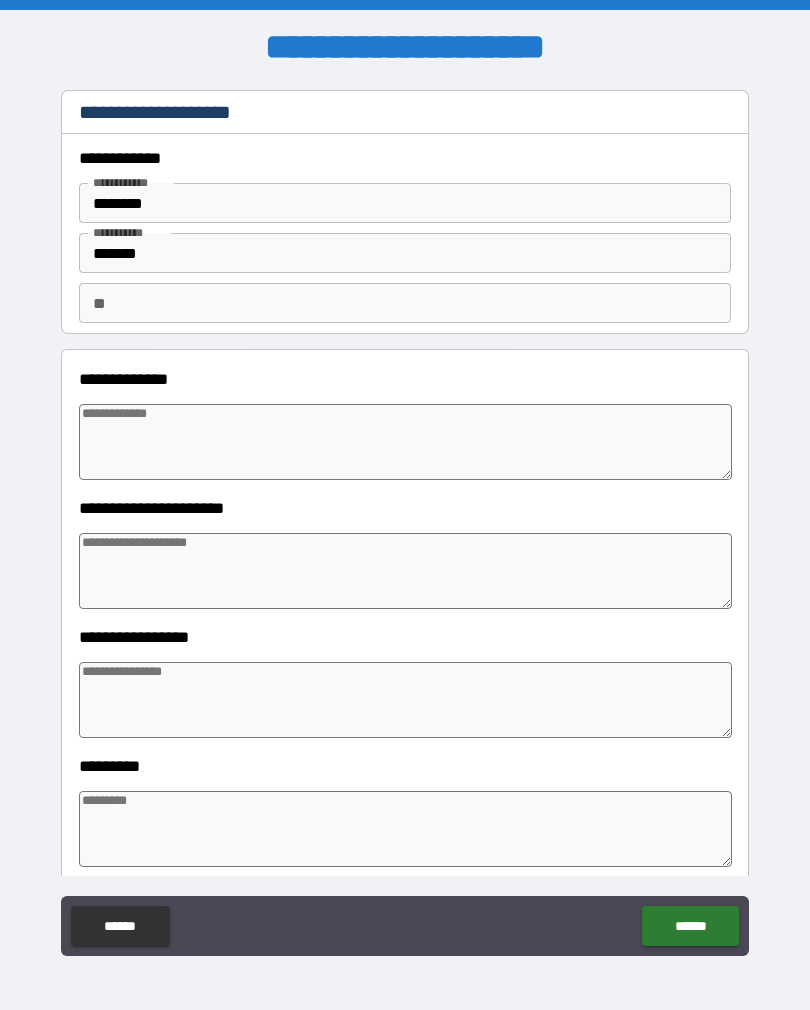 click at bounding box center [405, 442] 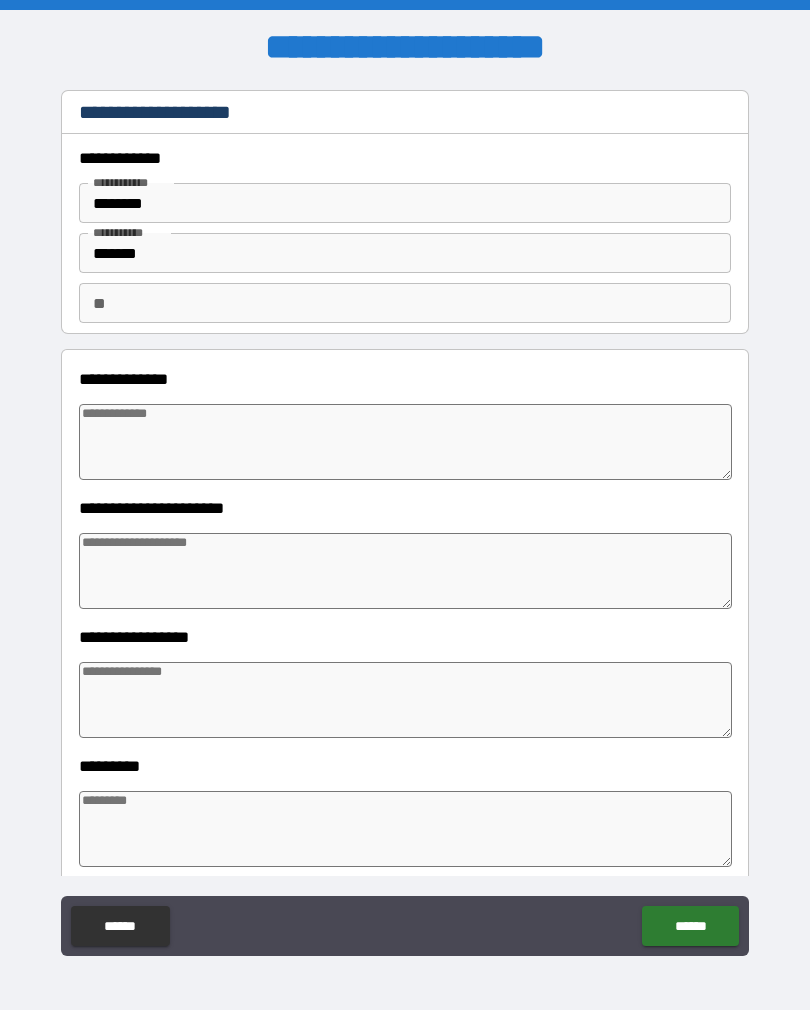 type on "*" 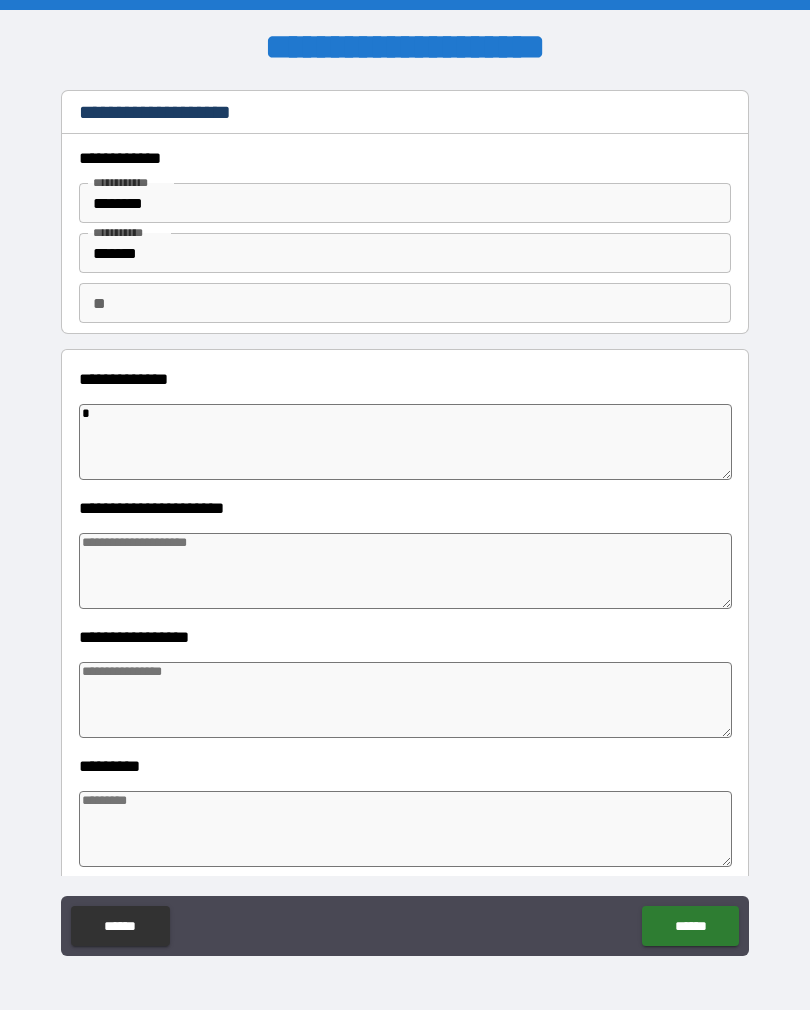 type on "*" 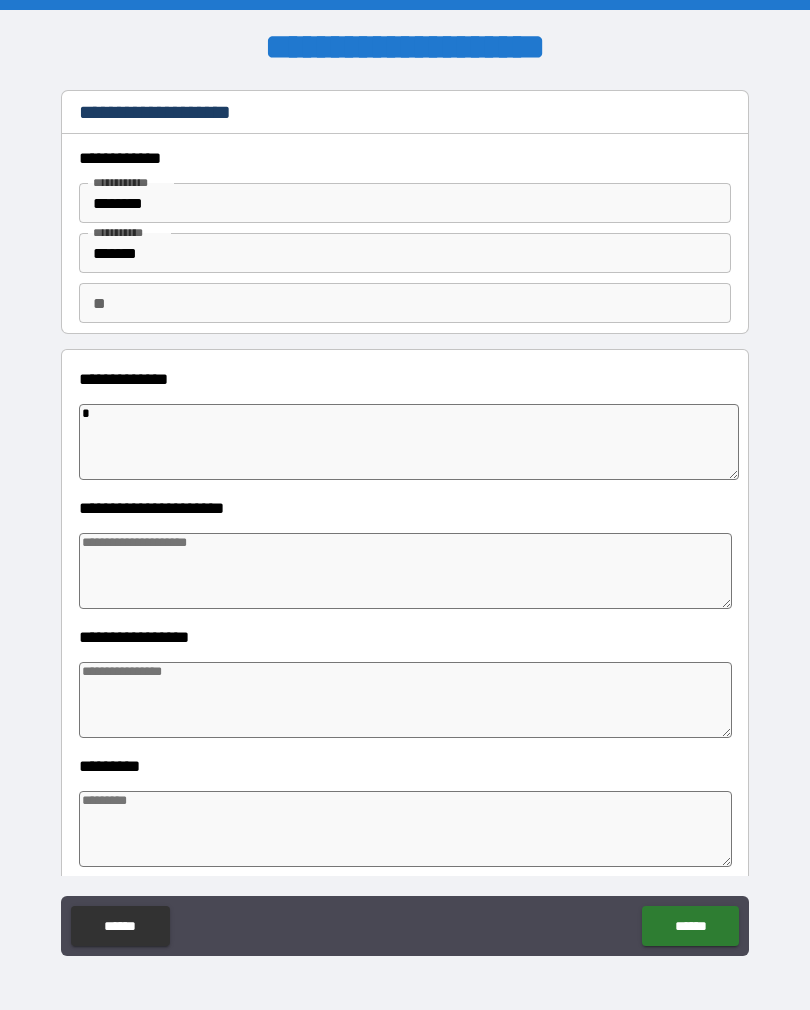 type on "*" 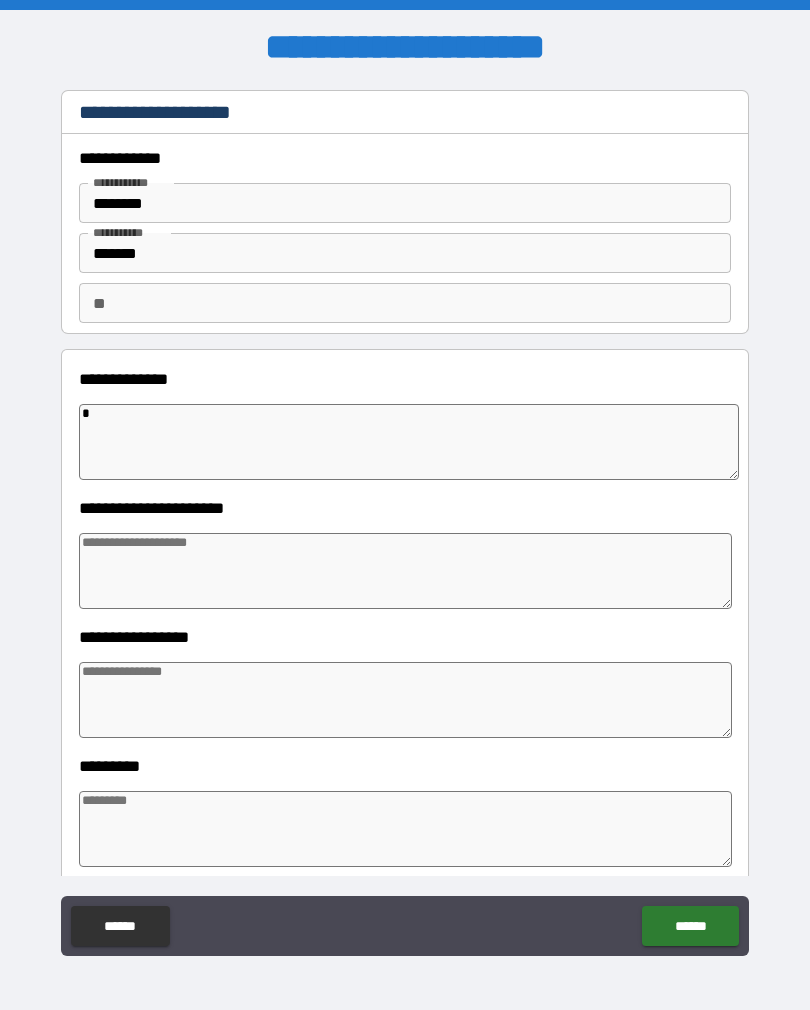 type on "*" 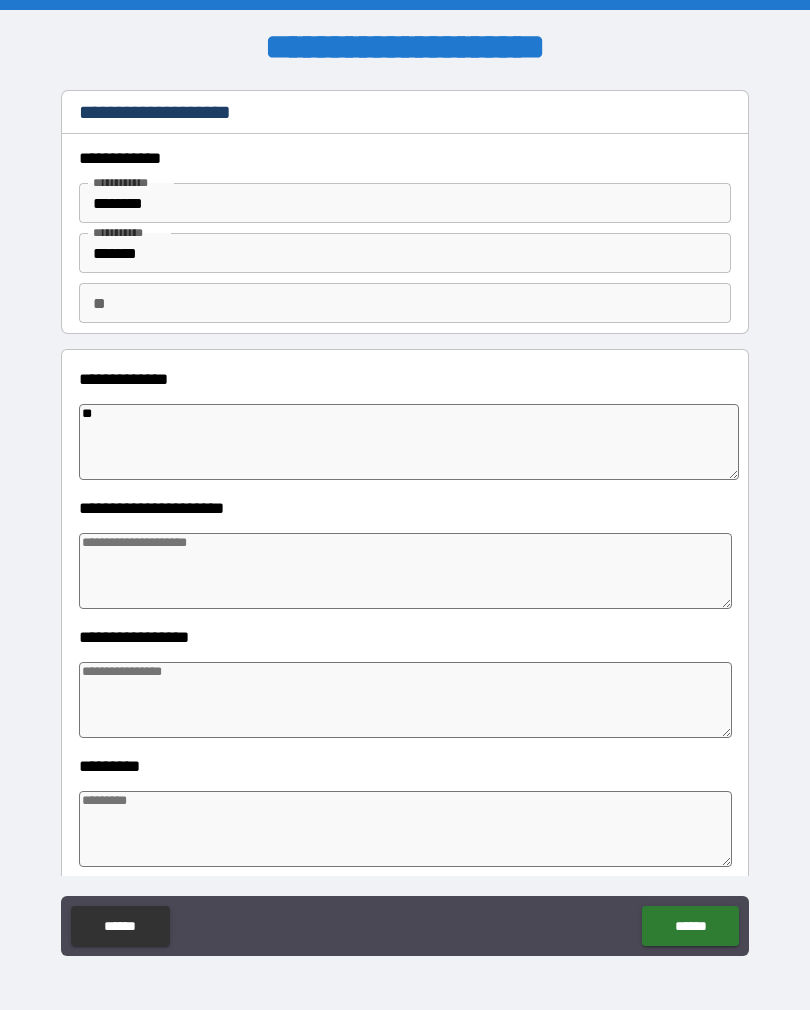 type on "*" 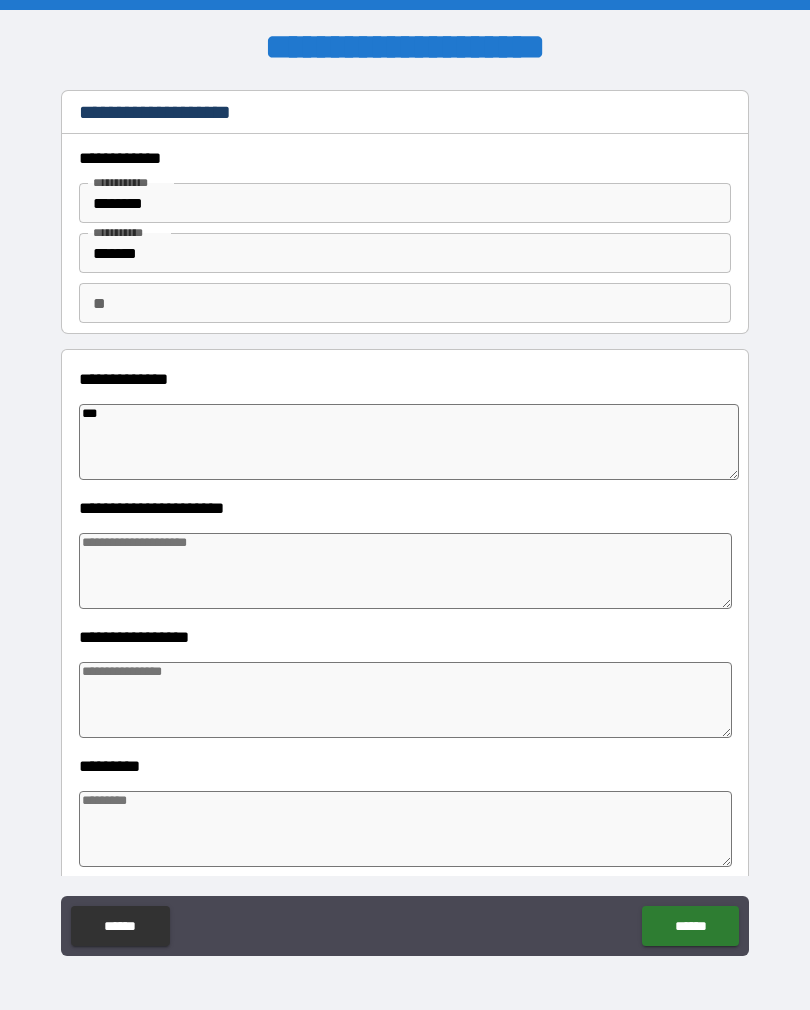 type on "*" 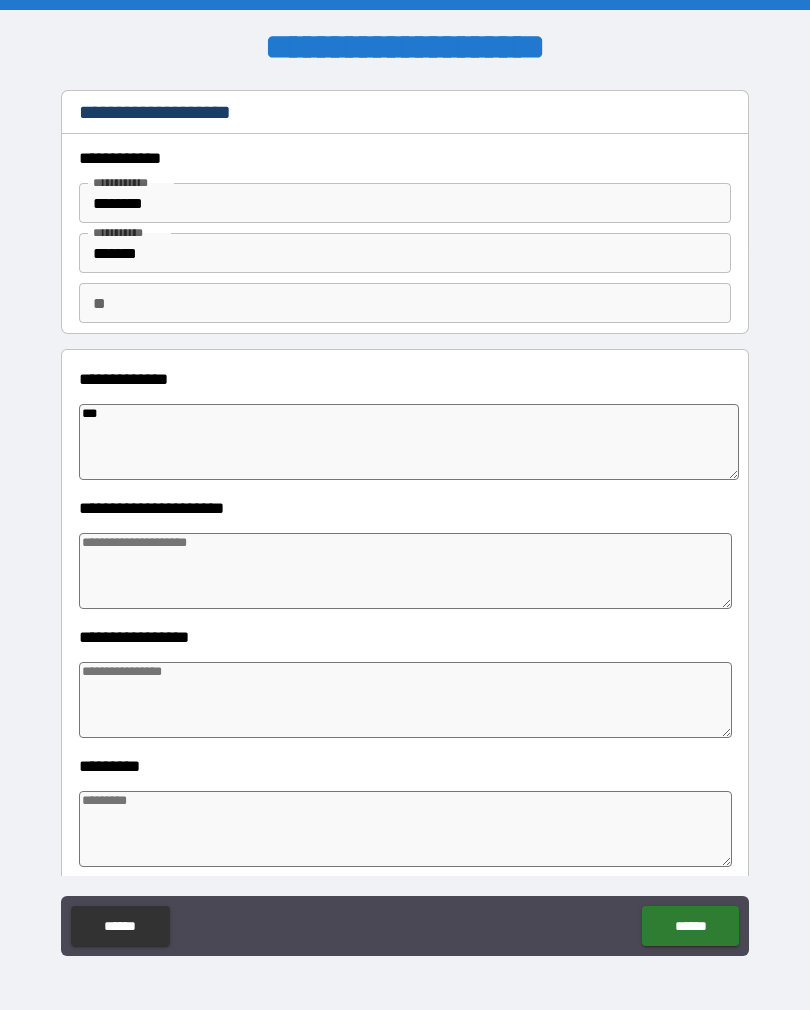 type on "**********" 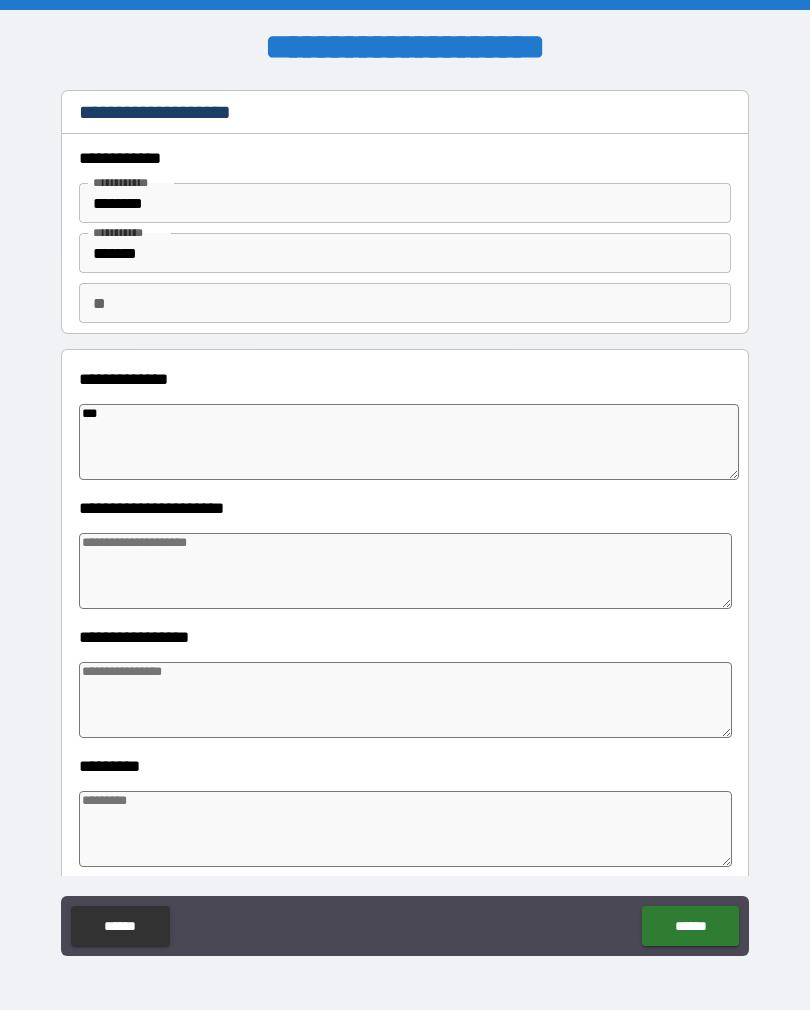 type on "*" 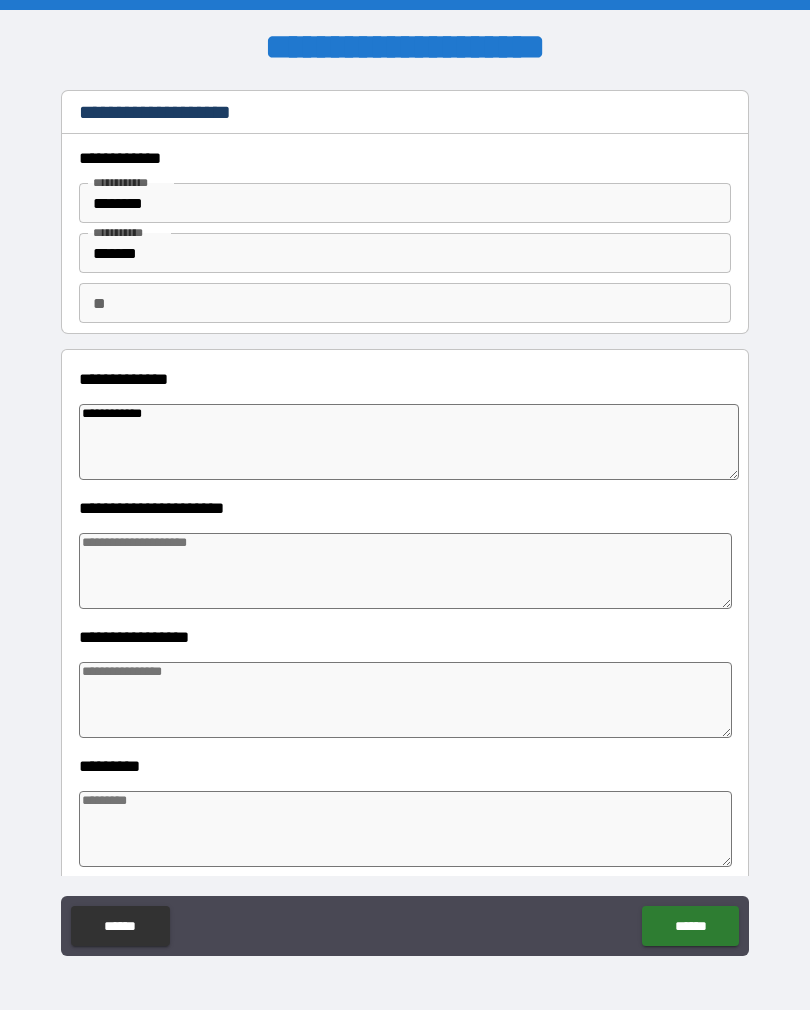 type on "**********" 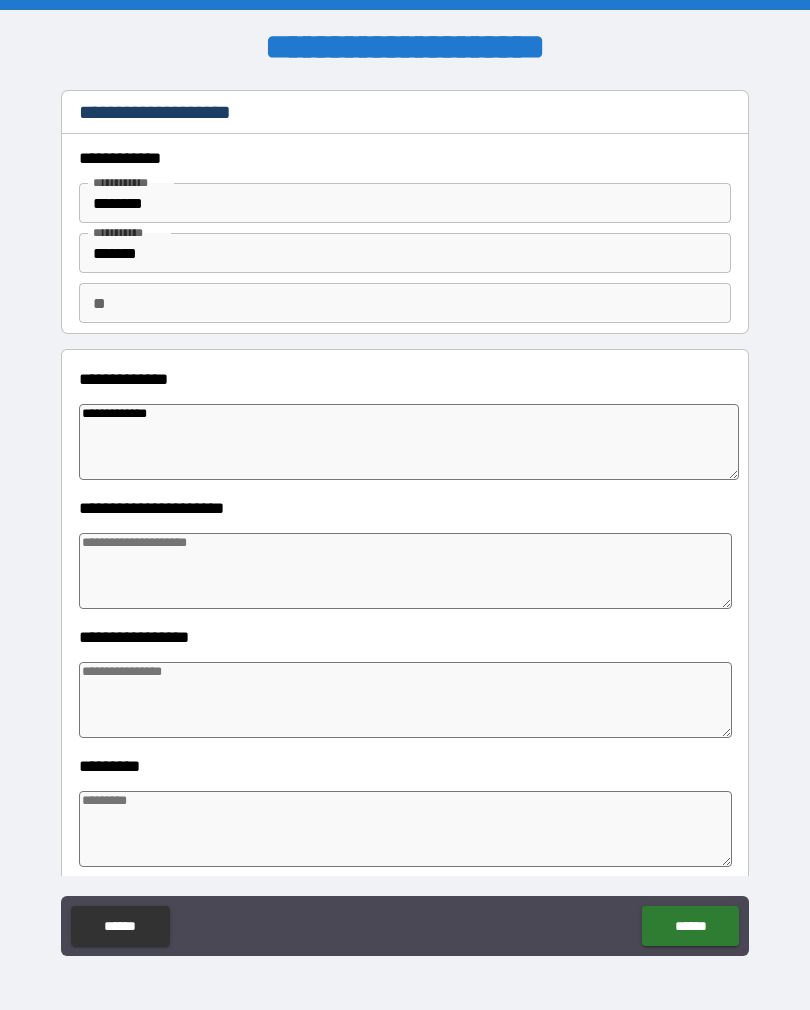 type on "*" 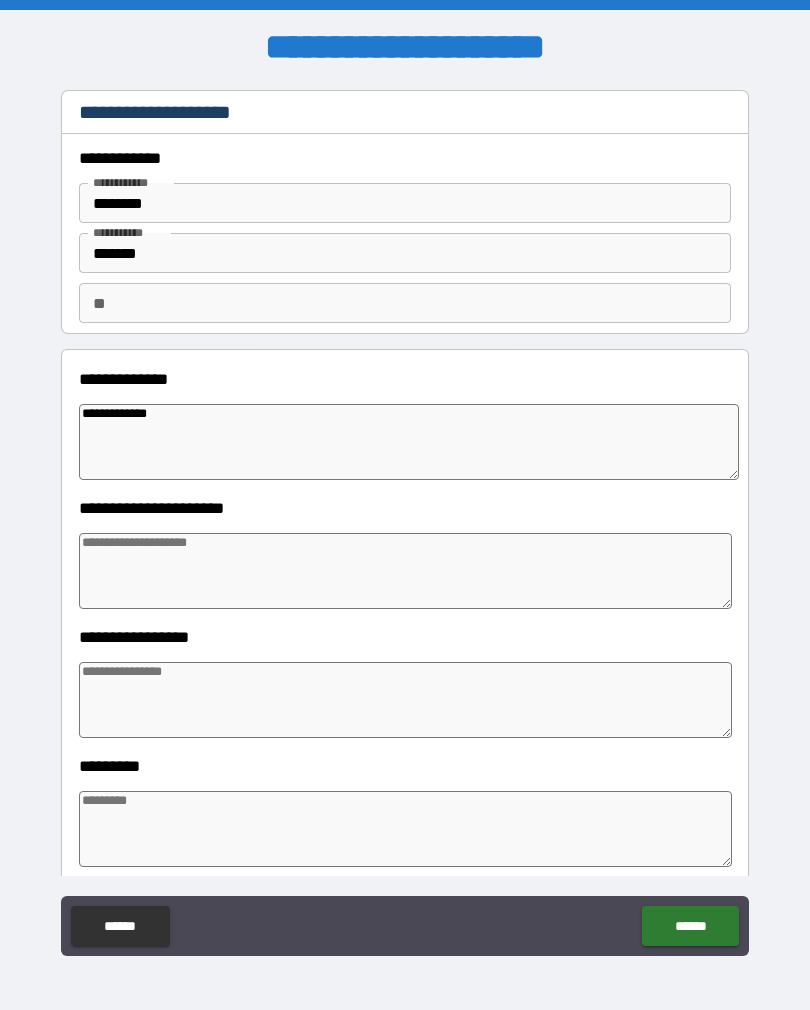 type on "**********" 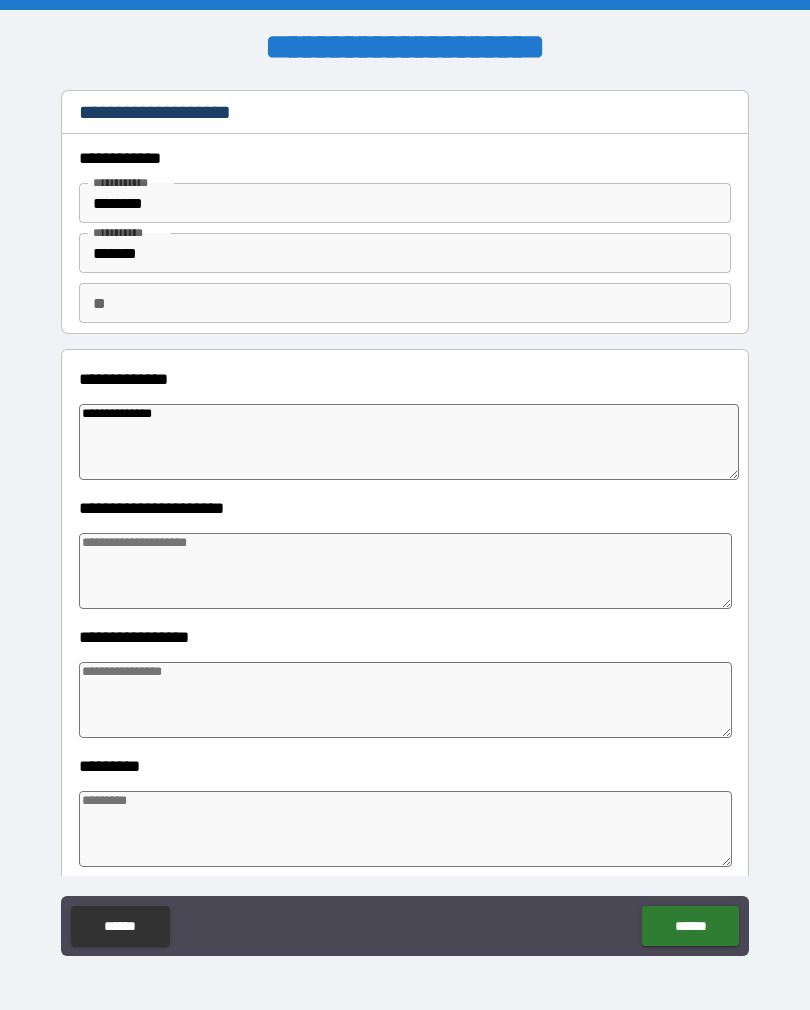 type on "*" 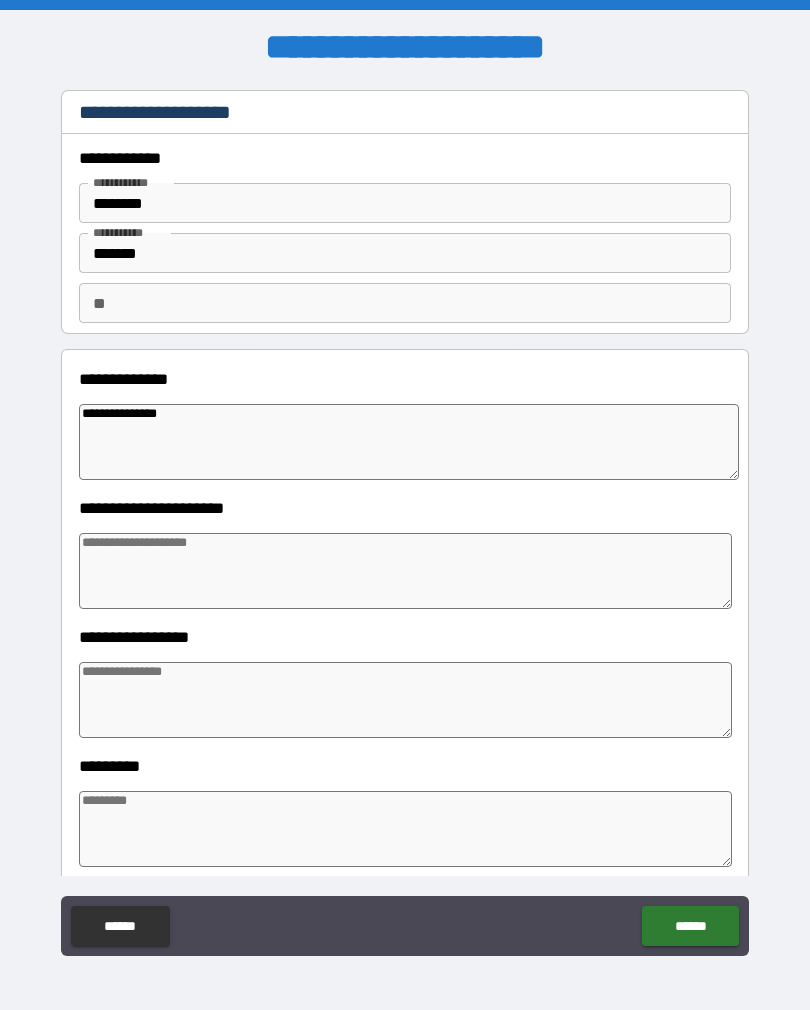 type on "*" 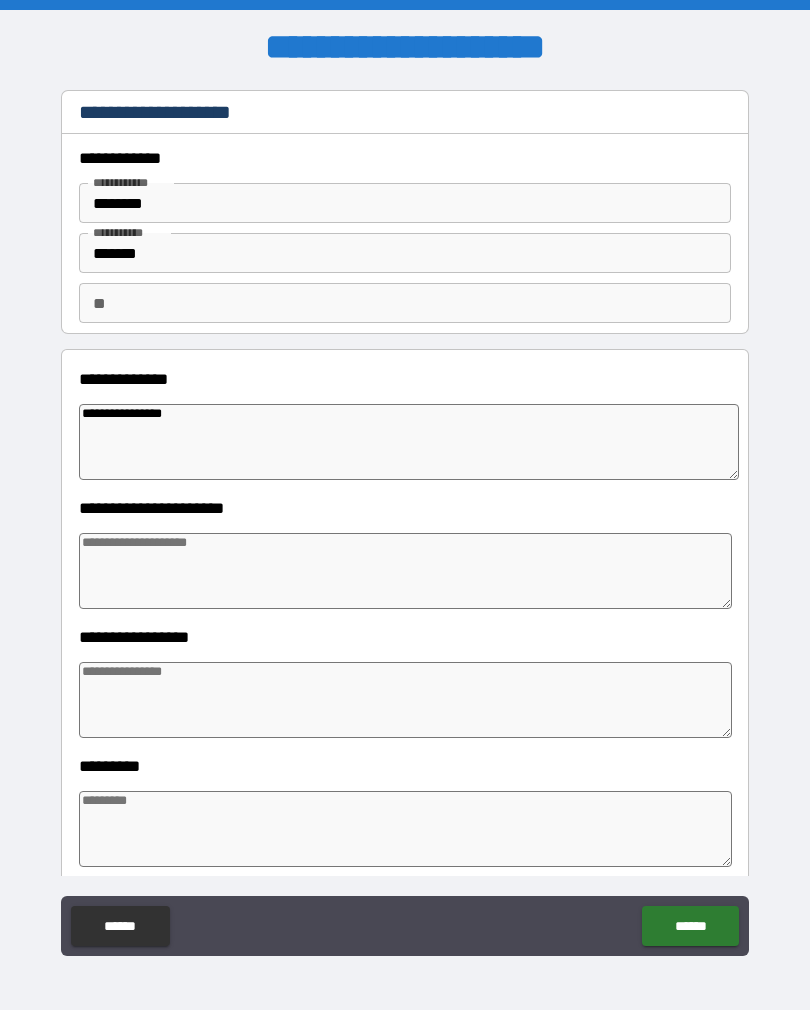 type on "*" 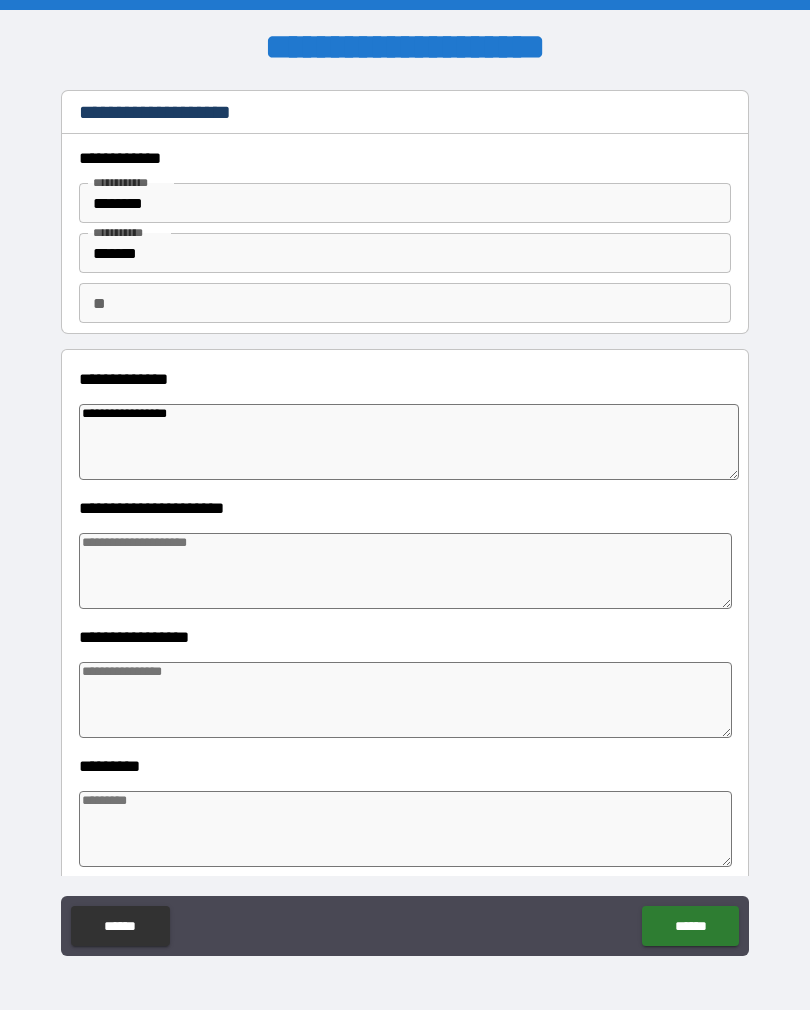 type on "*" 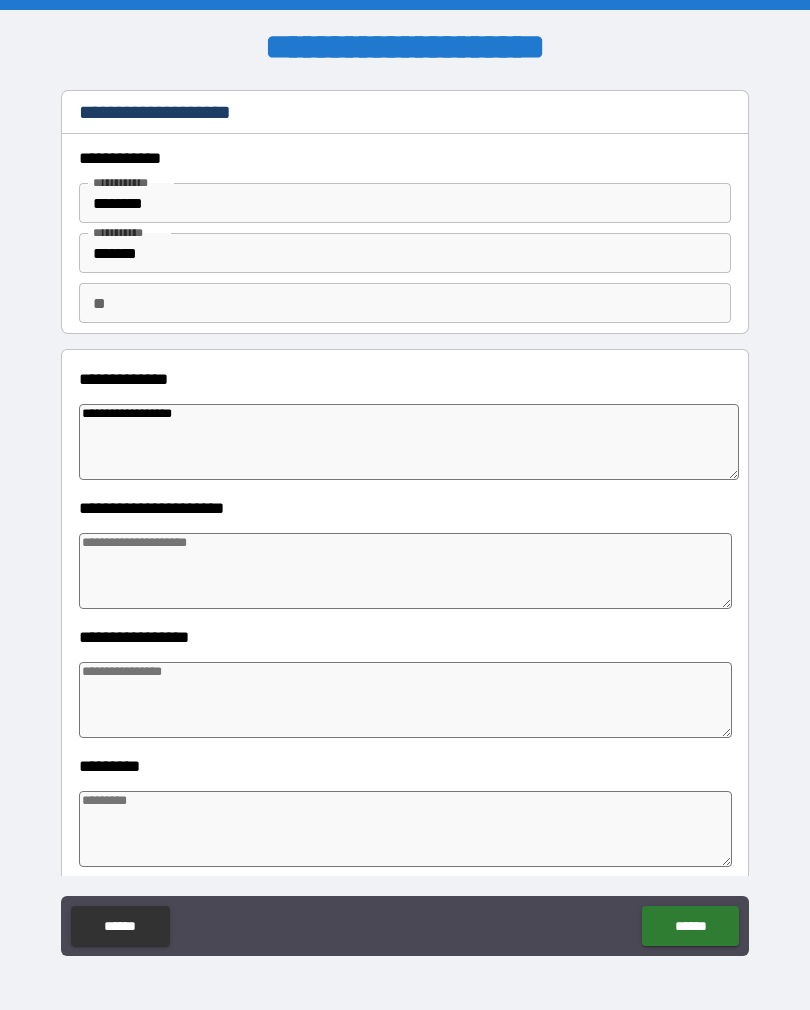type on "*" 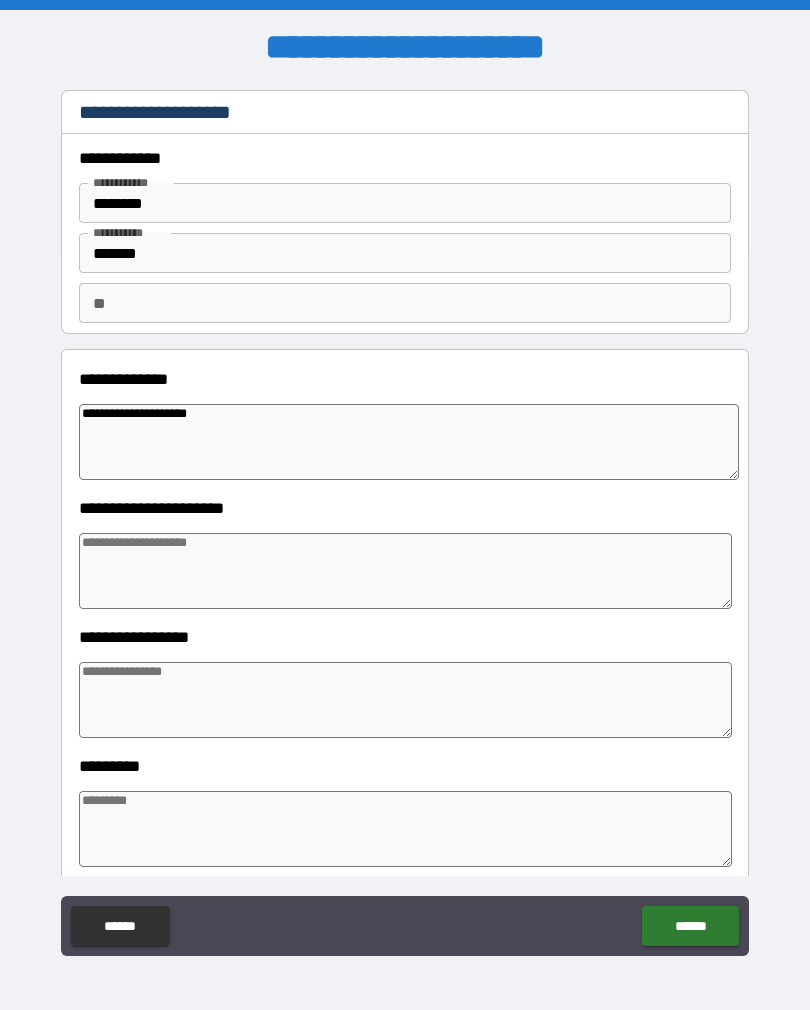 type on "*" 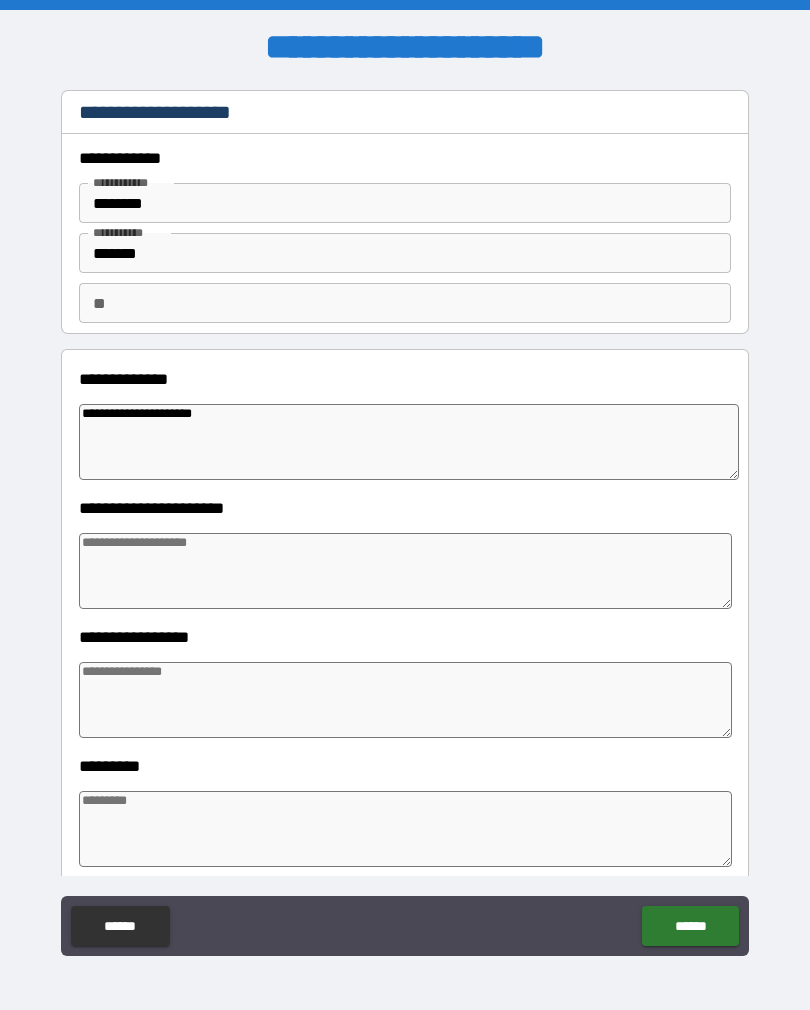 type on "*" 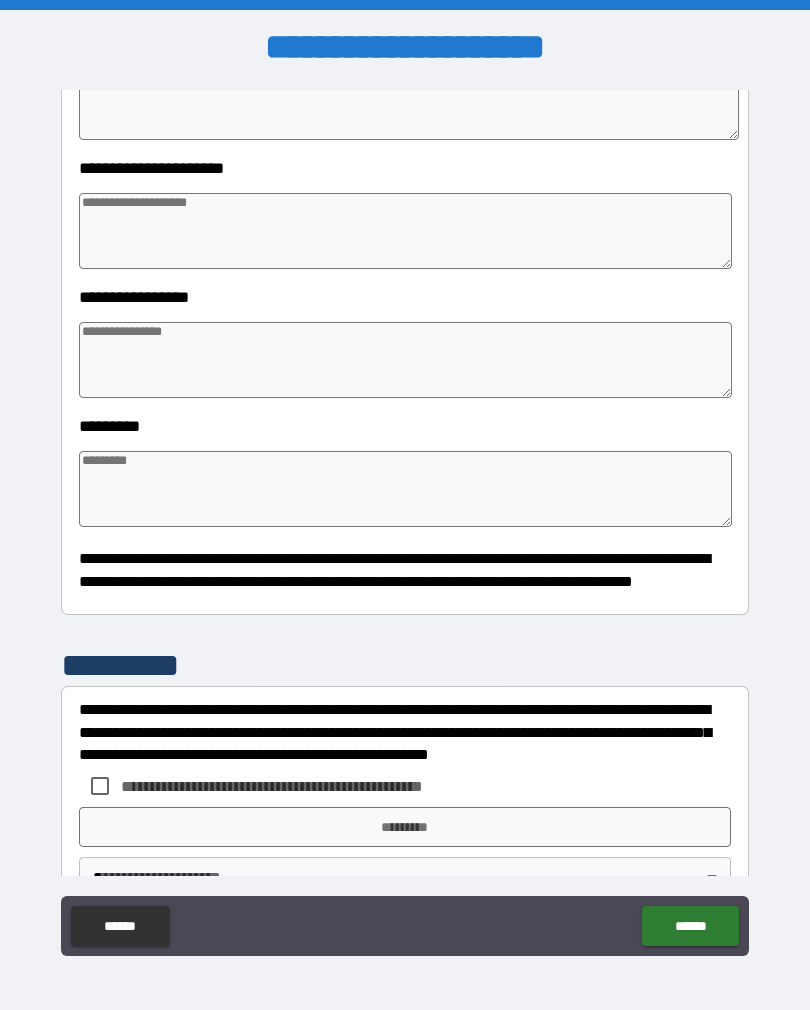 scroll, scrollTop: 342, scrollLeft: 0, axis: vertical 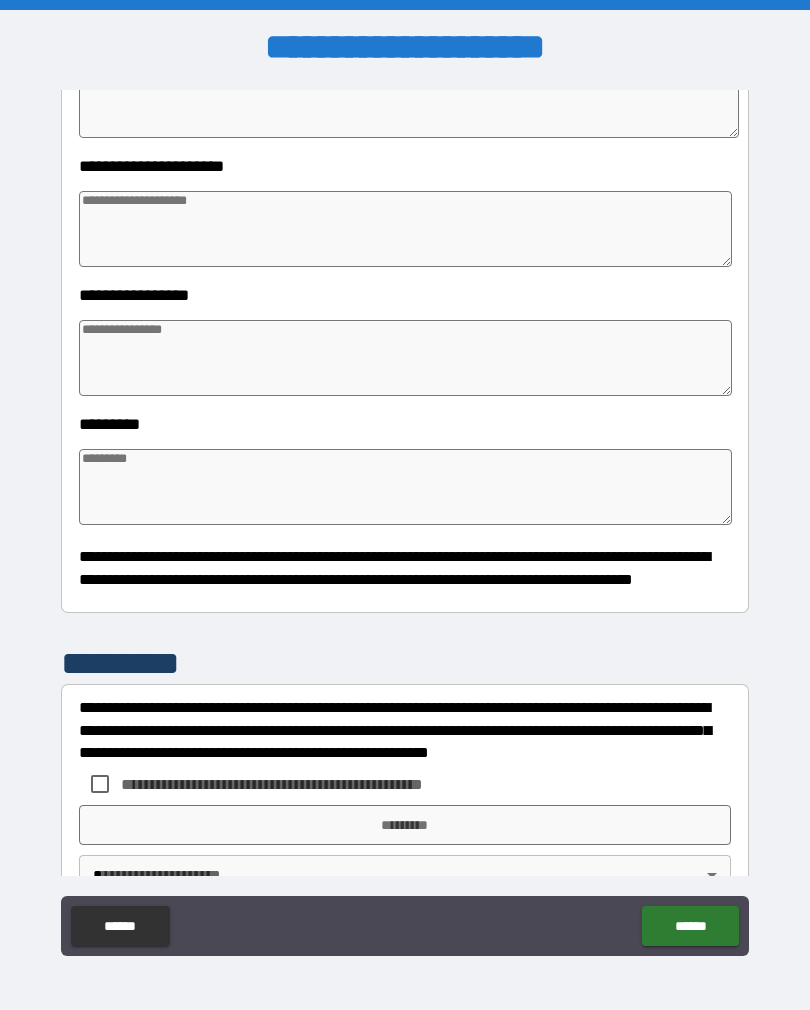 type on "**********" 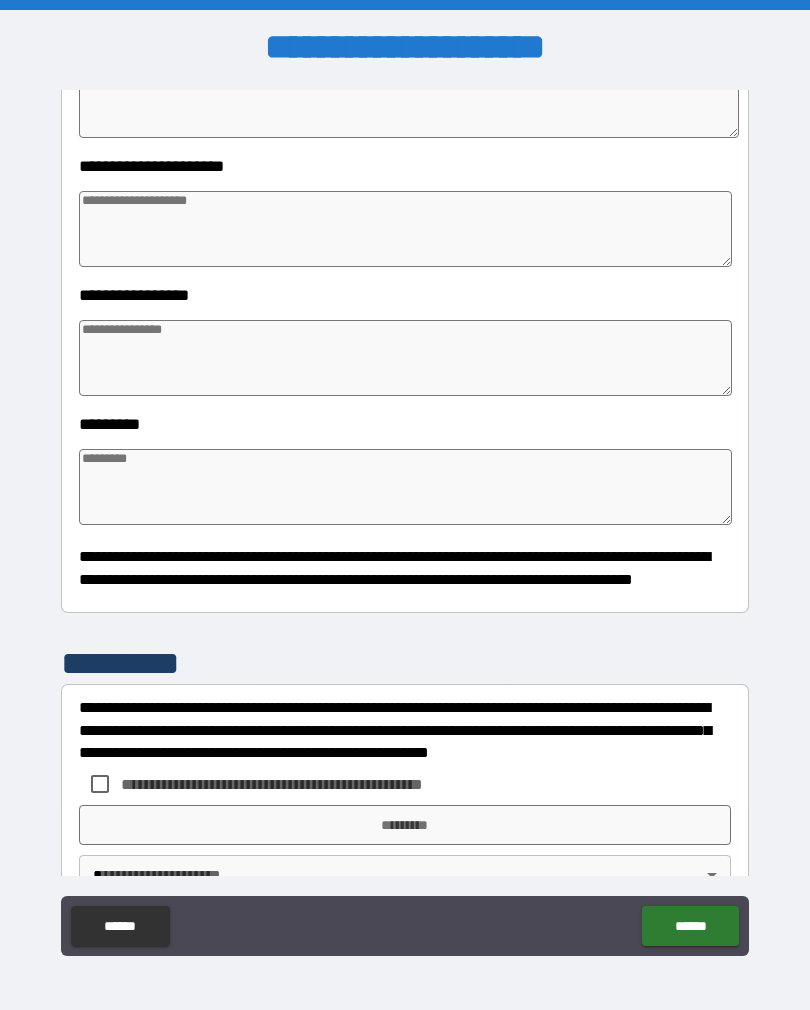 type on "*" 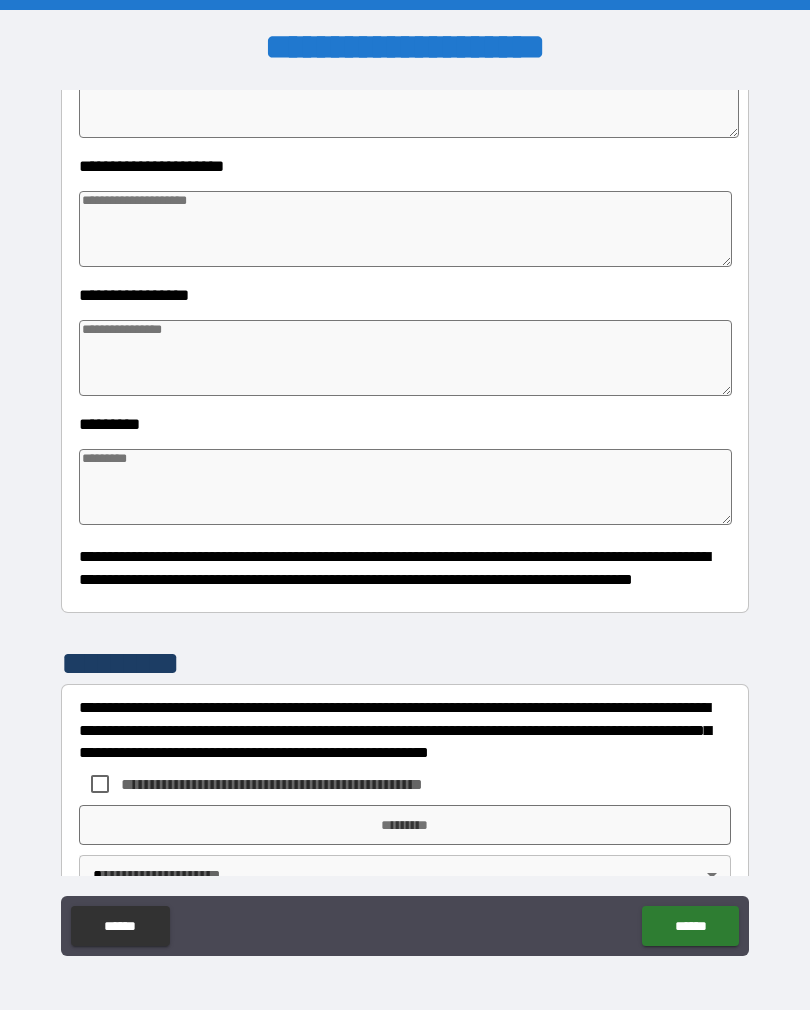 type on "*" 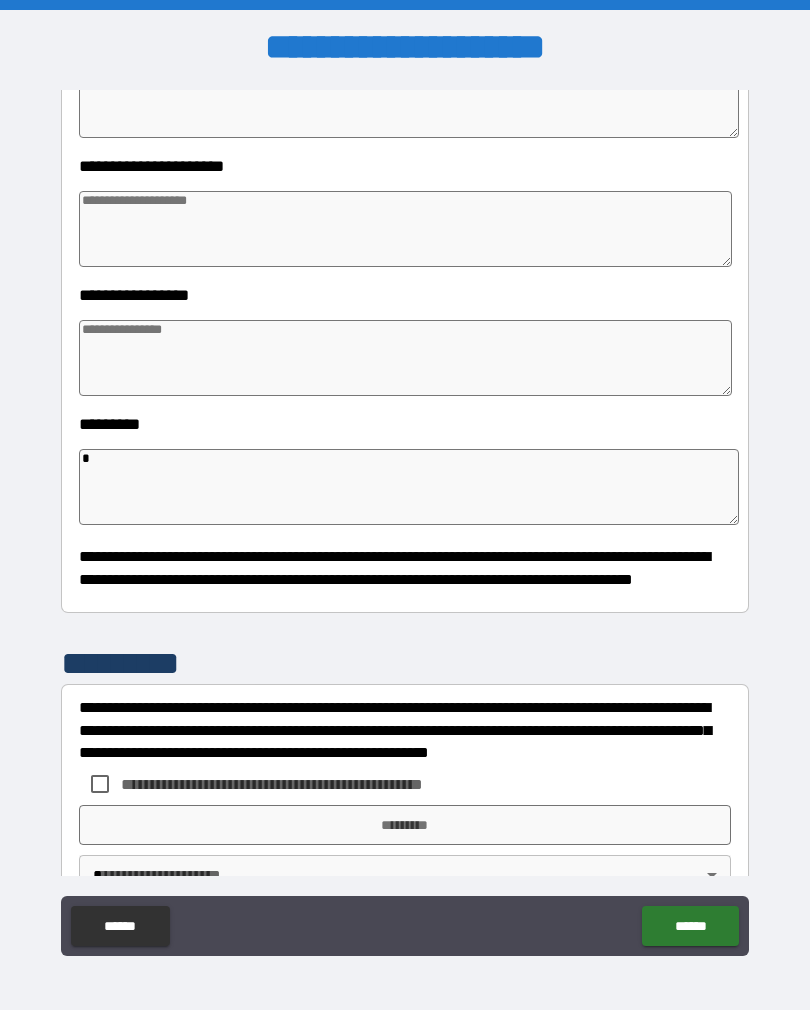 type on "*" 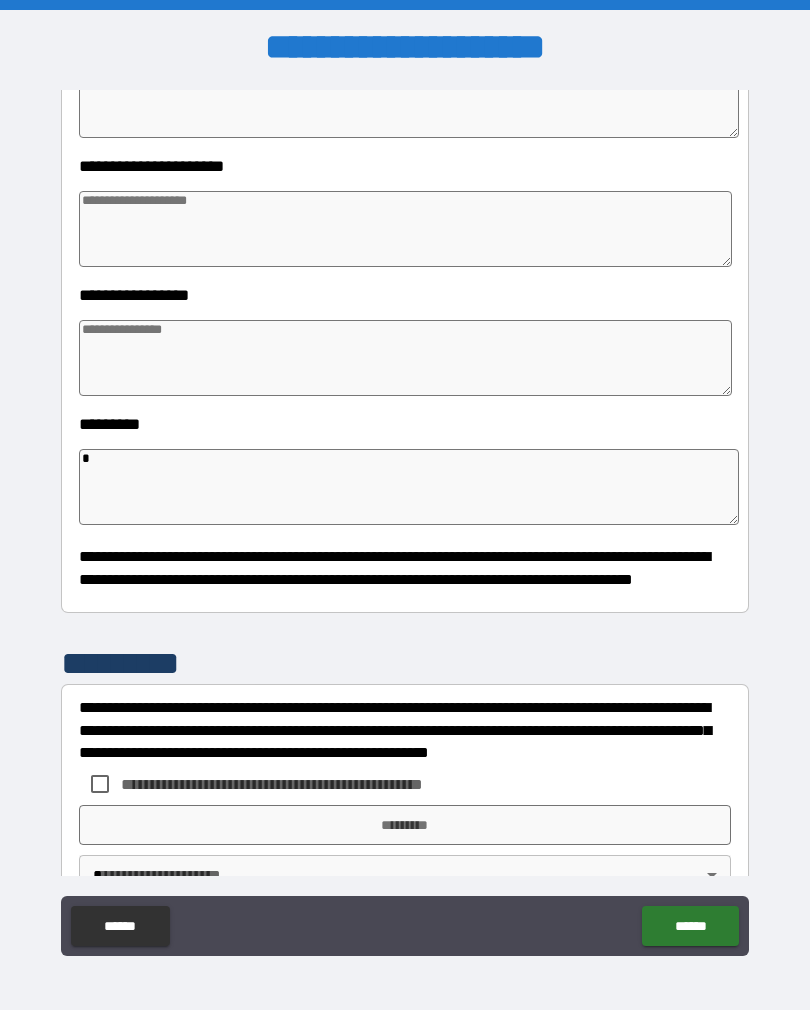 type on "*" 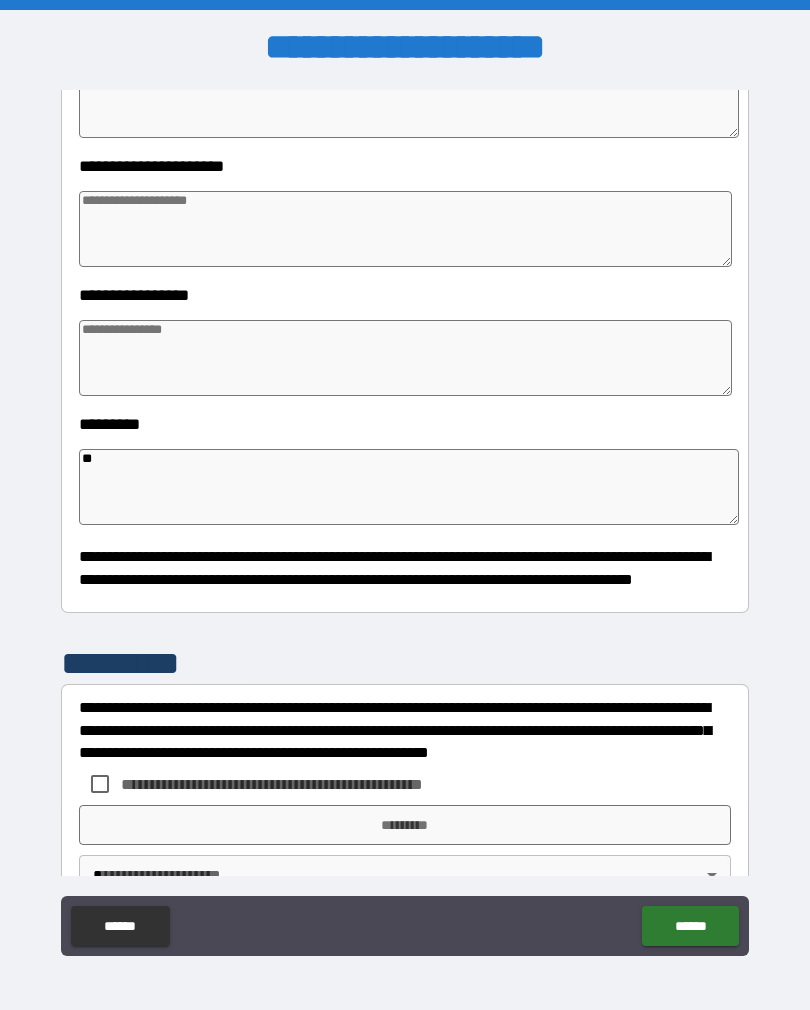 type on "*" 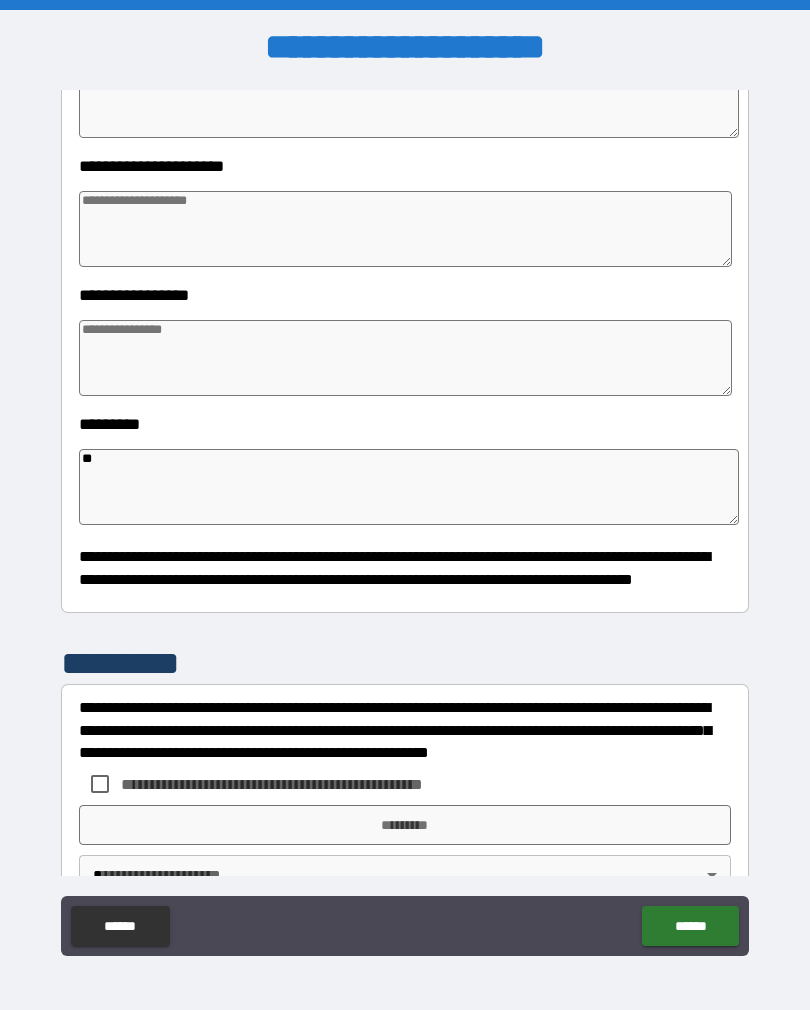type on "*" 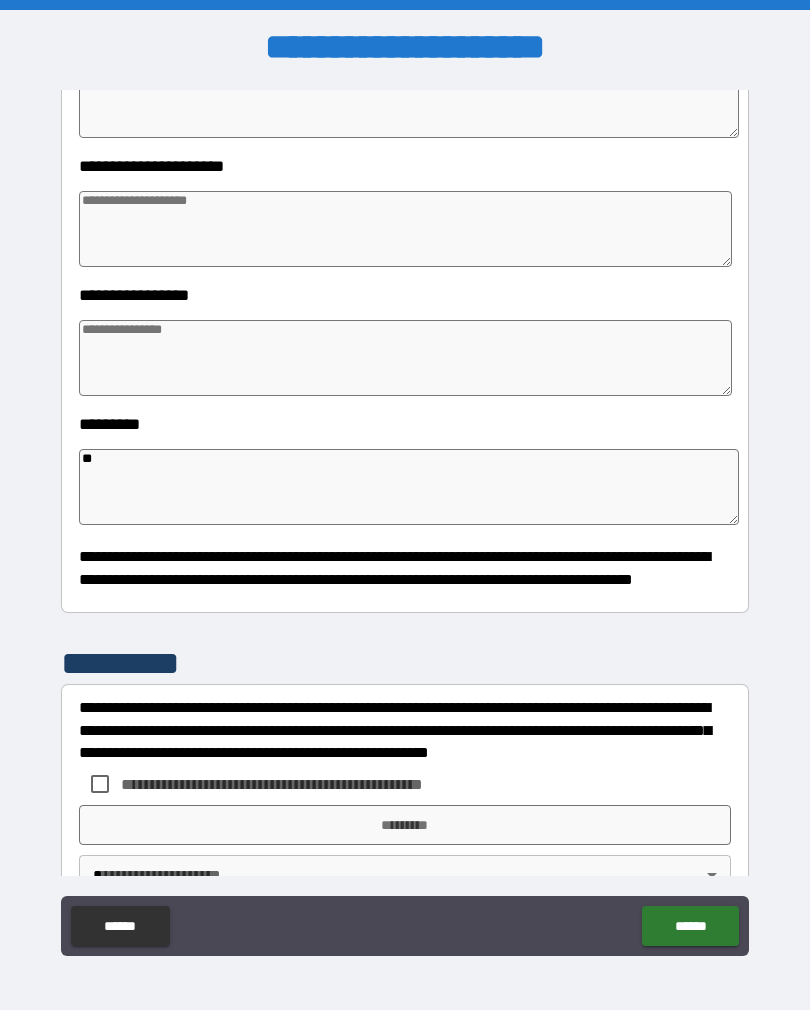 type on "*" 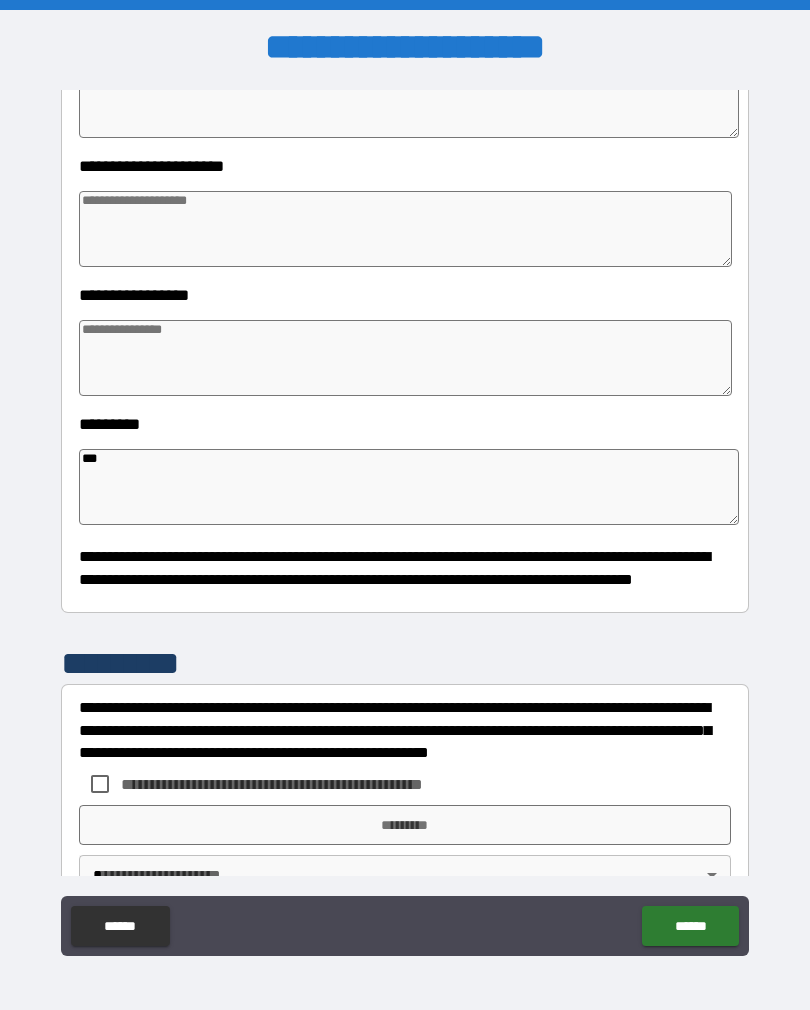 type on "*" 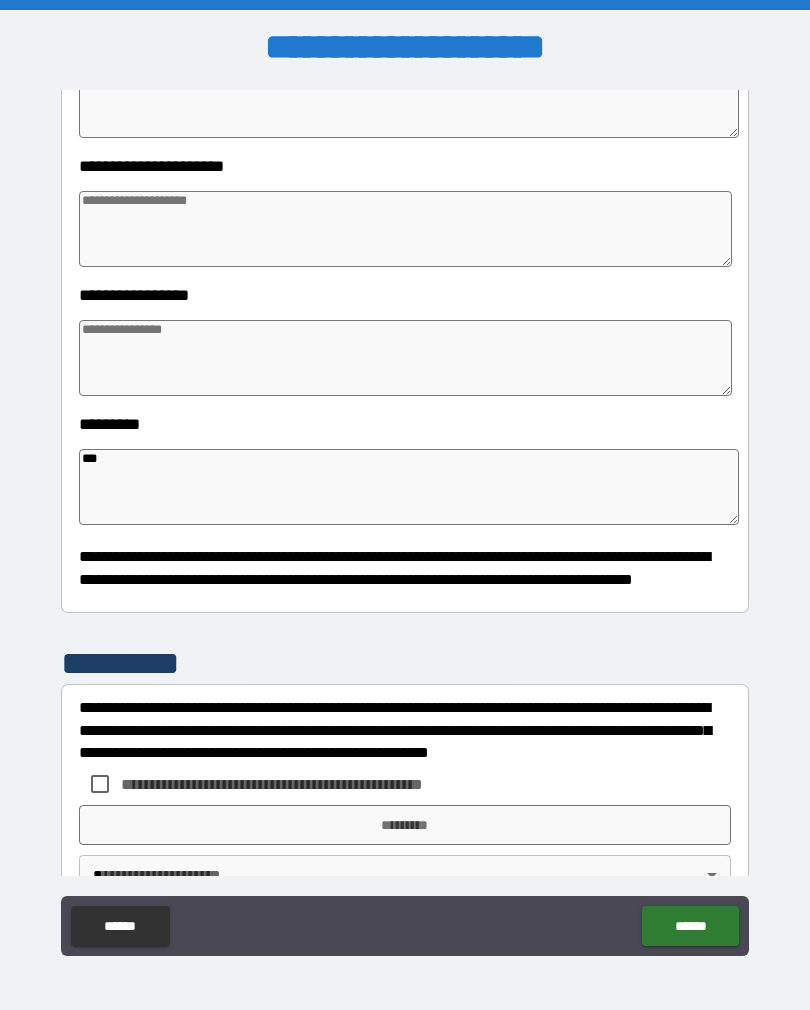 type on "*" 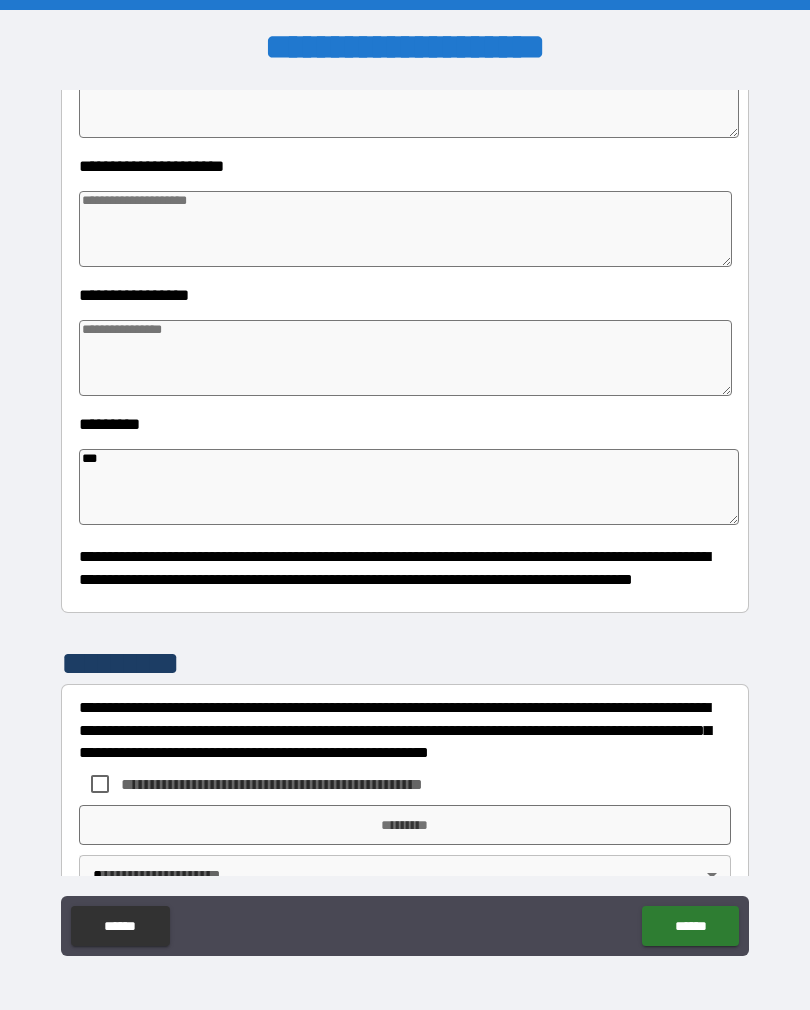 type on "*" 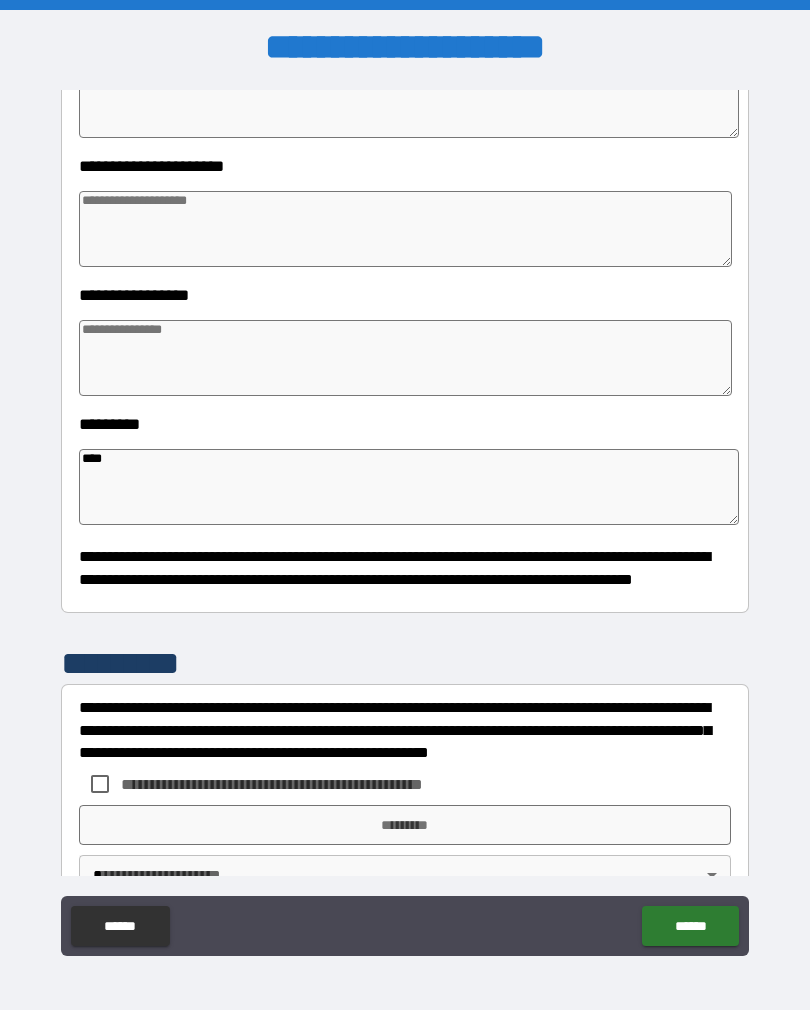 type on "*" 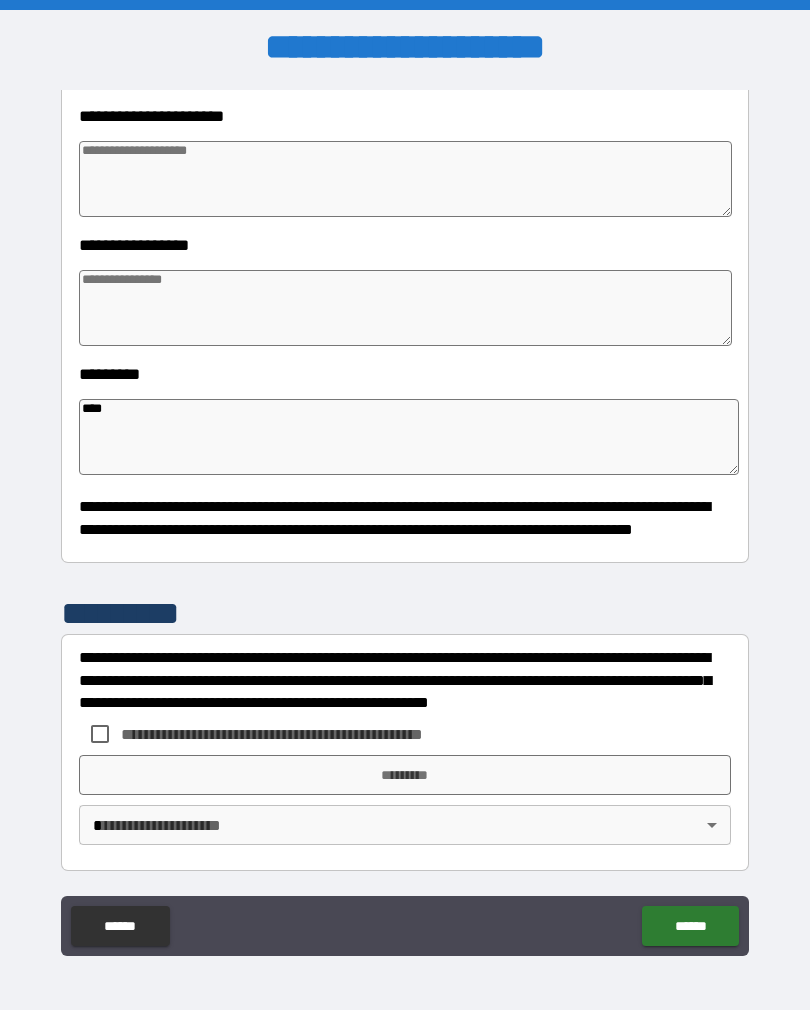 scroll, scrollTop: 392, scrollLeft: 0, axis: vertical 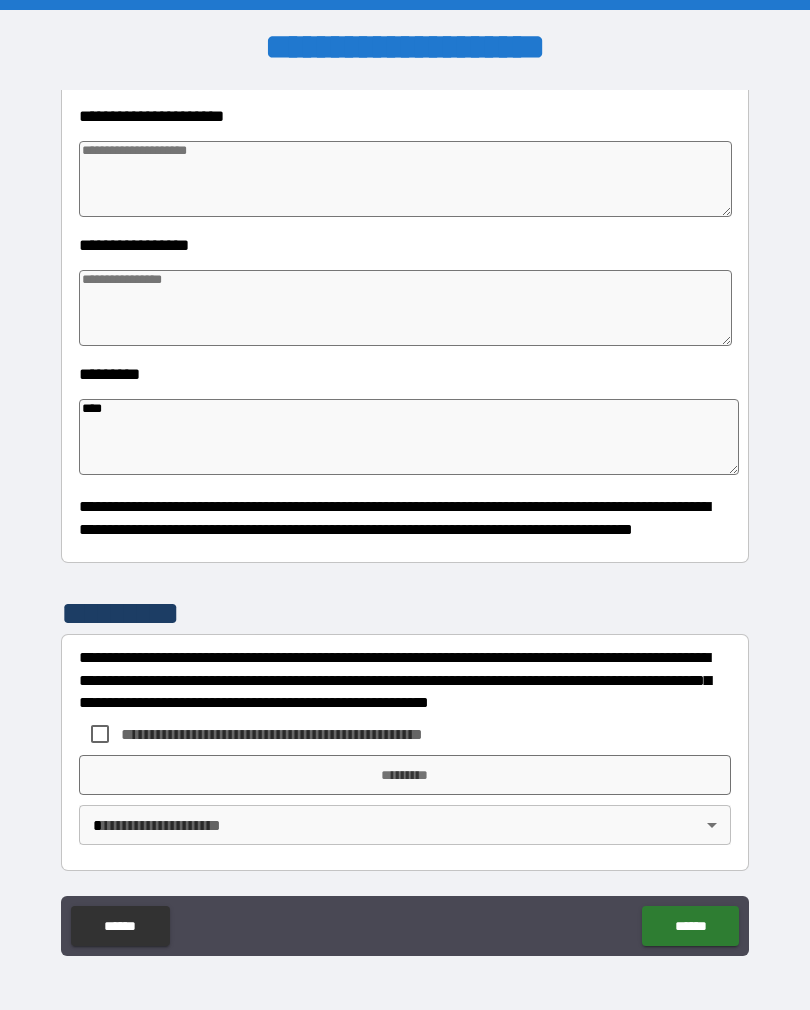 type on "****" 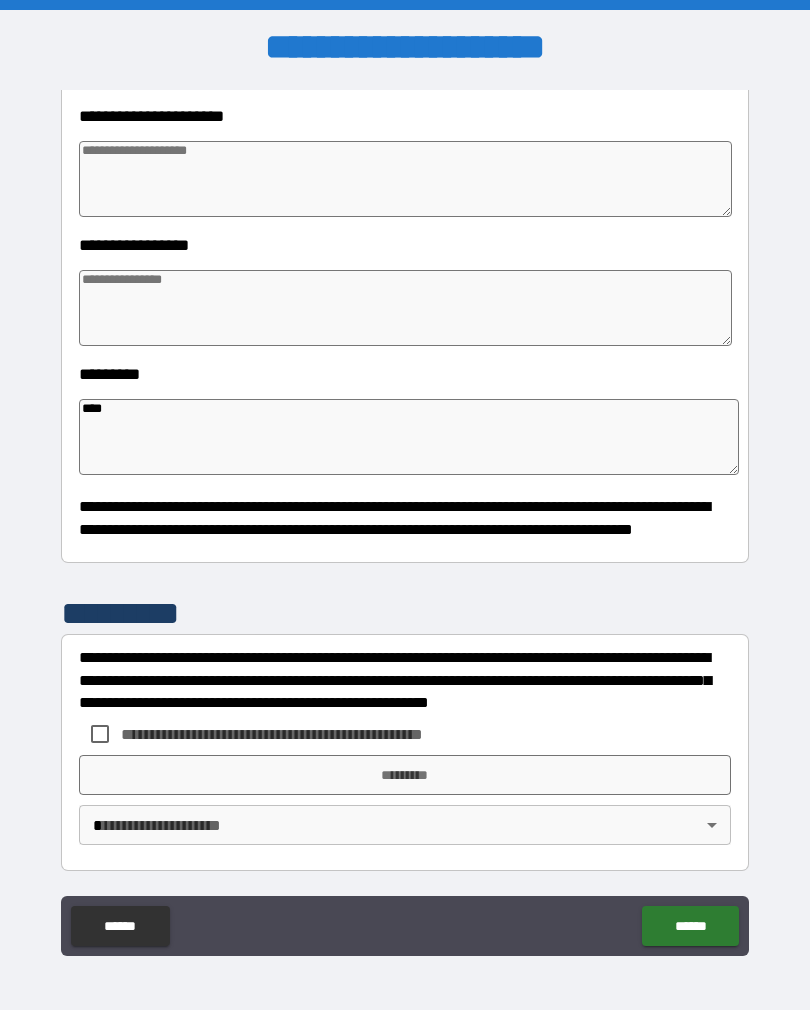type on "*" 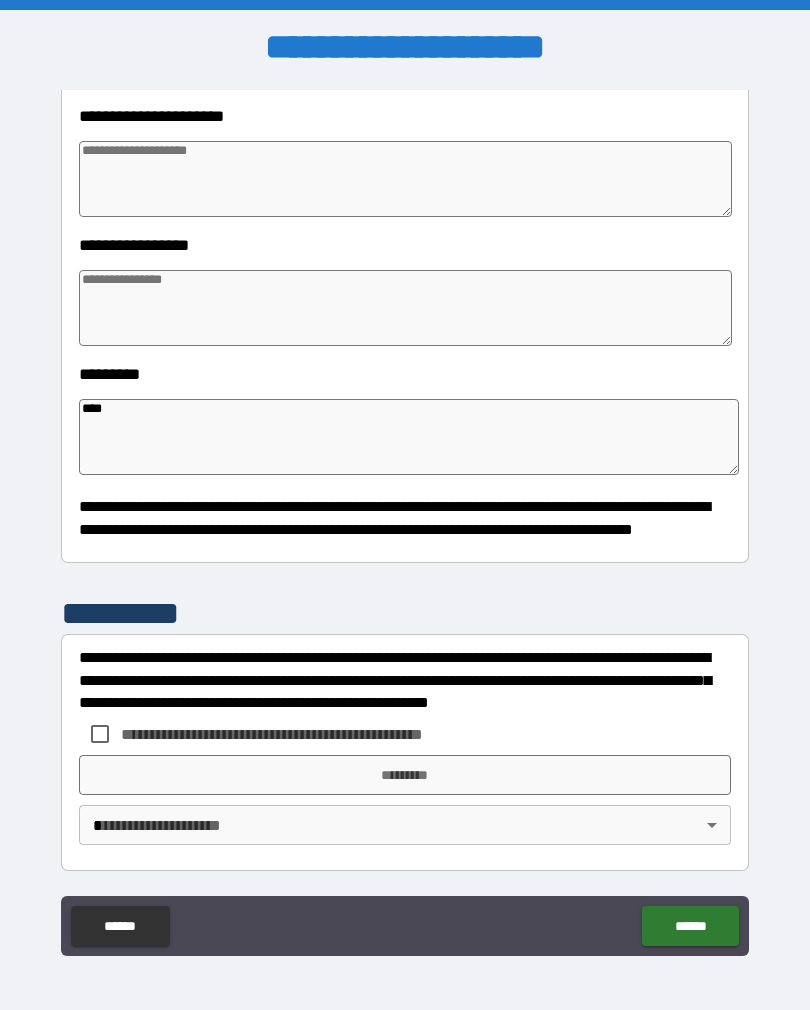 type on "*" 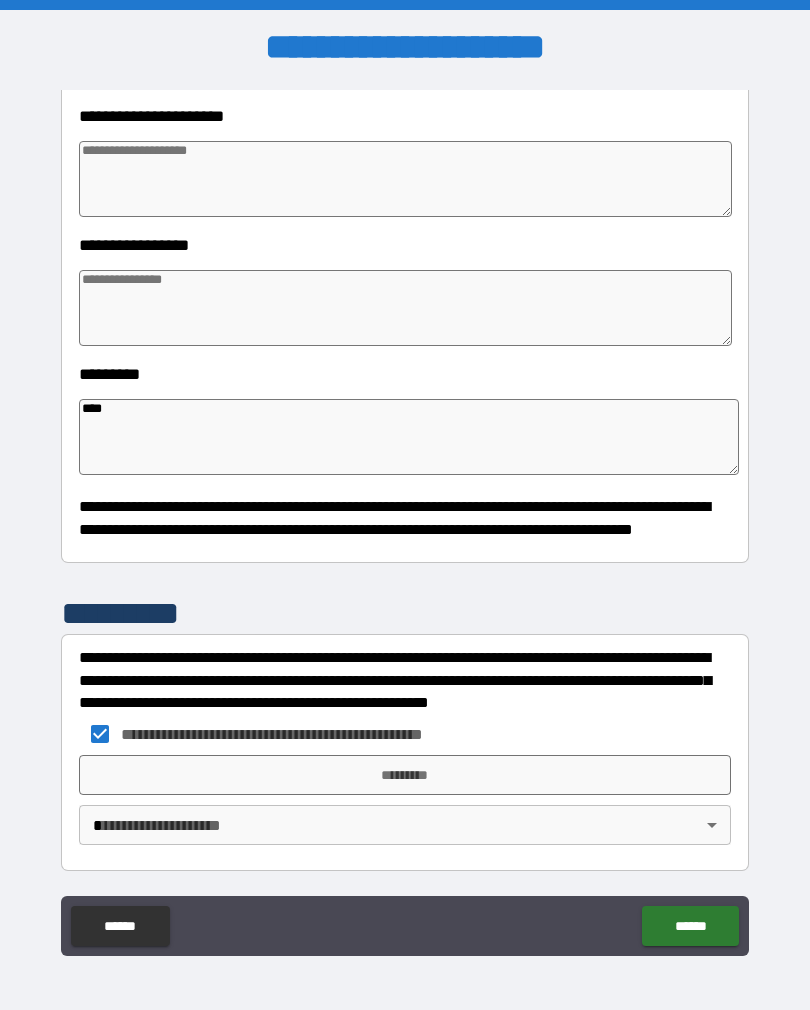 click on "*********" at bounding box center [405, 775] 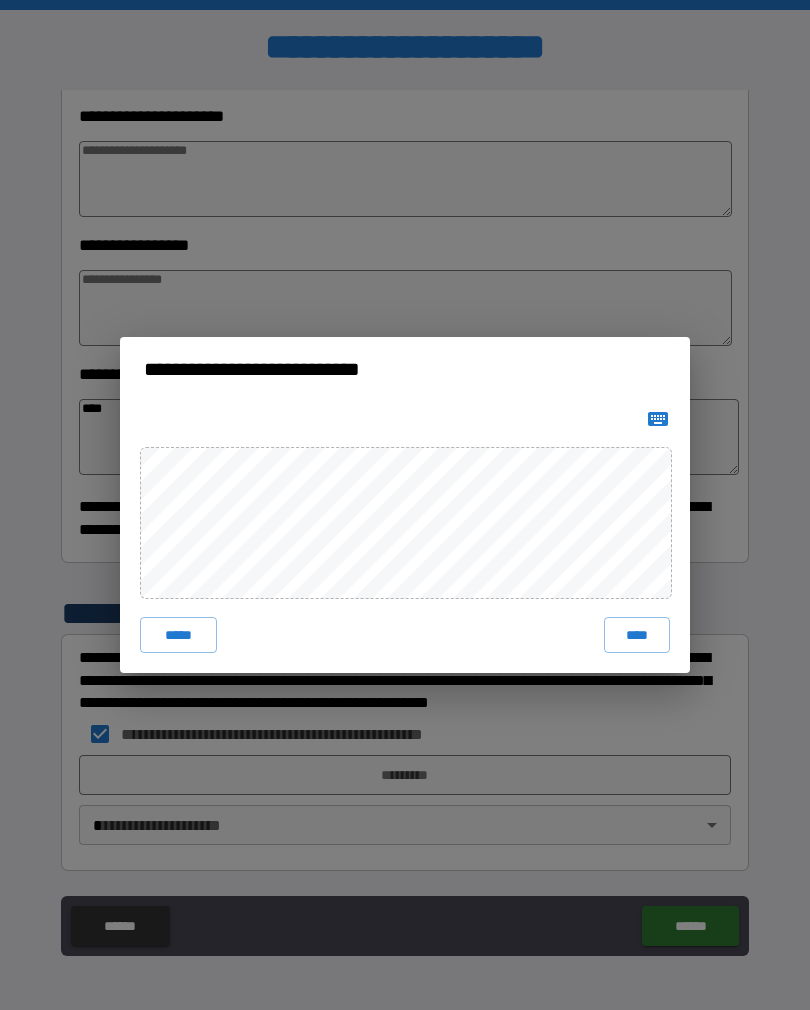 click on "****" at bounding box center [637, 635] 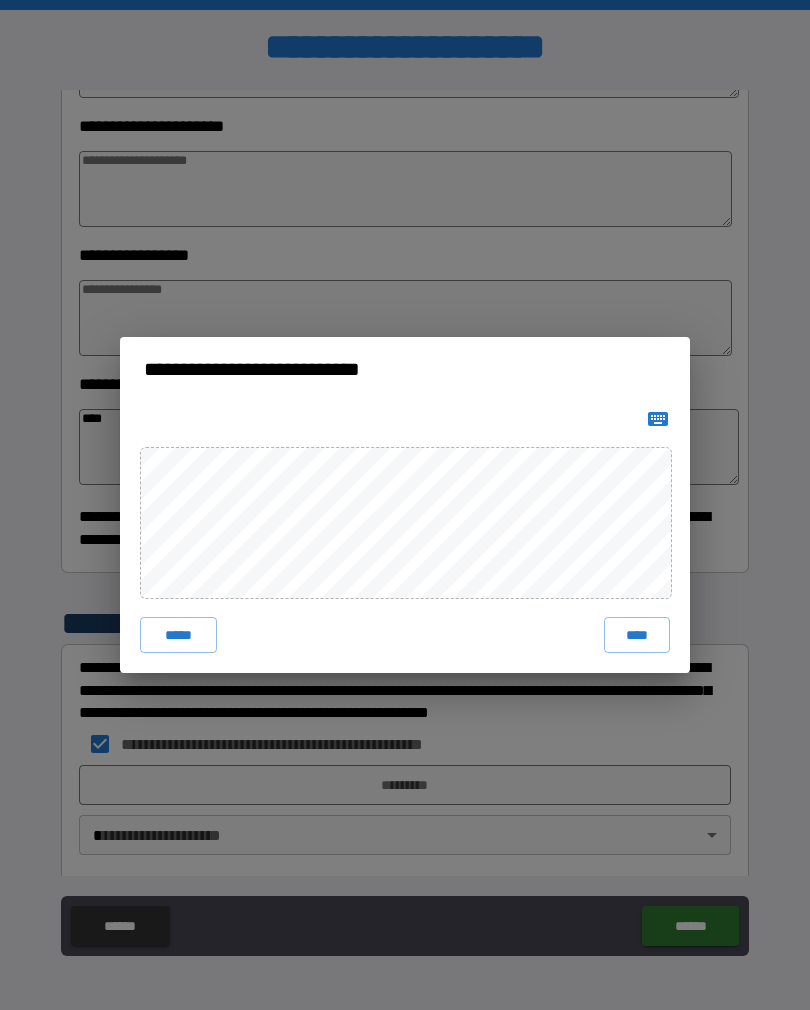 type on "*" 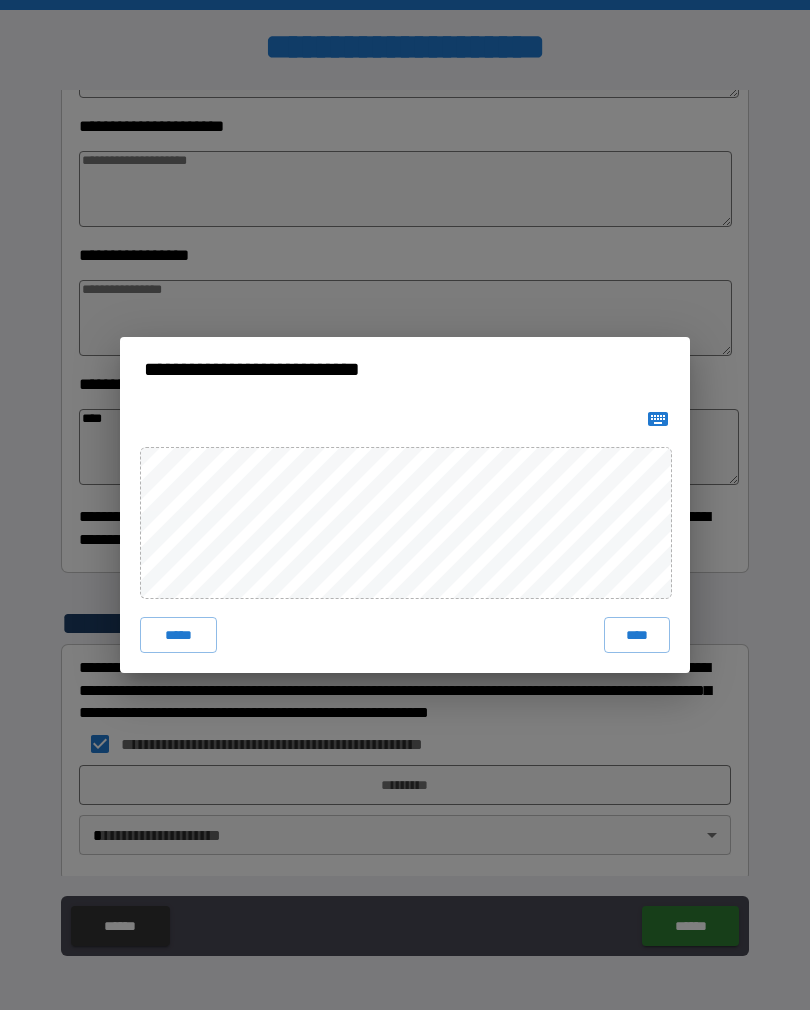 type on "*" 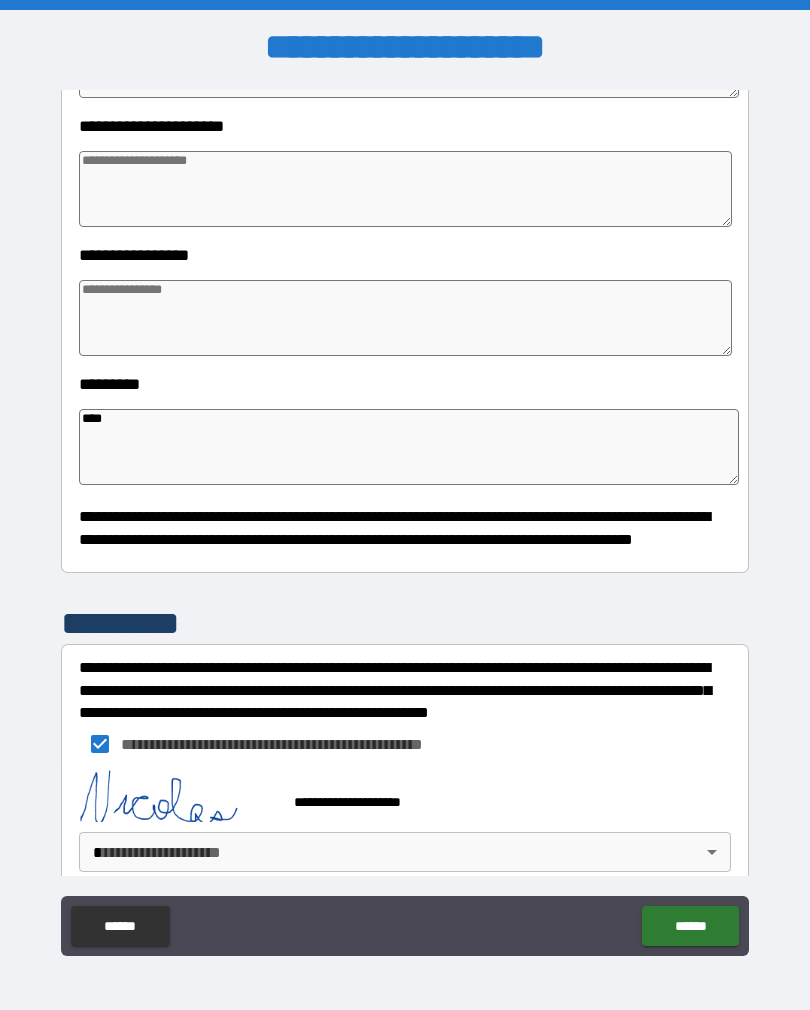 click on "******" at bounding box center [690, 926] 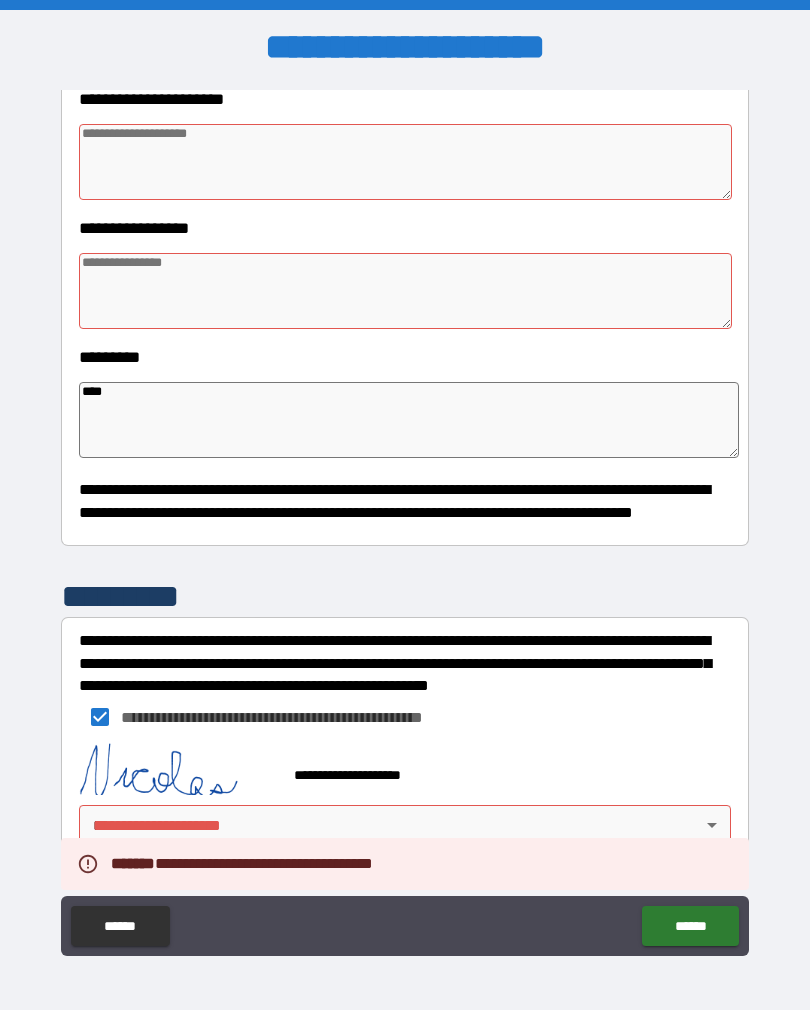 scroll, scrollTop: 409, scrollLeft: 0, axis: vertical 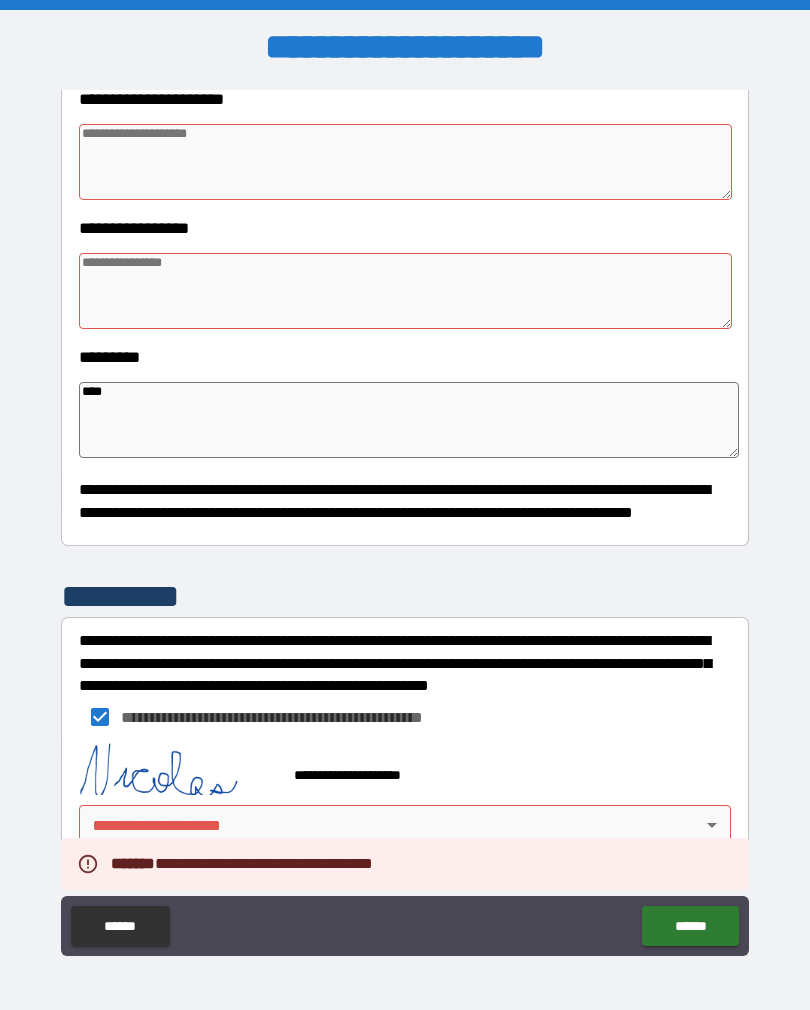 click on "**********" at bounding box center [405, 520] 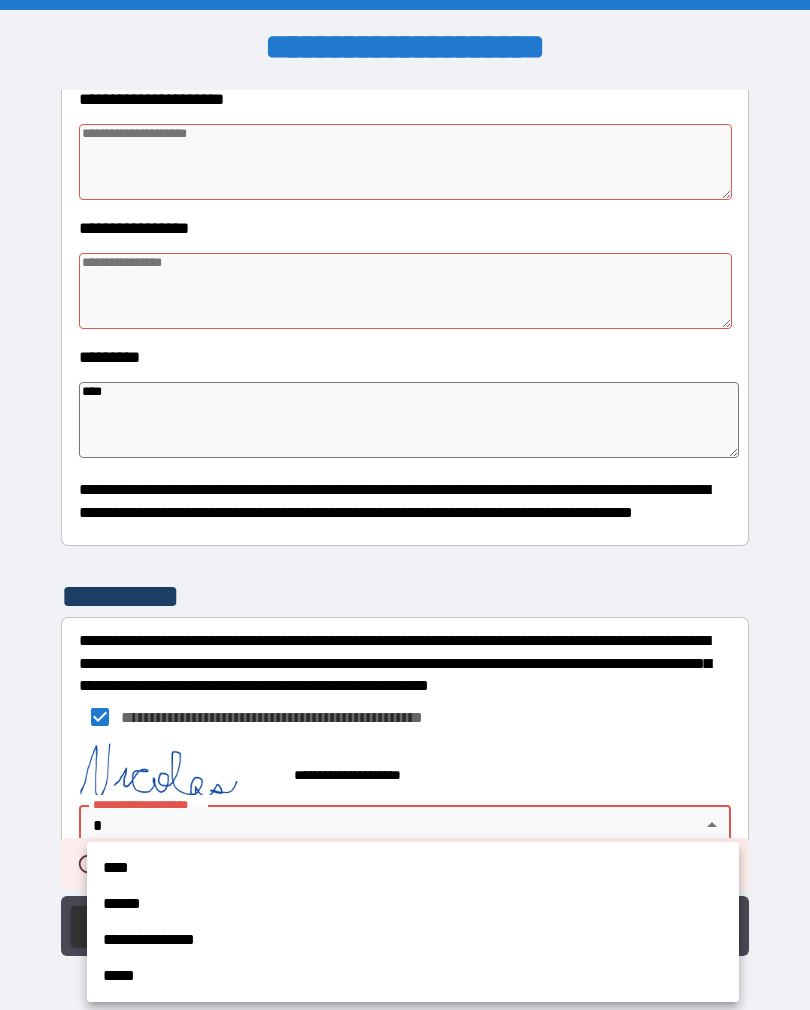 click on "****" at bounding box center (413, 868) 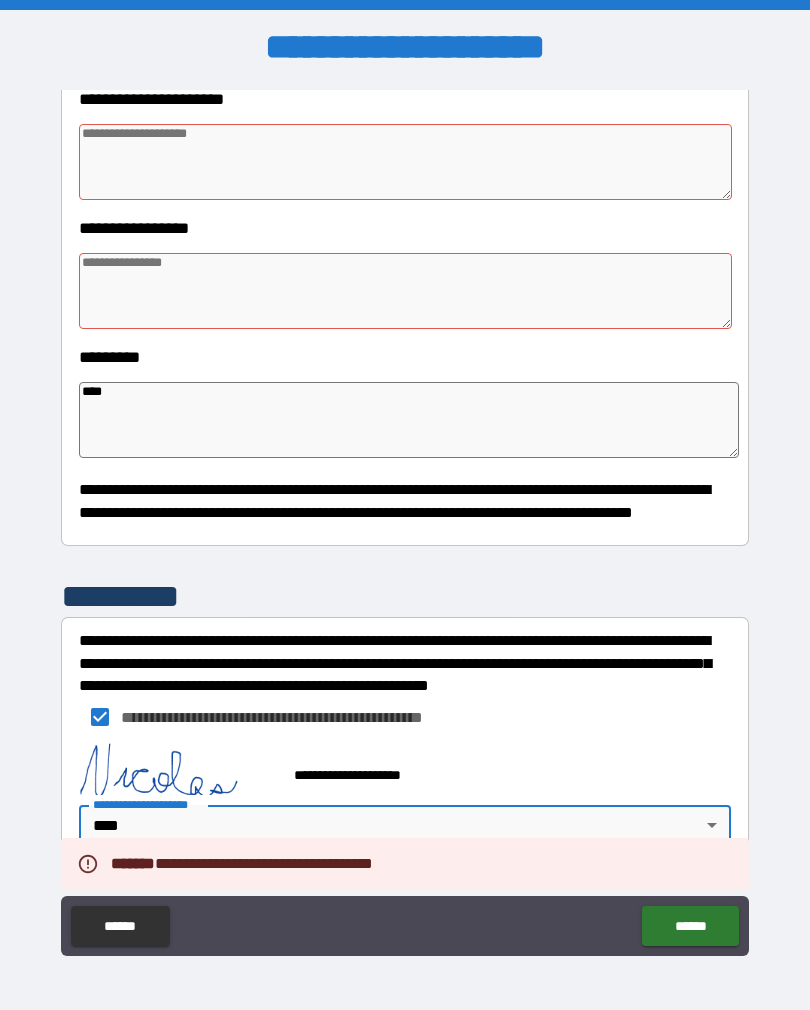 type on "*" 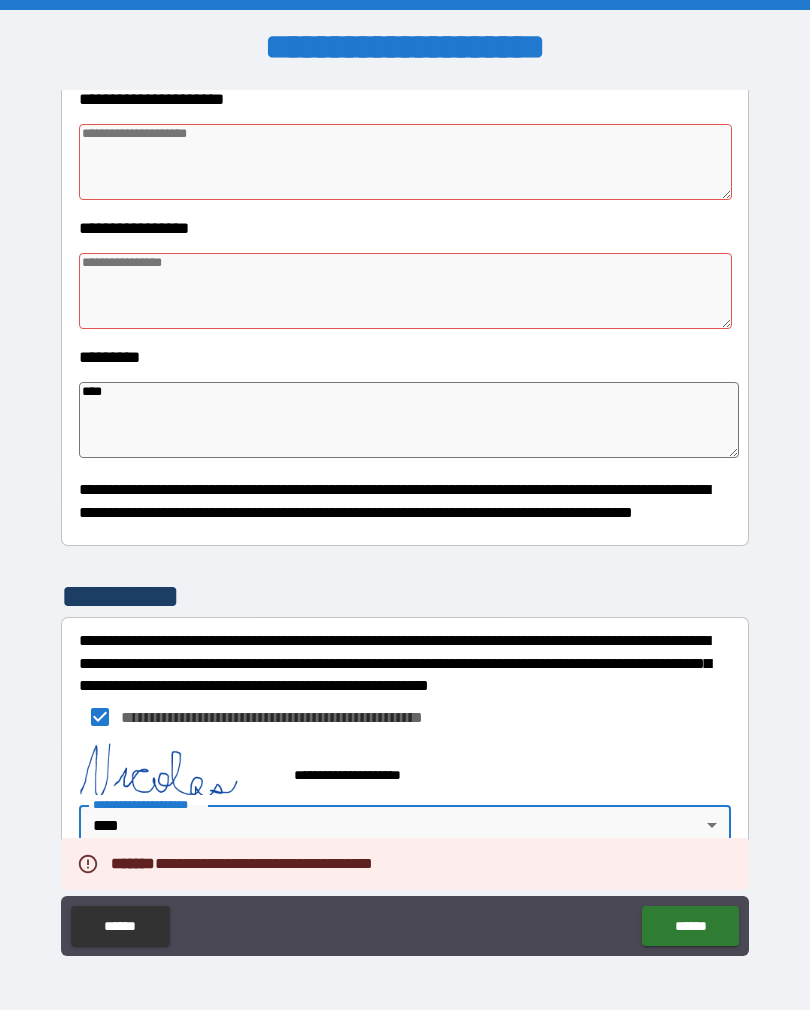 type on "*" 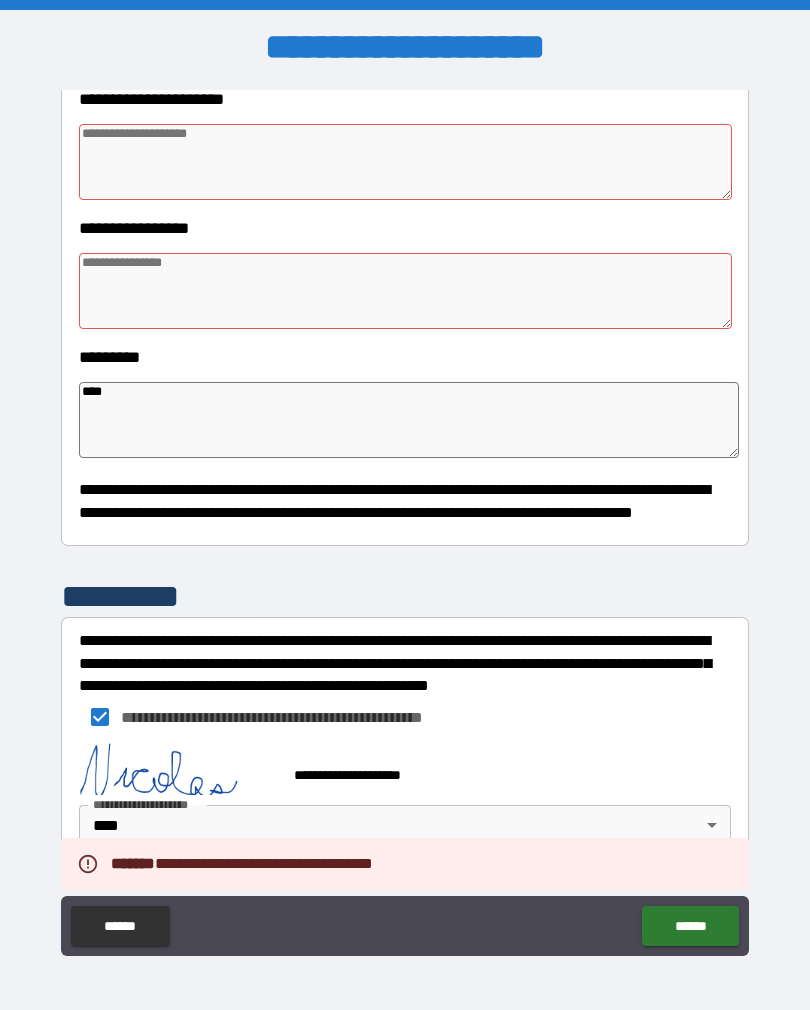 type on "*" 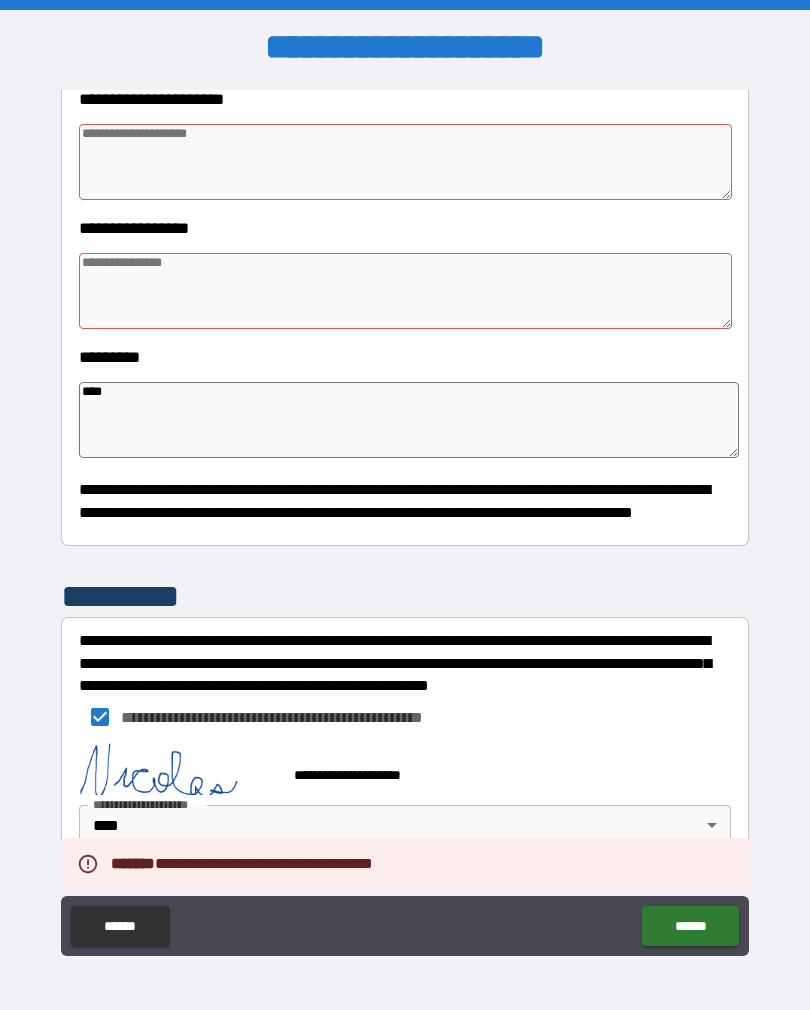 type on "*" 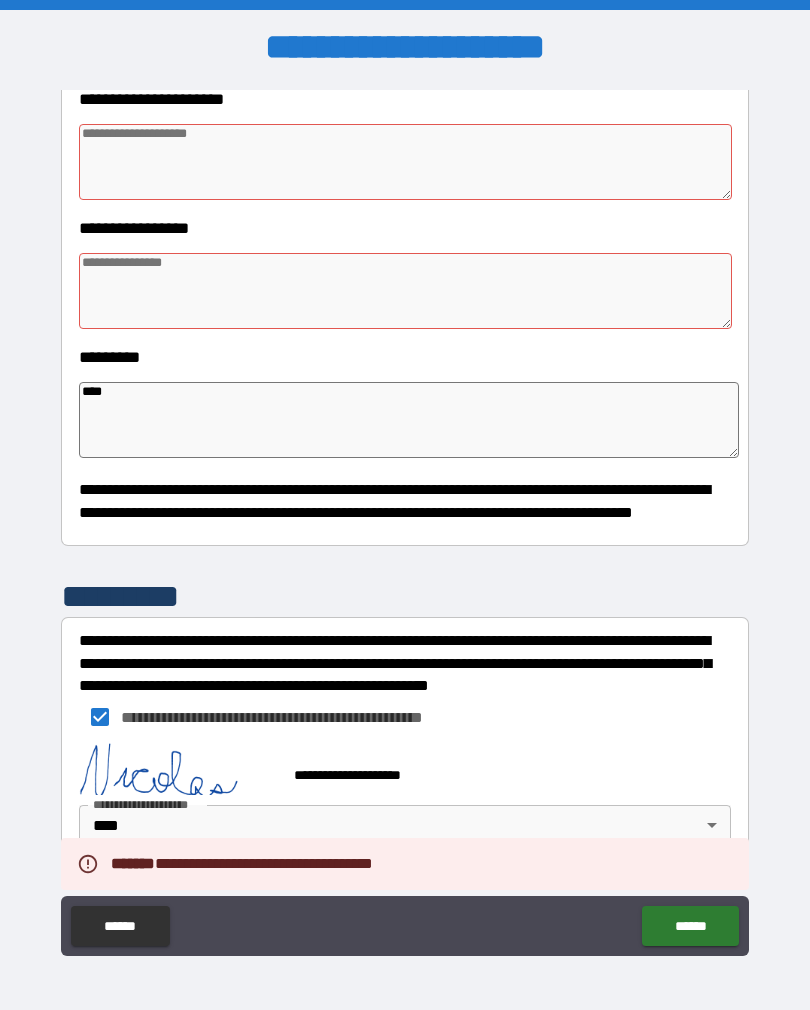 type on "*" 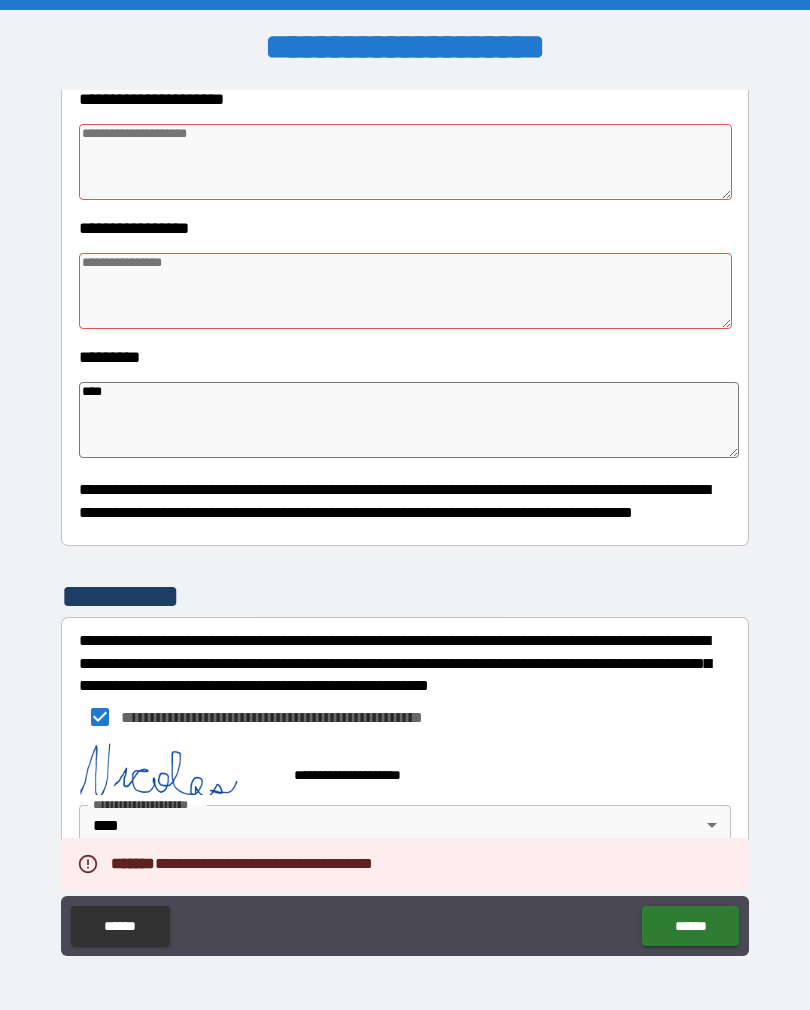 type on "*" 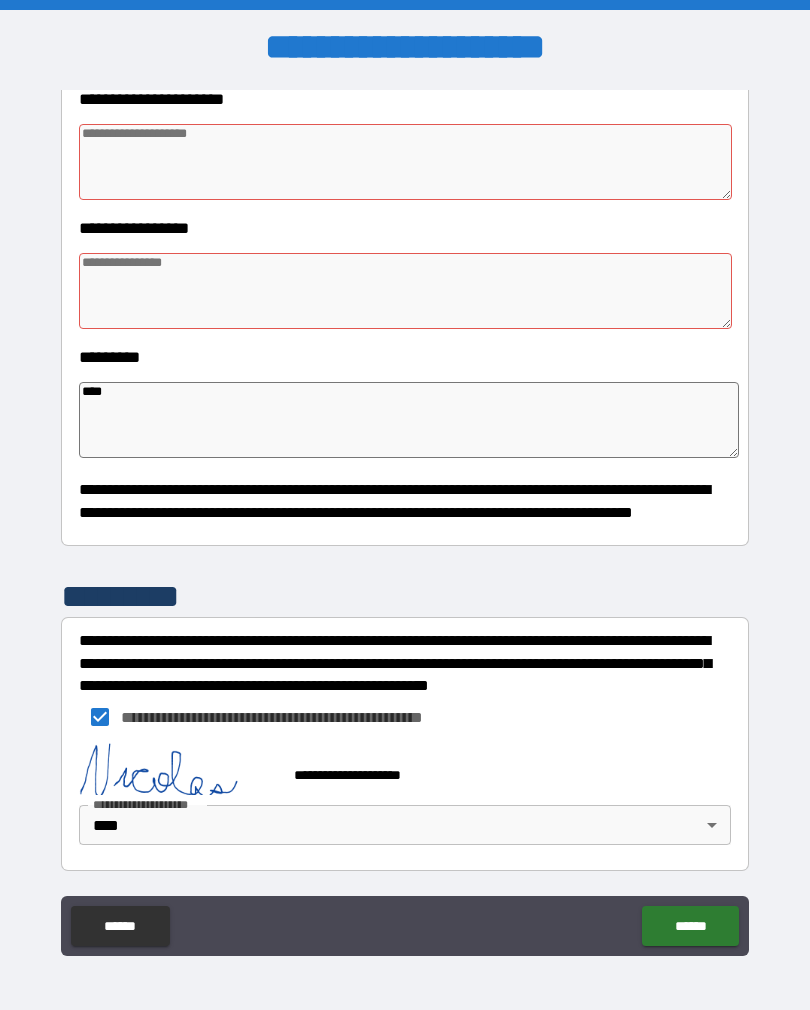 type on "*" 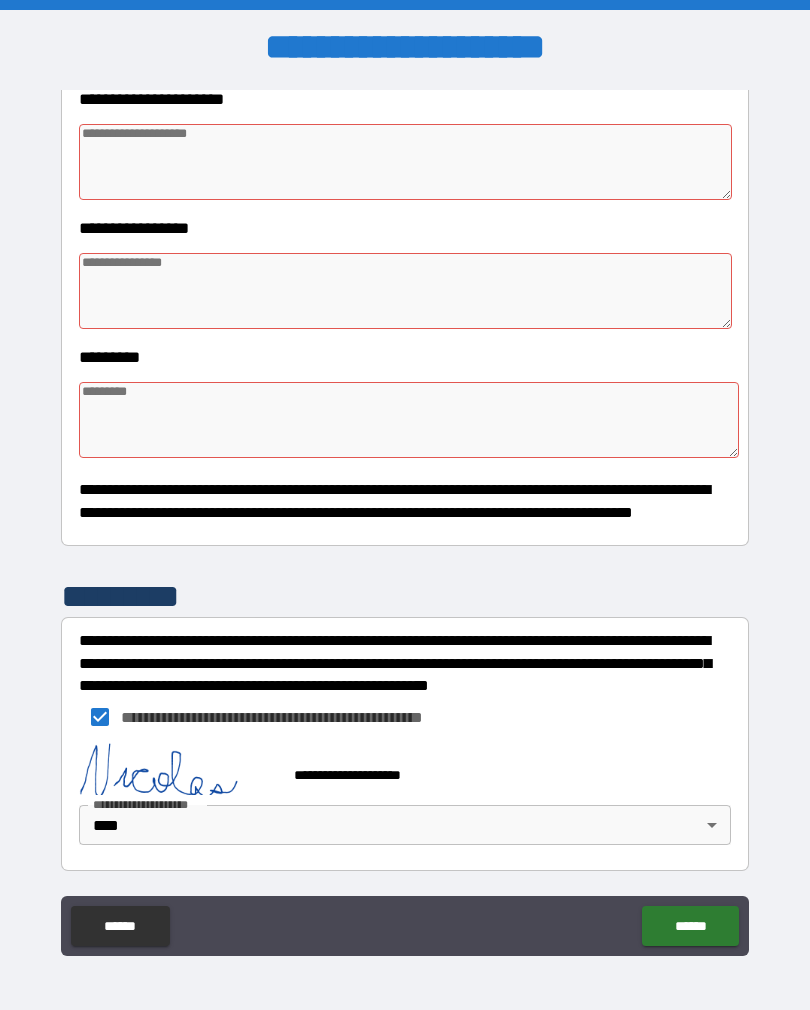 type on "*" 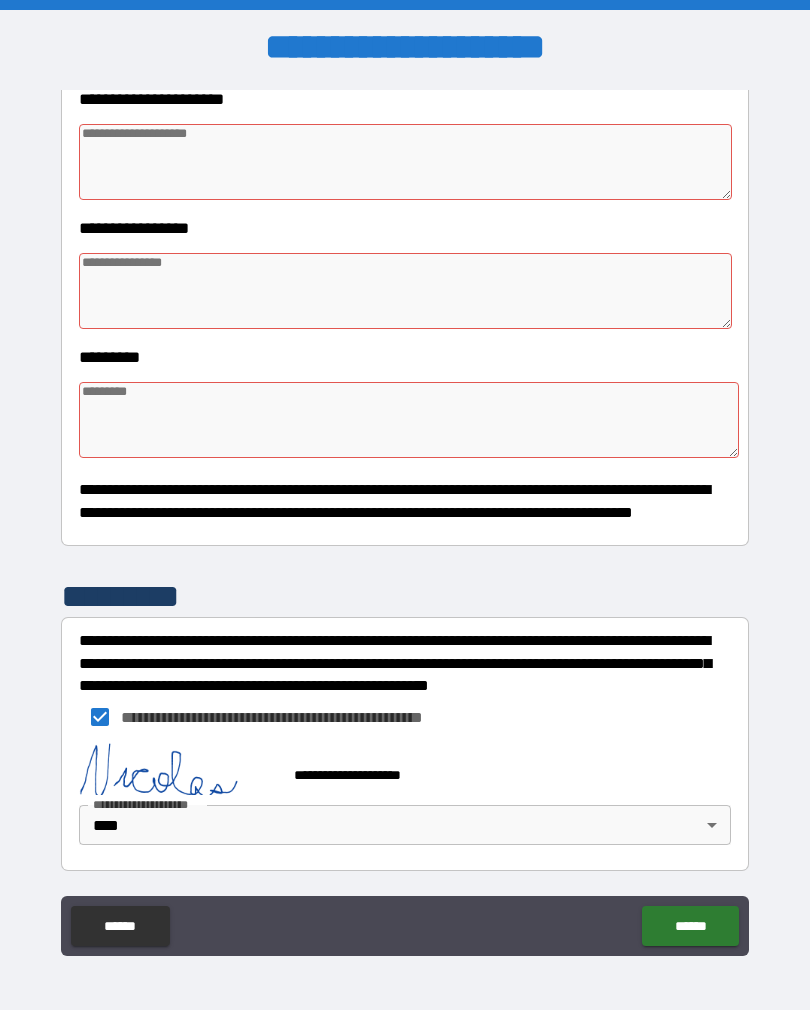 type on "*" 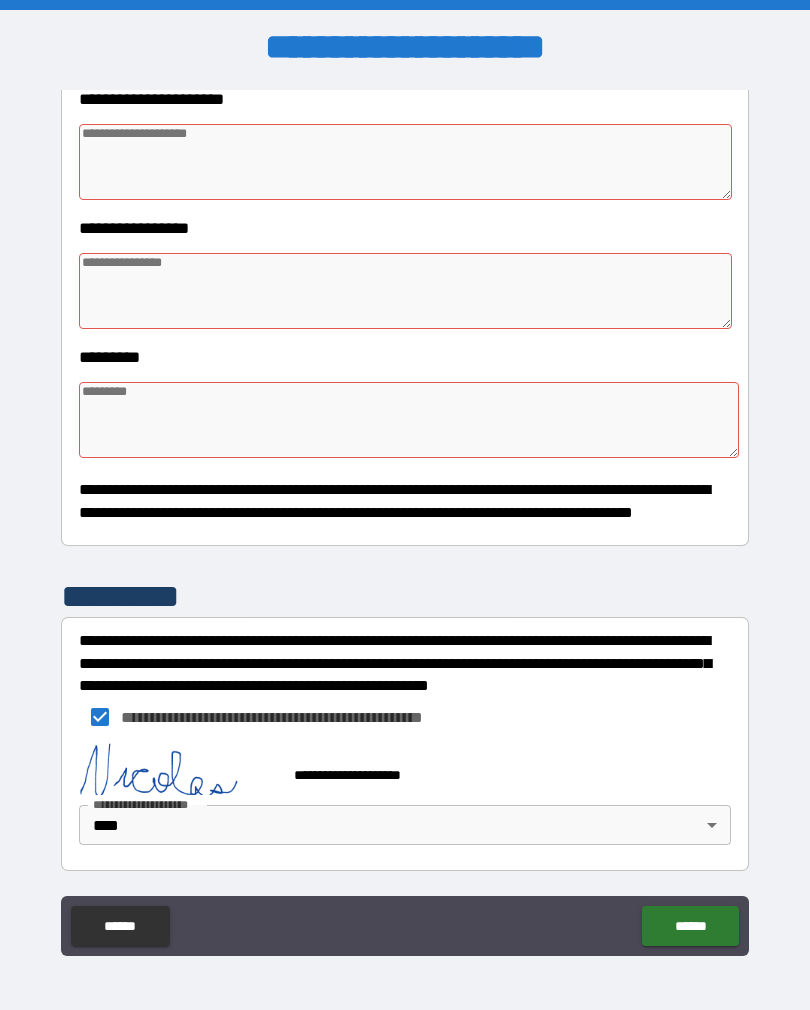 type on "*" 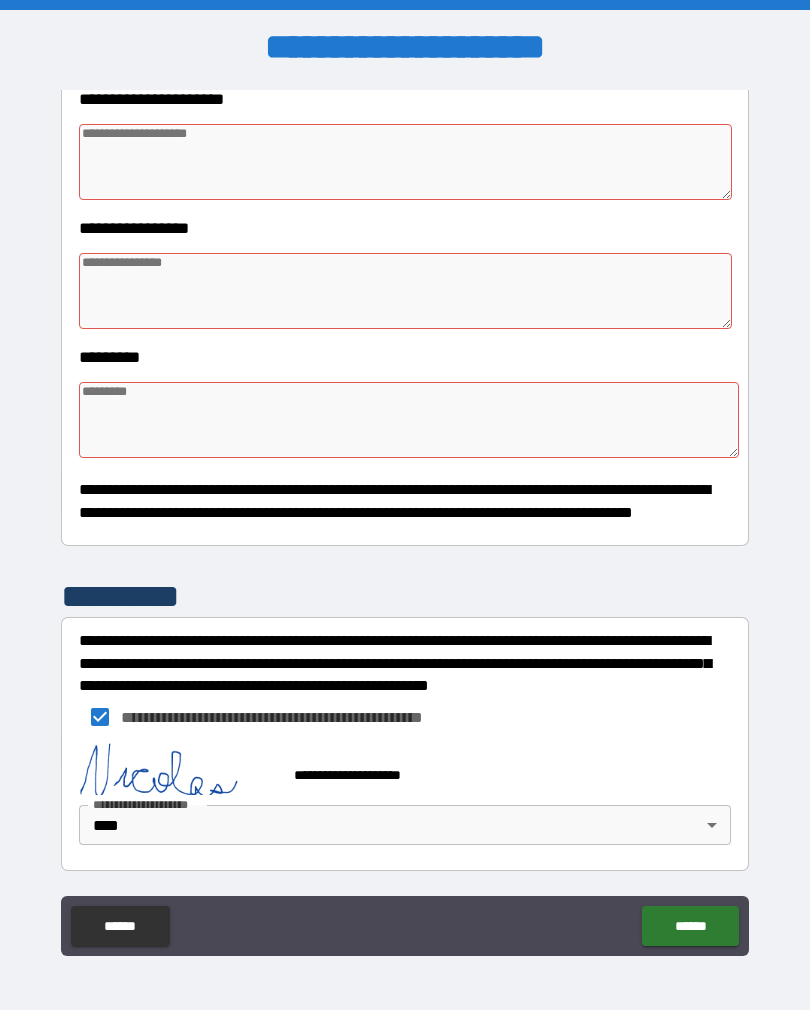 type 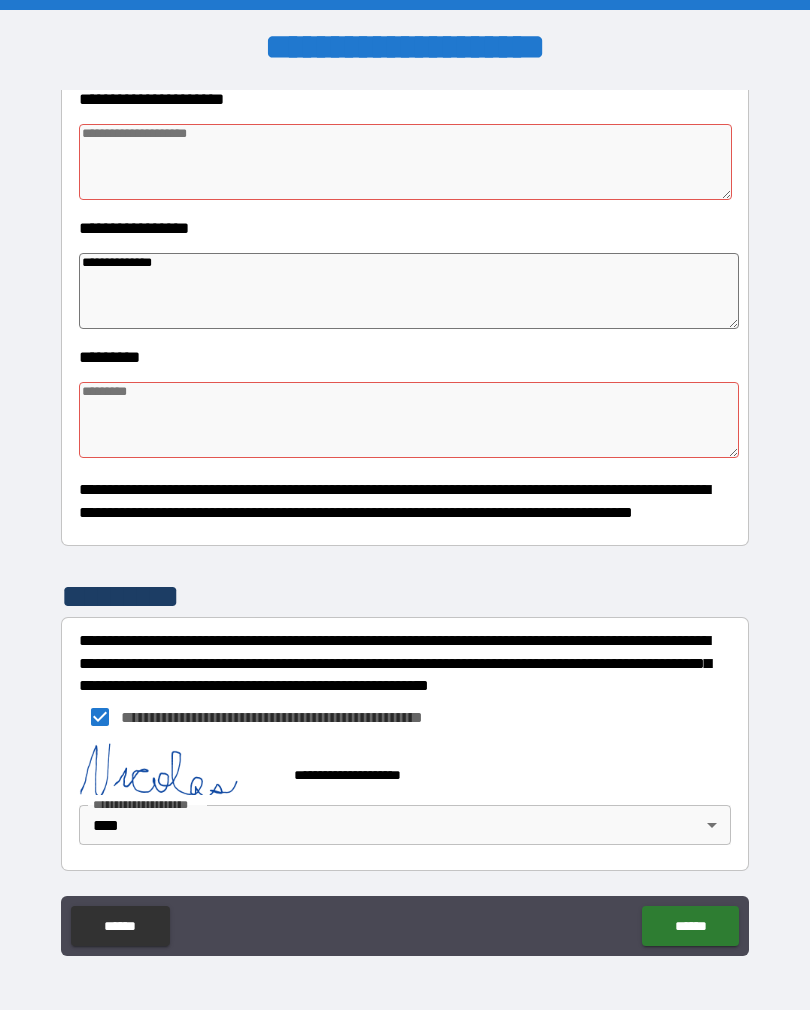 click at bounding box center [409, 420] 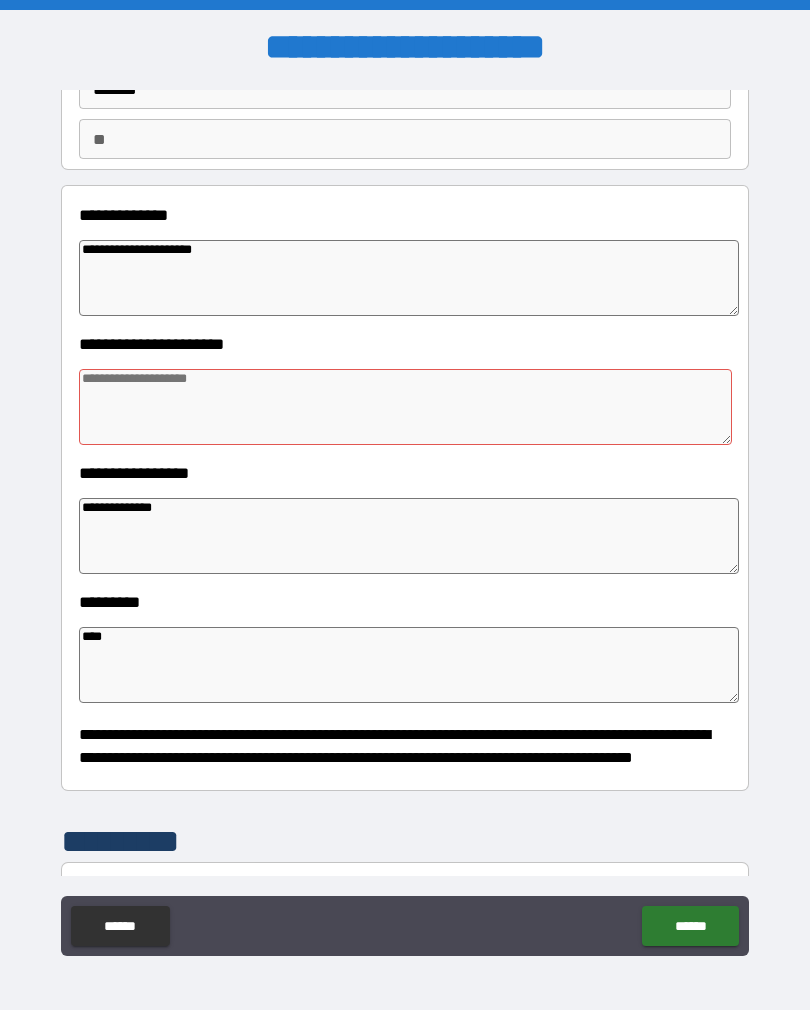 scroll, scrollTop: 152, scrollLeft: 0, axis: vertical 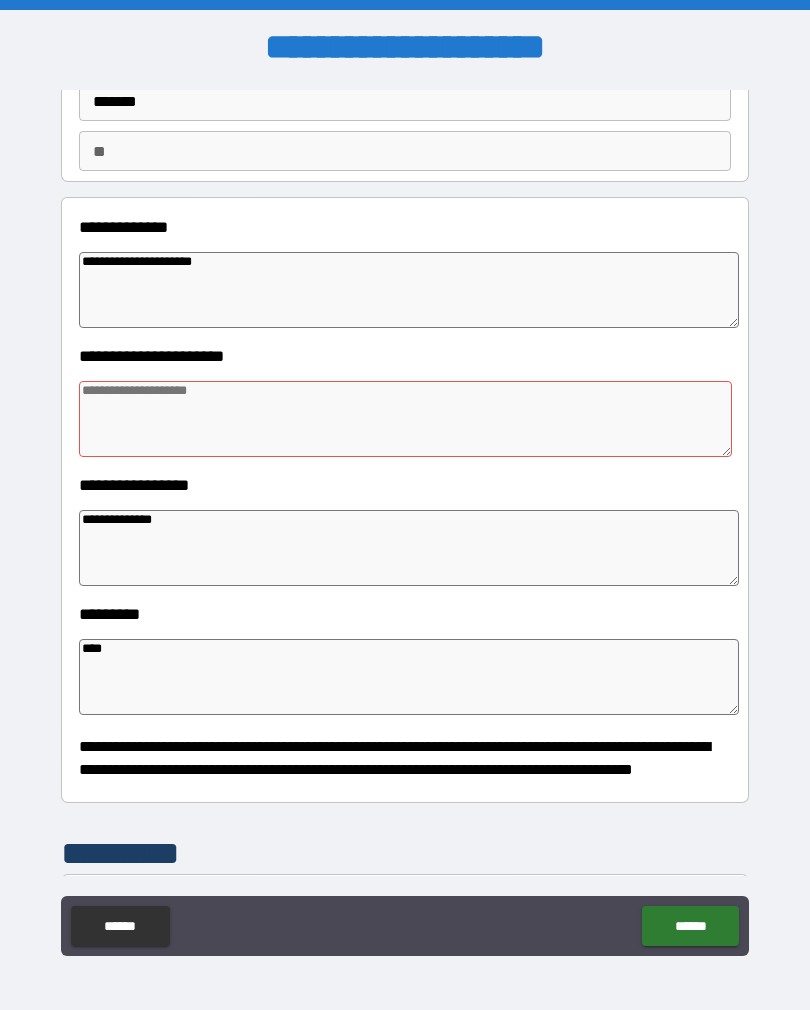 click at bounding box center [405, 419] 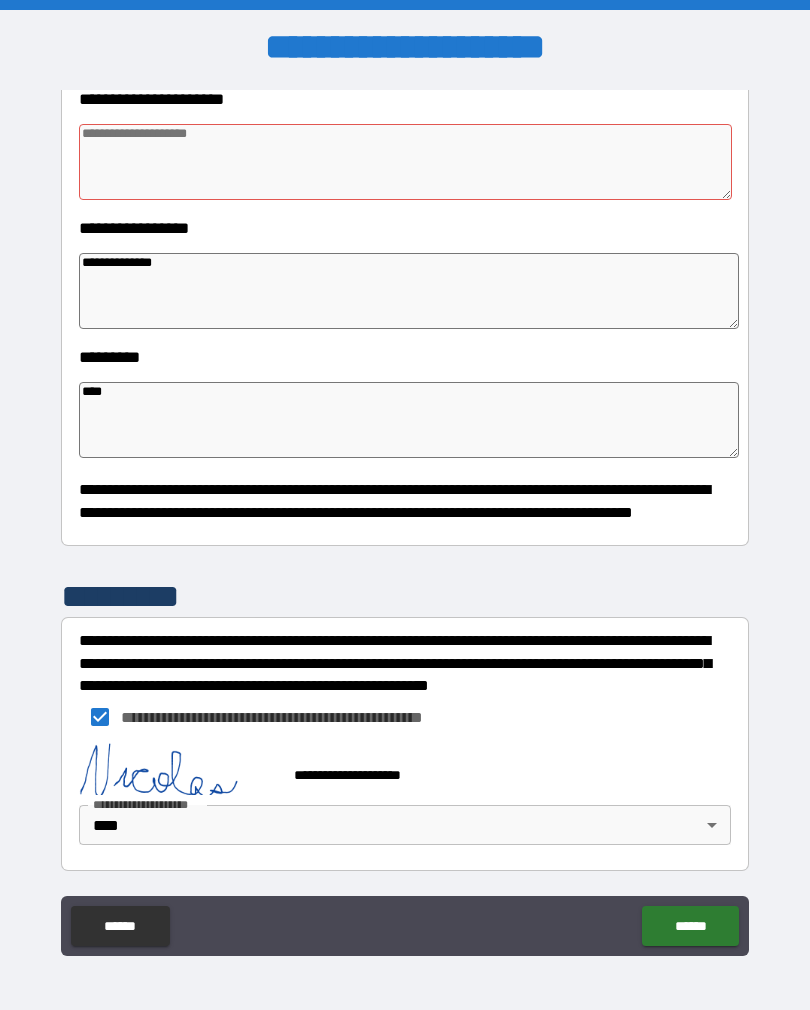 scroll, scrollTop: 409, scrollLeft: 0, axis: vertical 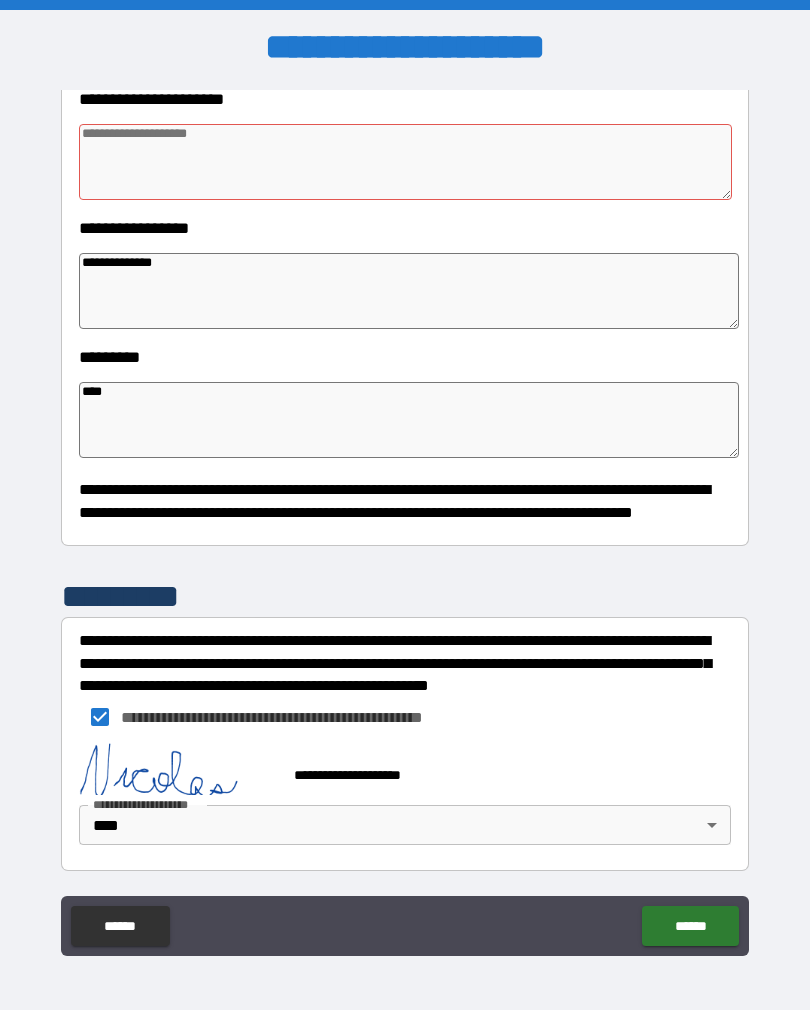 click on "**********" at bounding box center (405, 523) 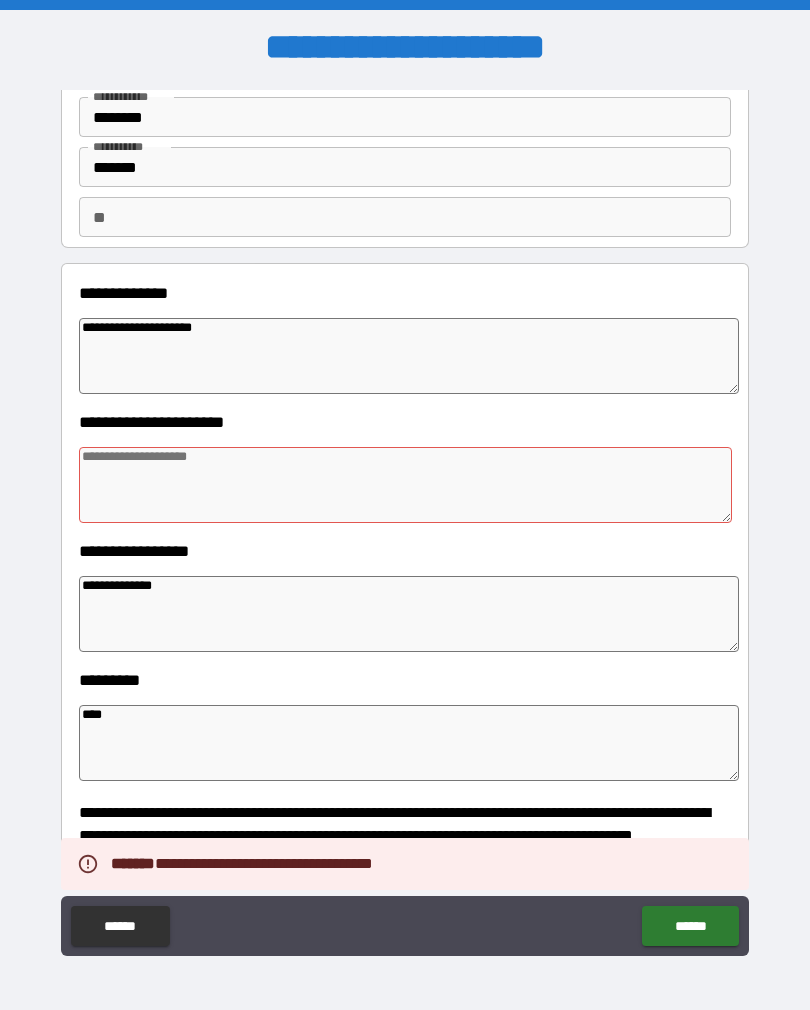 scroll, scrollTop: 85, scrollLeft: 0, axis: vertical 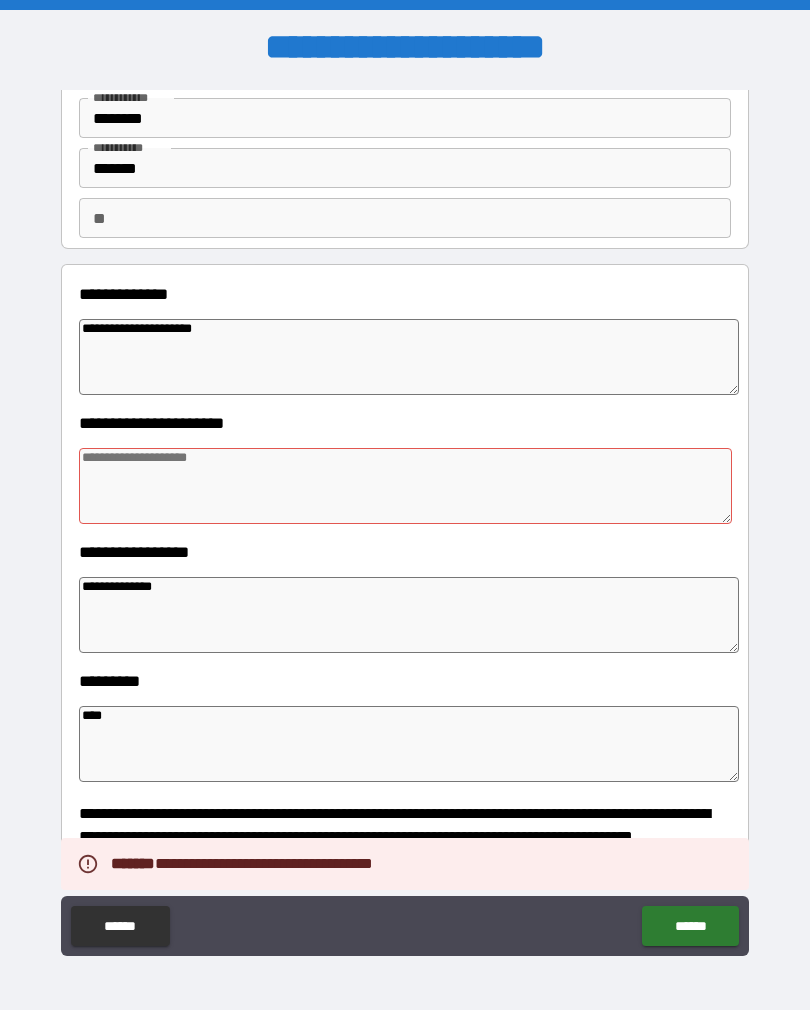 click at bounding box center (405, 486) 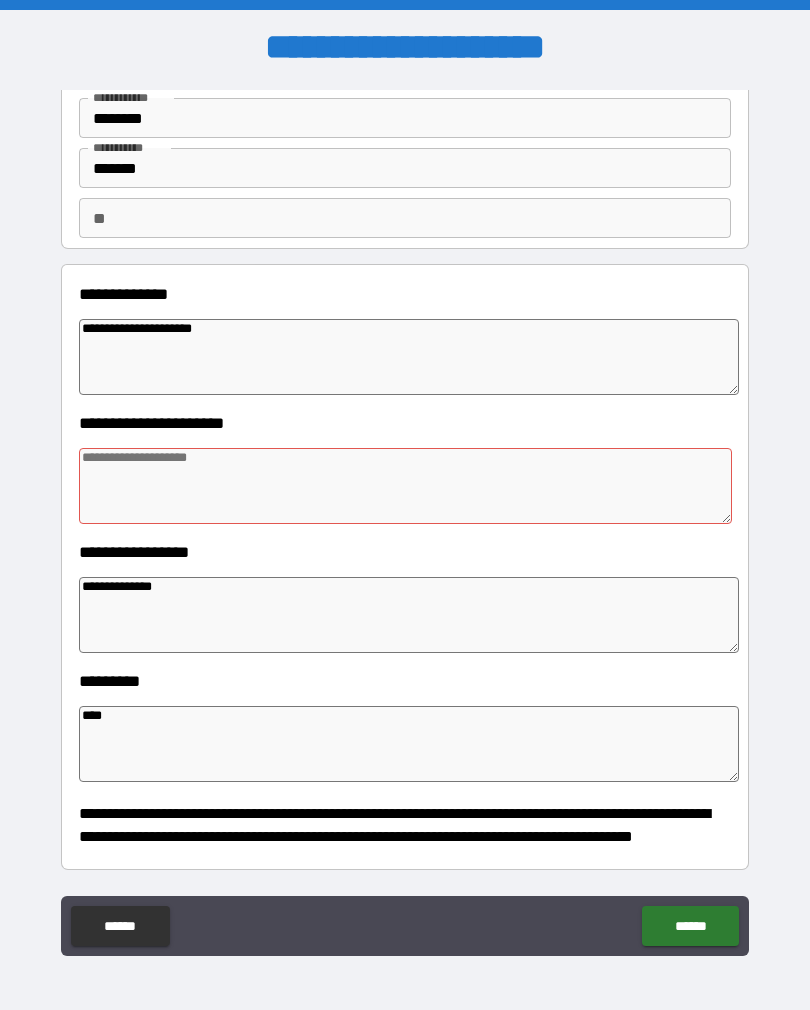 click at bounding box center (405, 486) 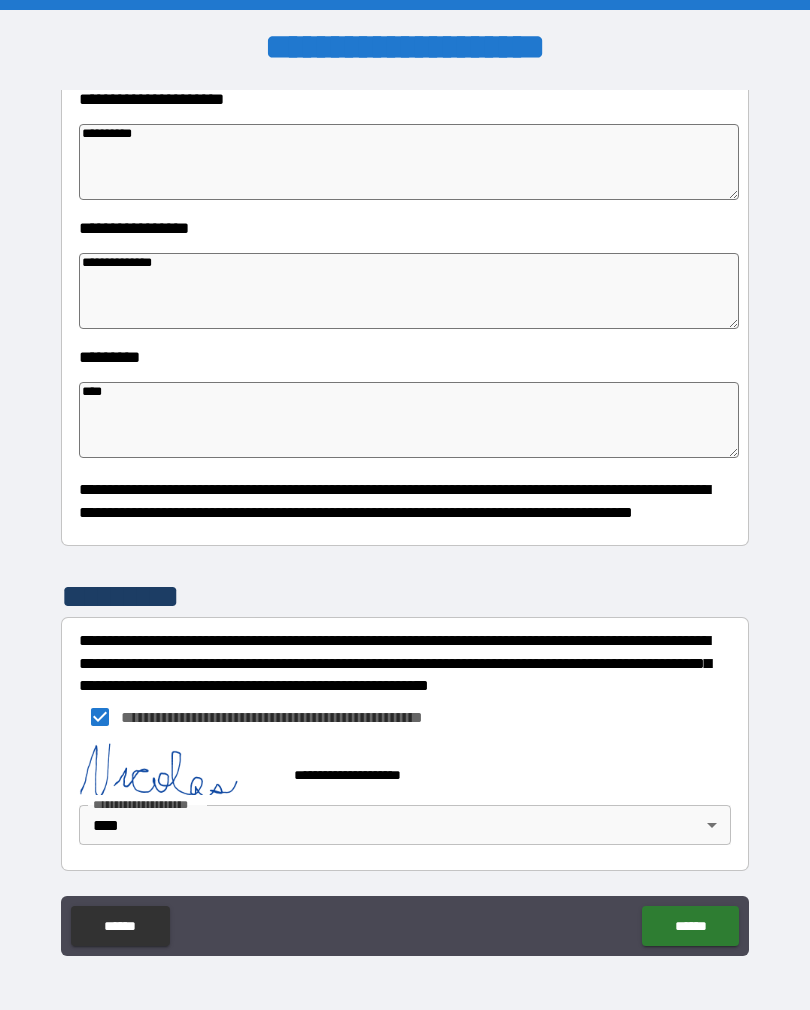 scroll, scrollTop: 409, scrollLeft: 0, axis: vertical 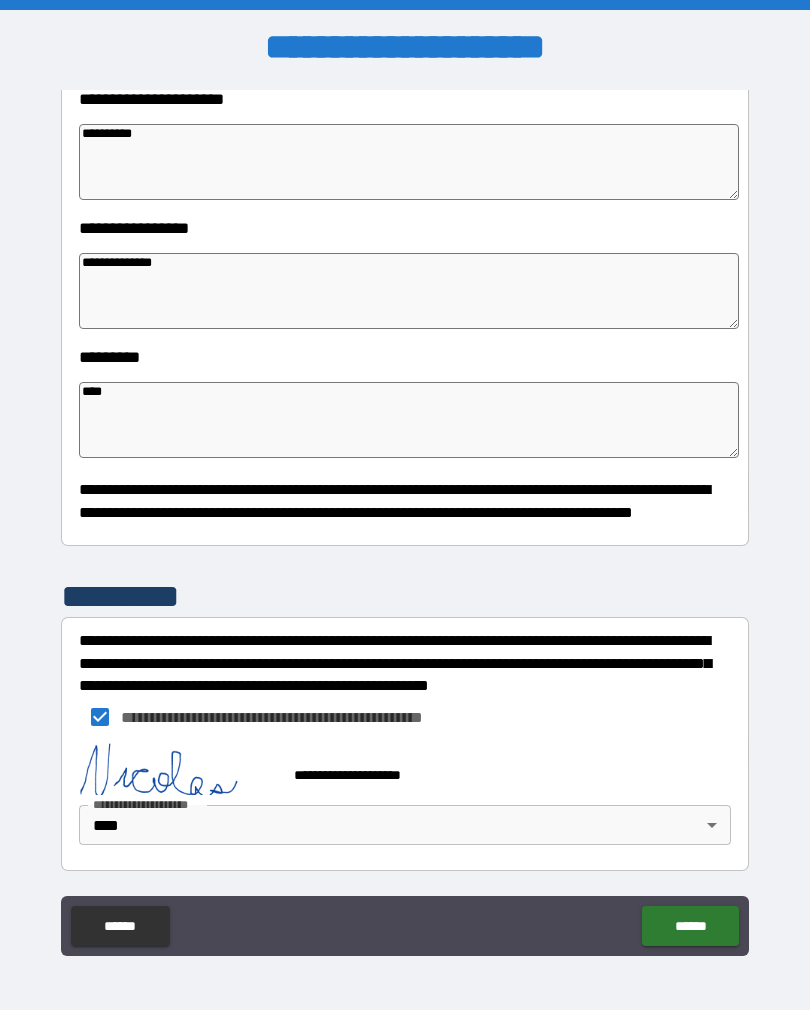 click on "**********" at bounding box center (405, 523) 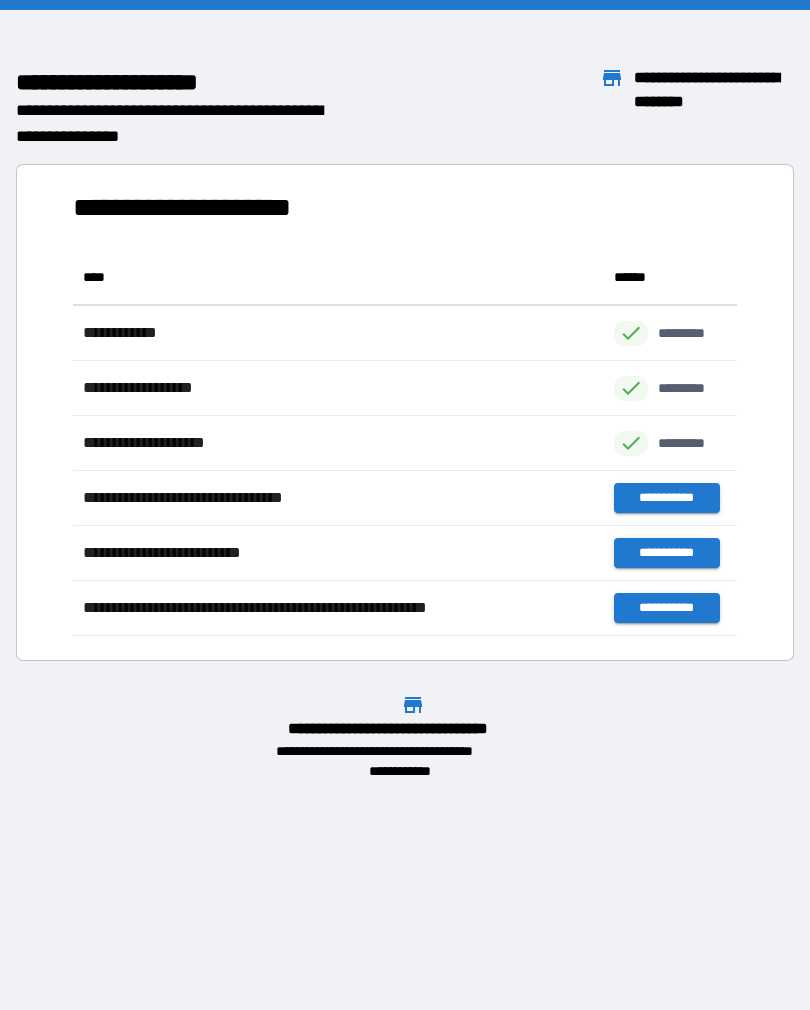 scroll, scrollTop: 386, scrollLeft: 664, axis: both 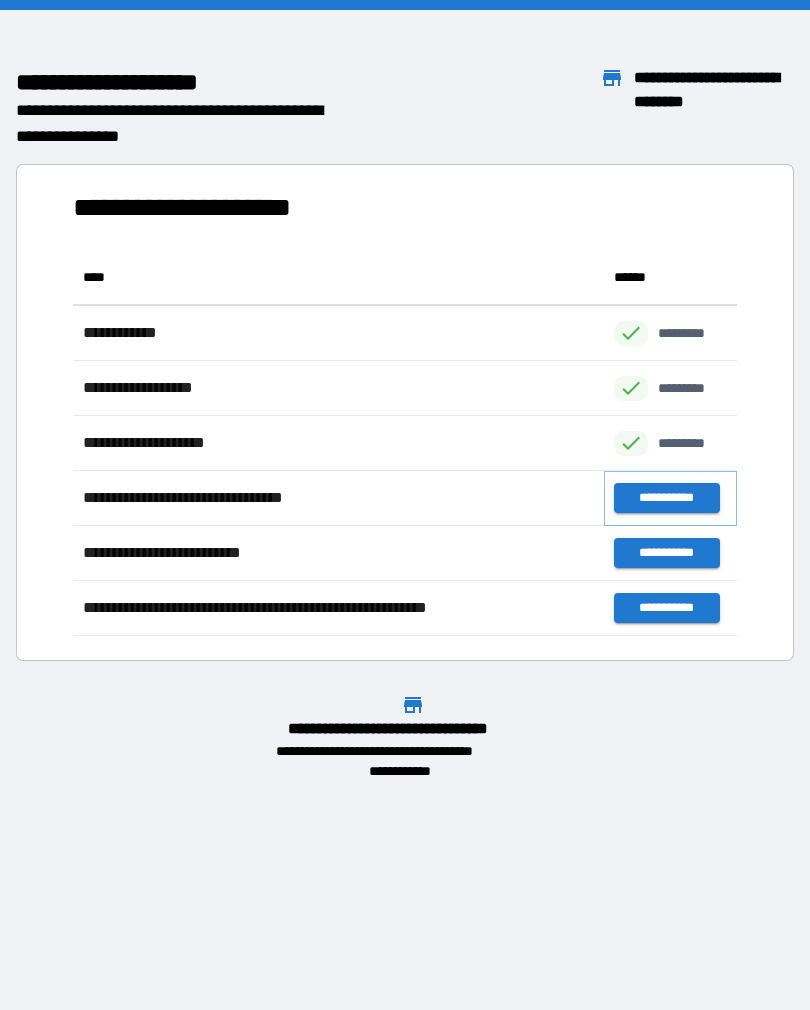 click on "**********" at bounding box center [666, 498] 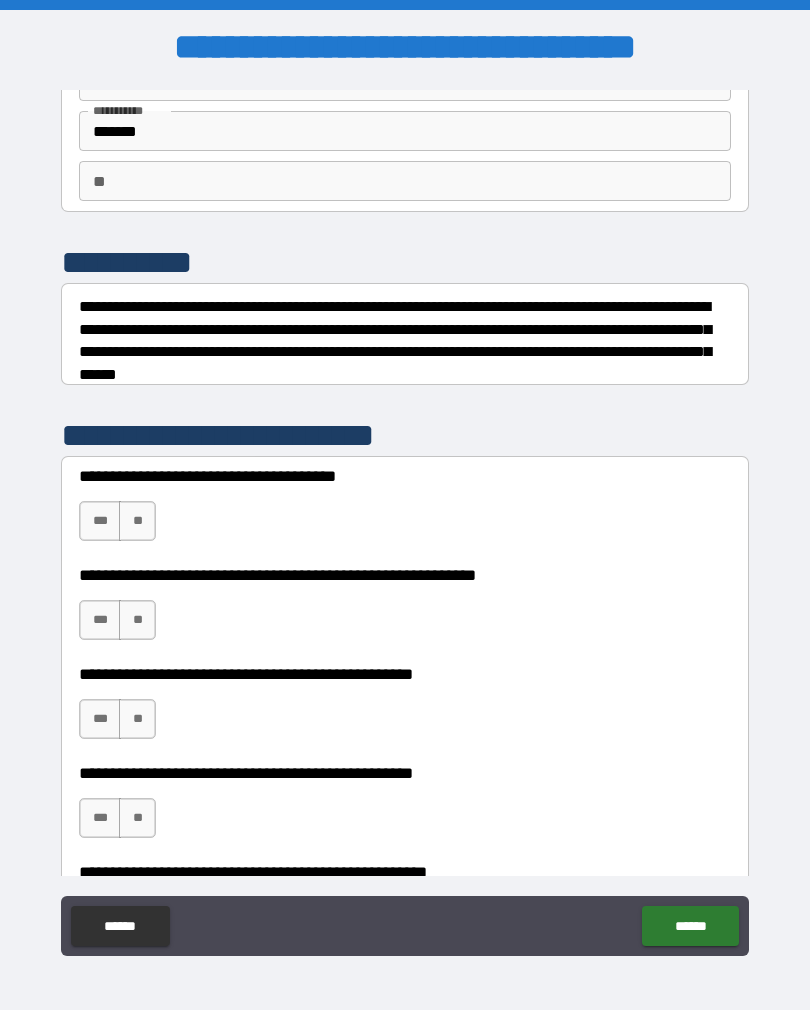 scroll, scrollTop: 127, scrollLeft: 0, axis: vertical 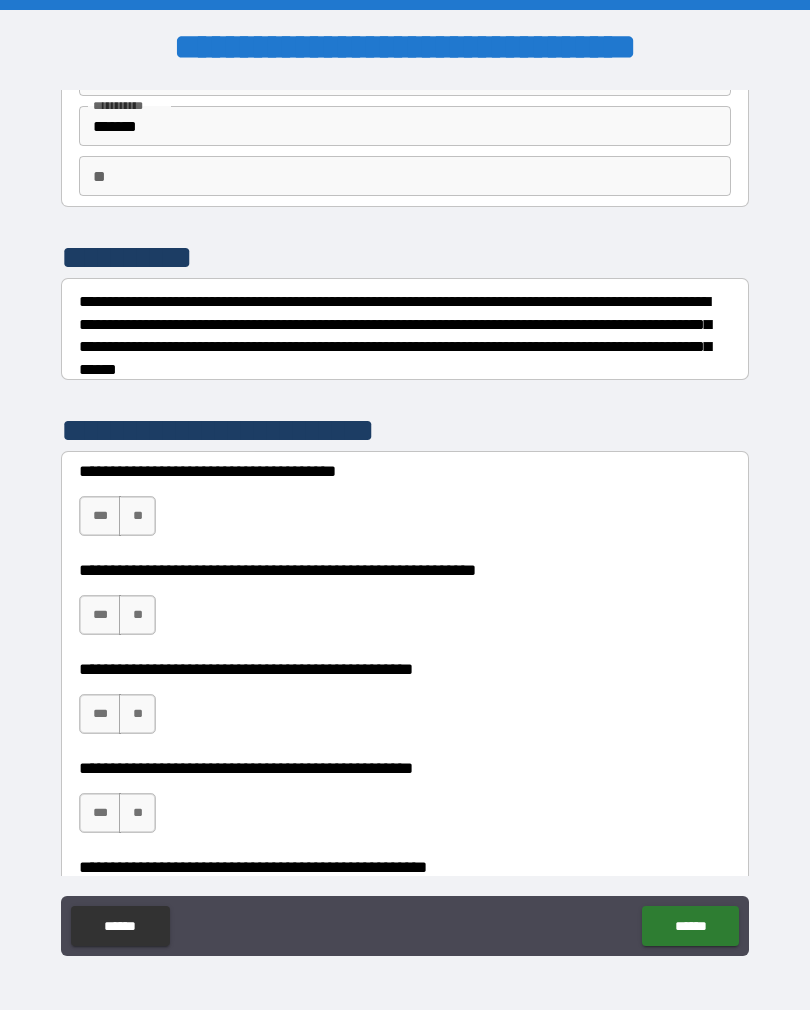 click on "***" at bounding box center (100, 516) 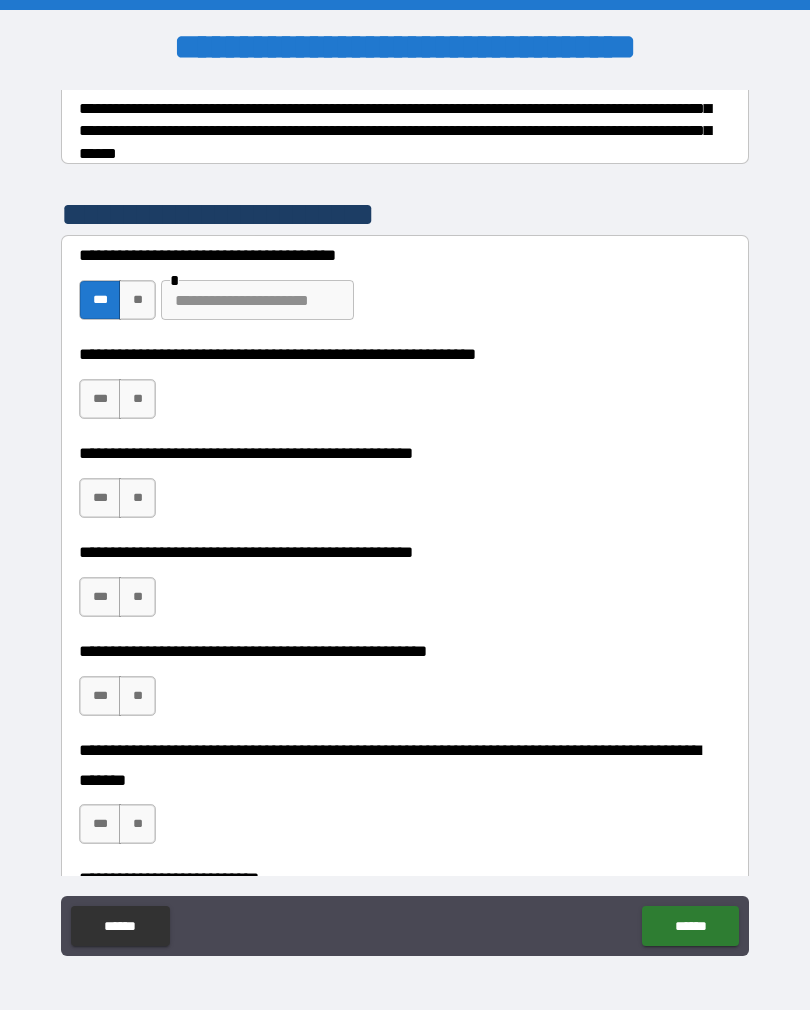 scroll, scrollTop: 347, scrollLeft: 0, axis: vertical 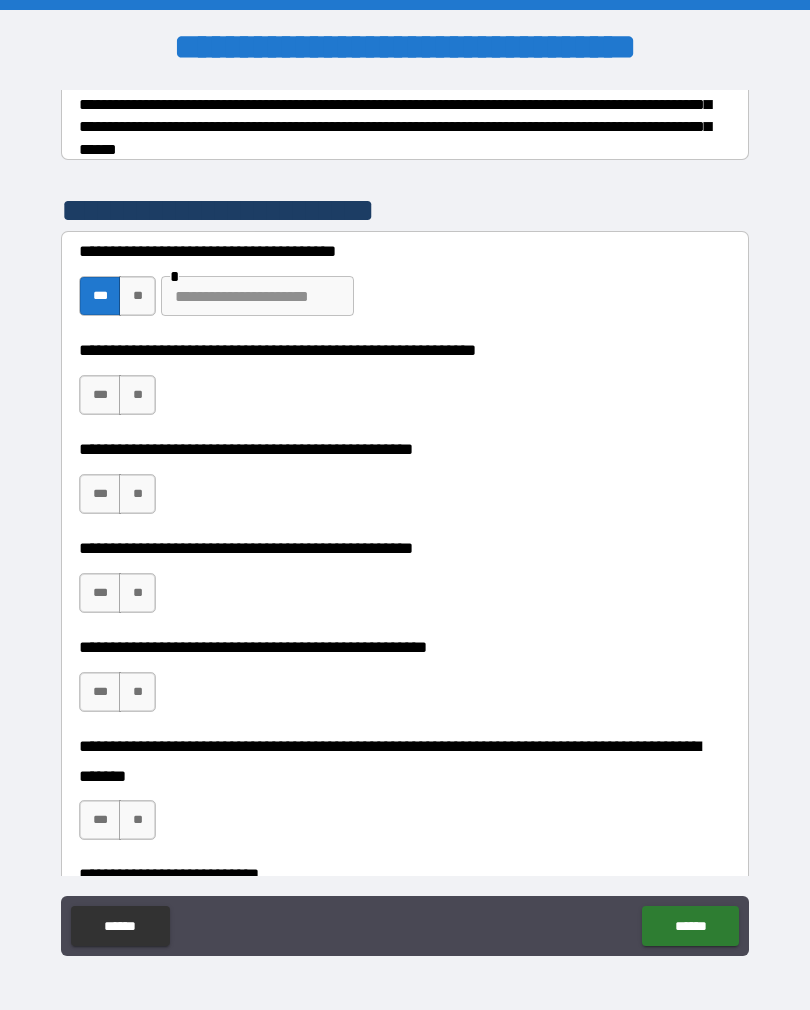 click on "***" at bounding box center (100, 593) 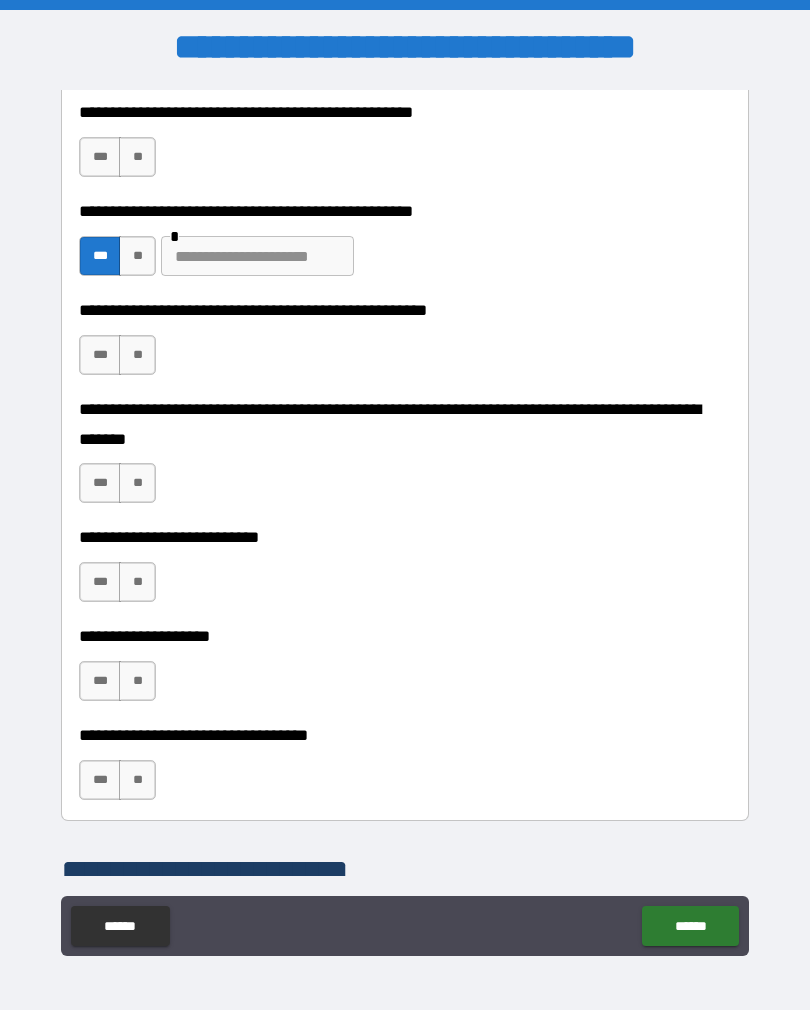 scroll, scrollTop: 690, scrollLeft: 0, axis: vertical 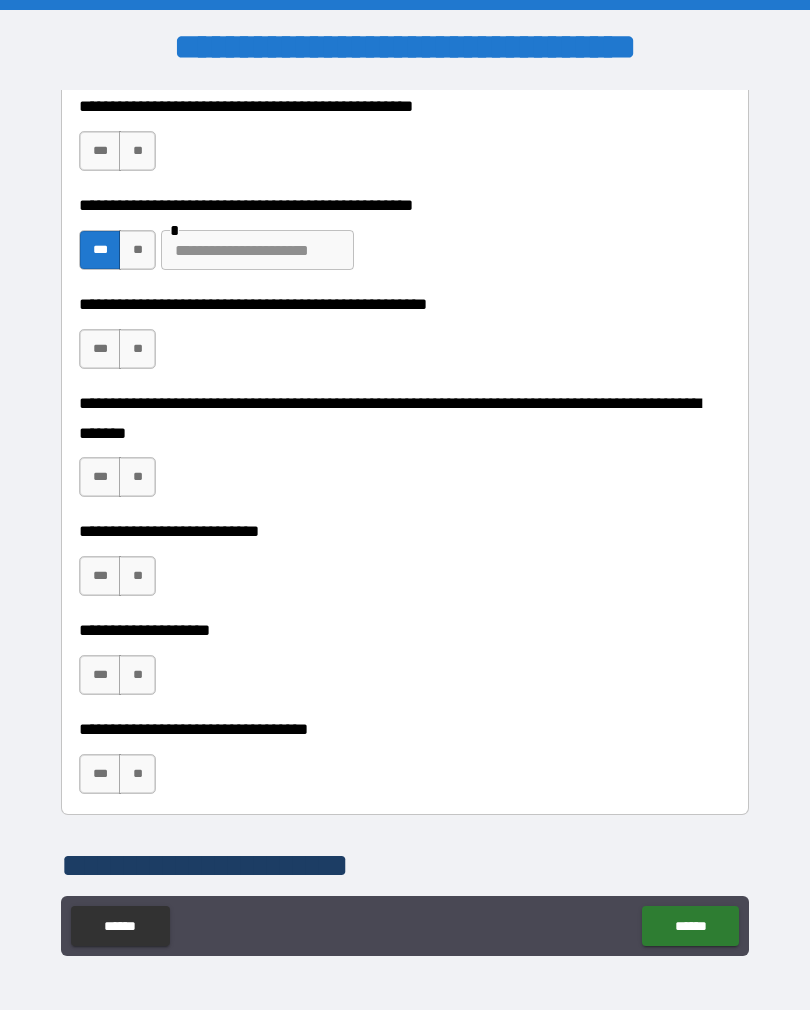 click on "**" at bounding box center [137, 576] 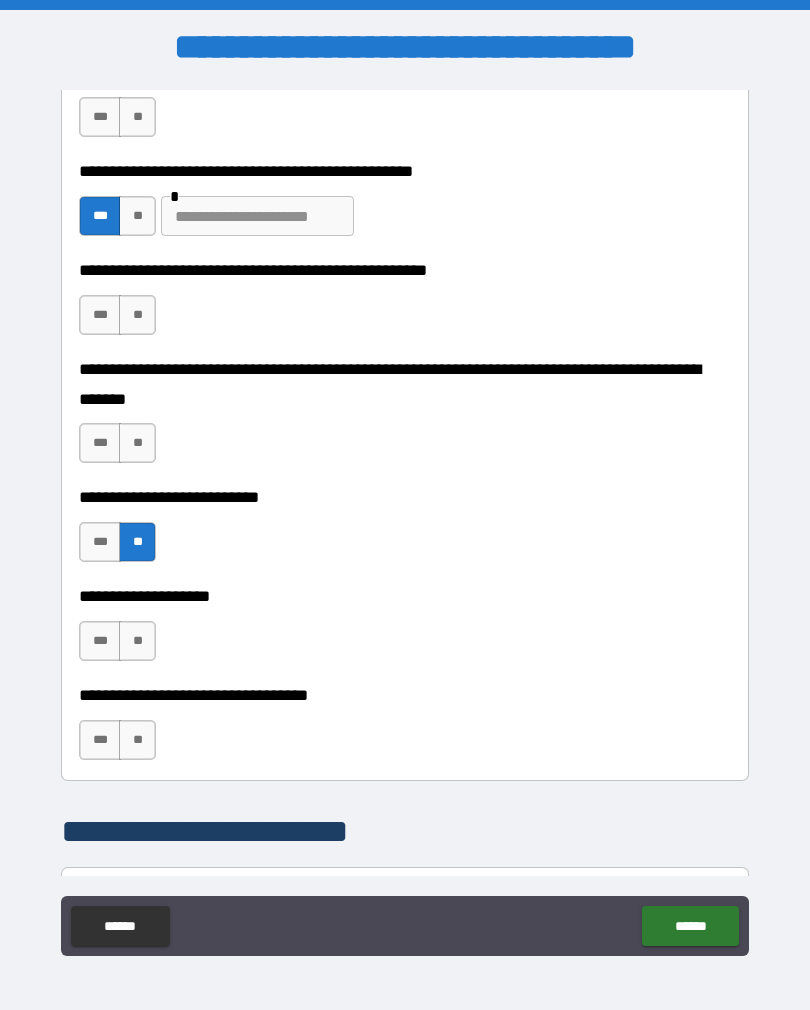 scroll, scrollTop: 725, scrollLeft: 0, axis: vertical 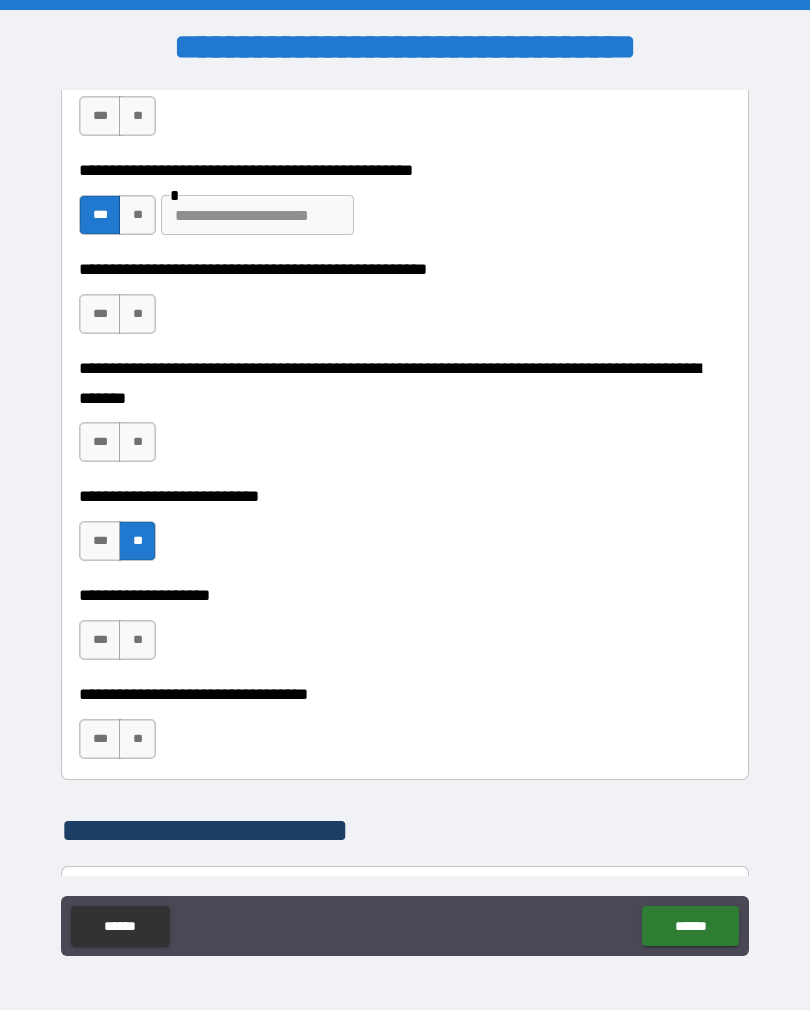 click on "**" at bounding box center (137, 640) 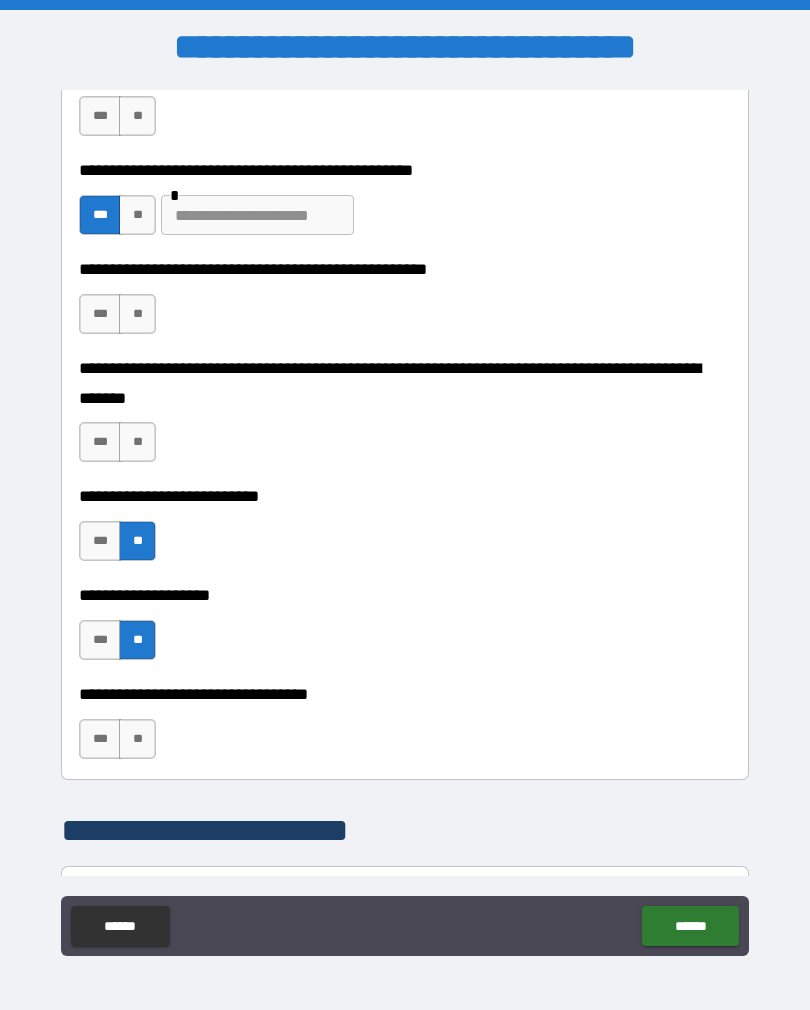 click on "**" at bounding box center [137, 739] 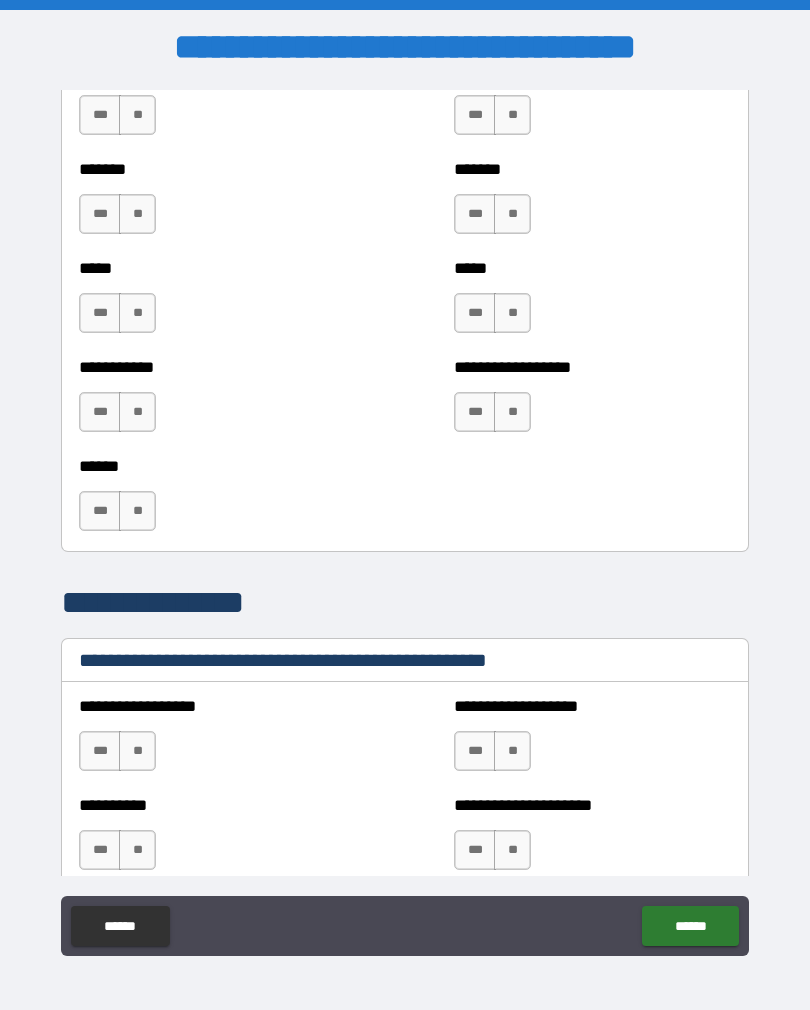 scroll, scrollTop: 1857, scrollLeft: 0, axis: vertical 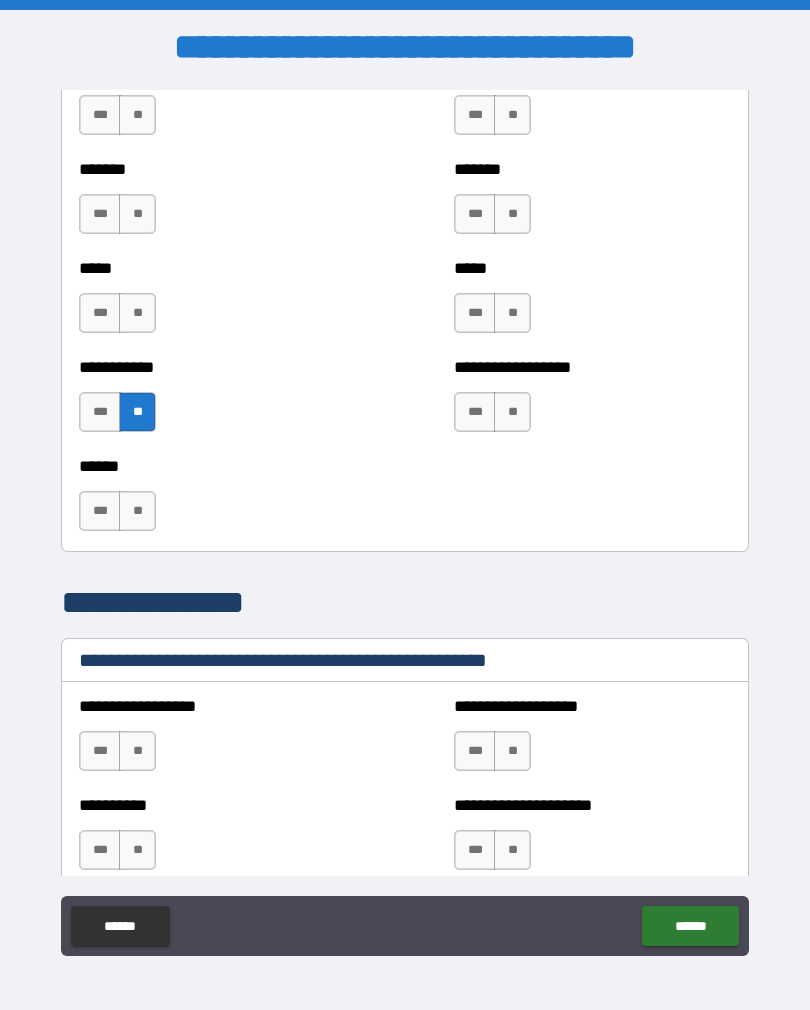 click on "**" at bounding box center (137, 313) 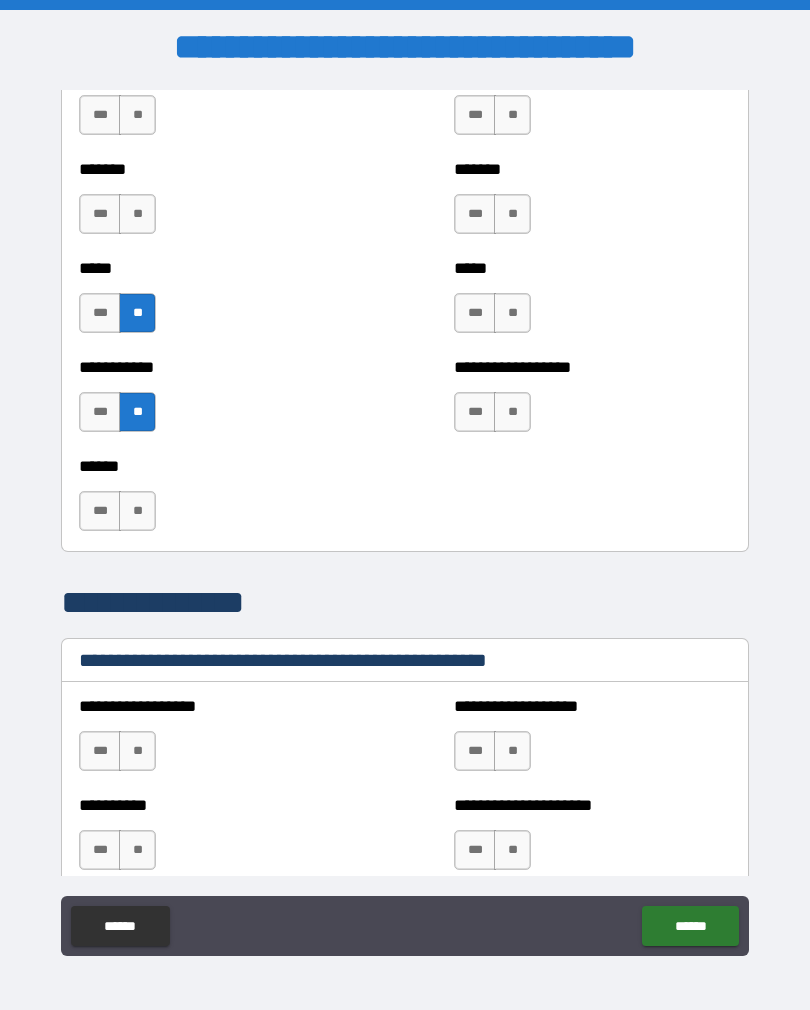click on "**" at bounding box center (137, 214) 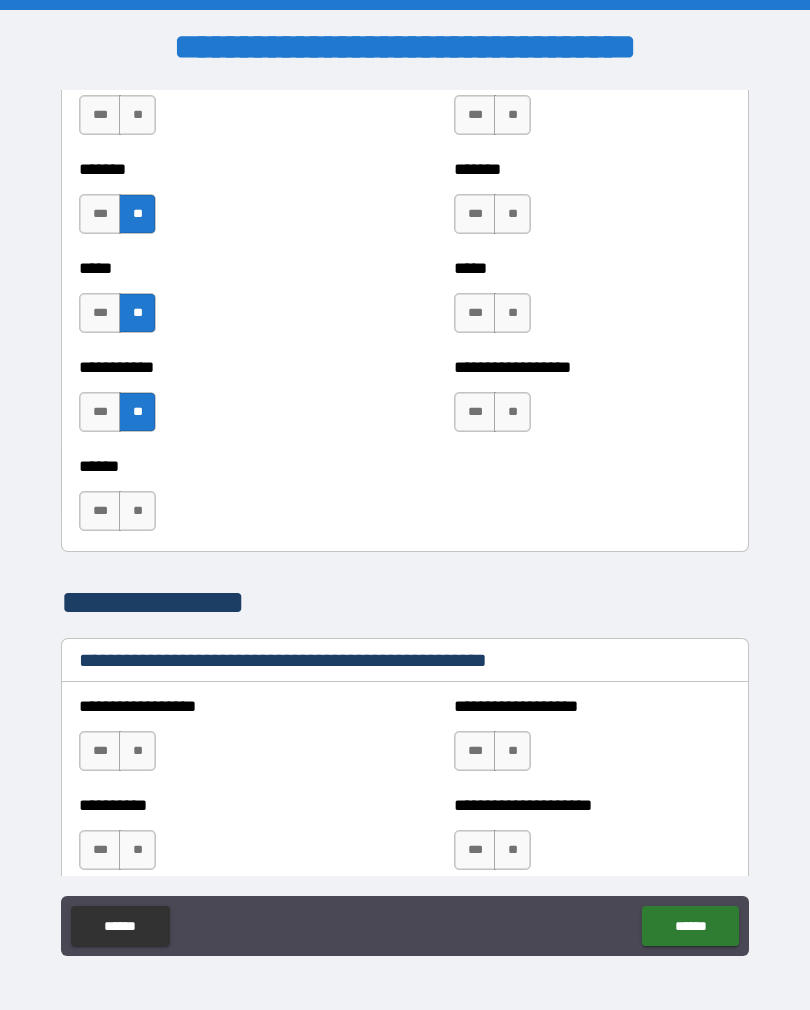 click on "**" at bounding box center (137, 115) 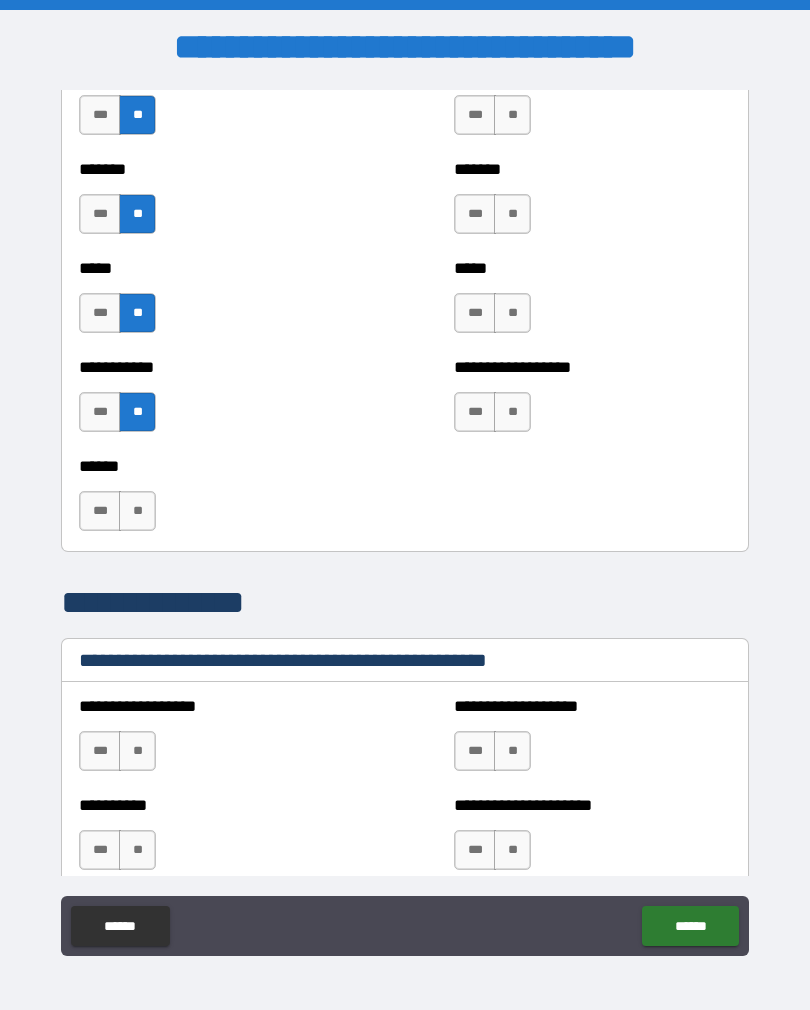 click on "**" at bounding box center [512, 412] 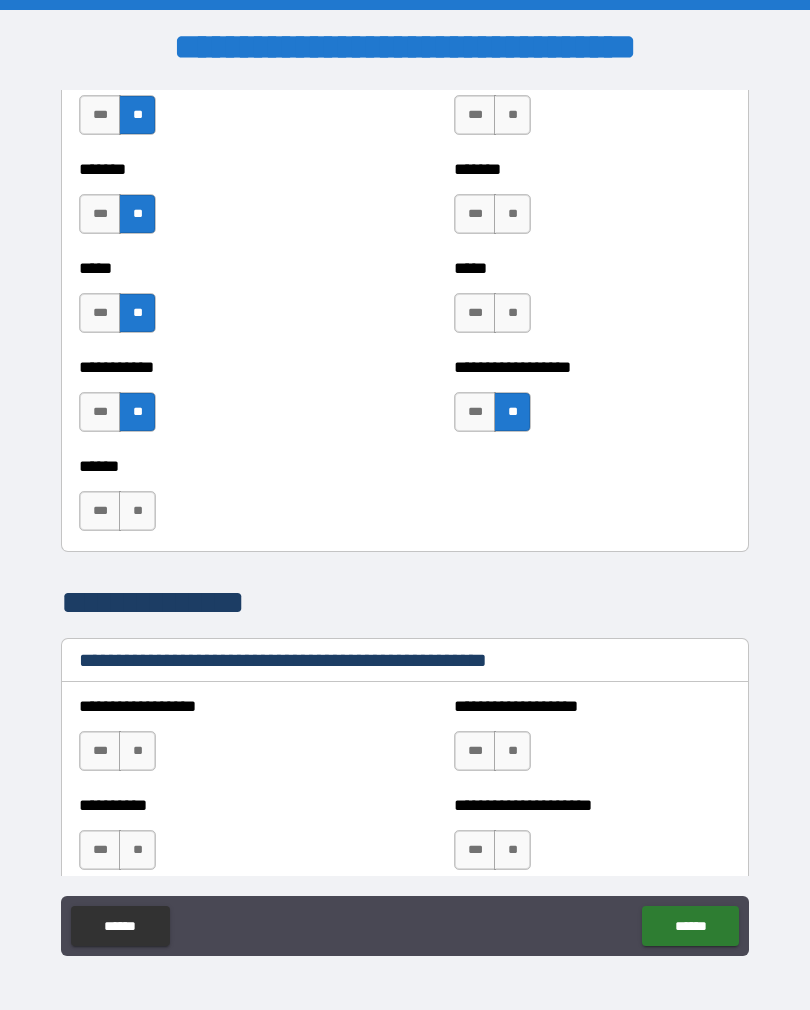 click on "**" at bounding box center (512, 313) 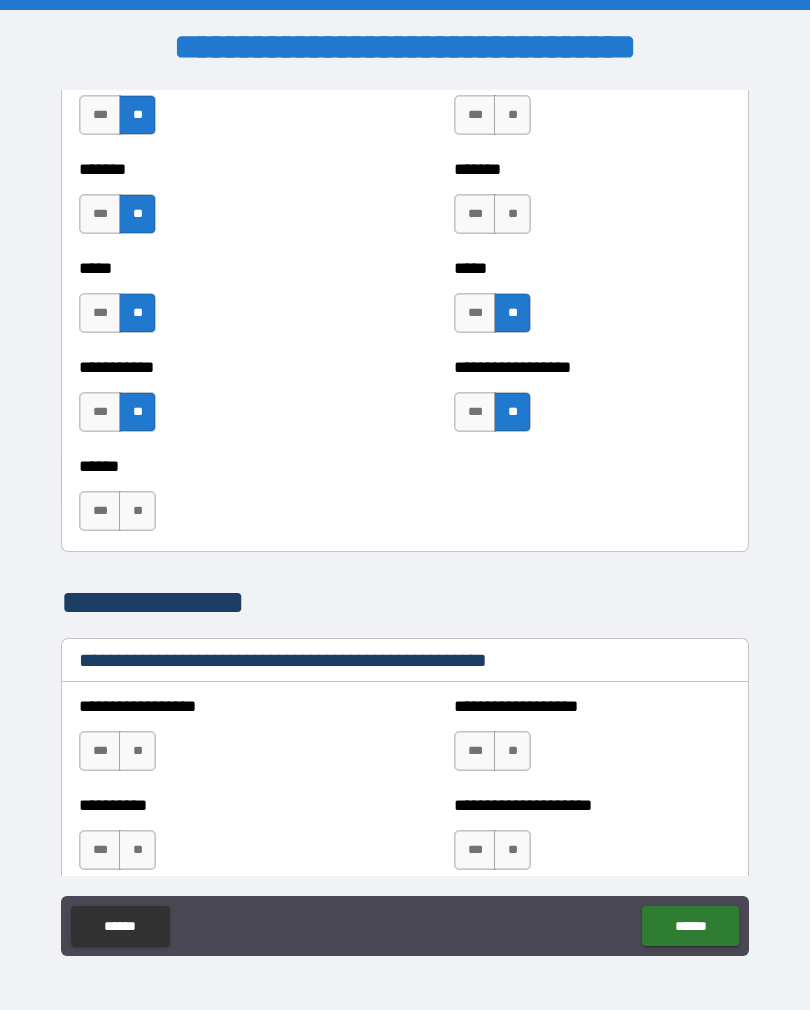click on "**" at bounding box center [512, 214] 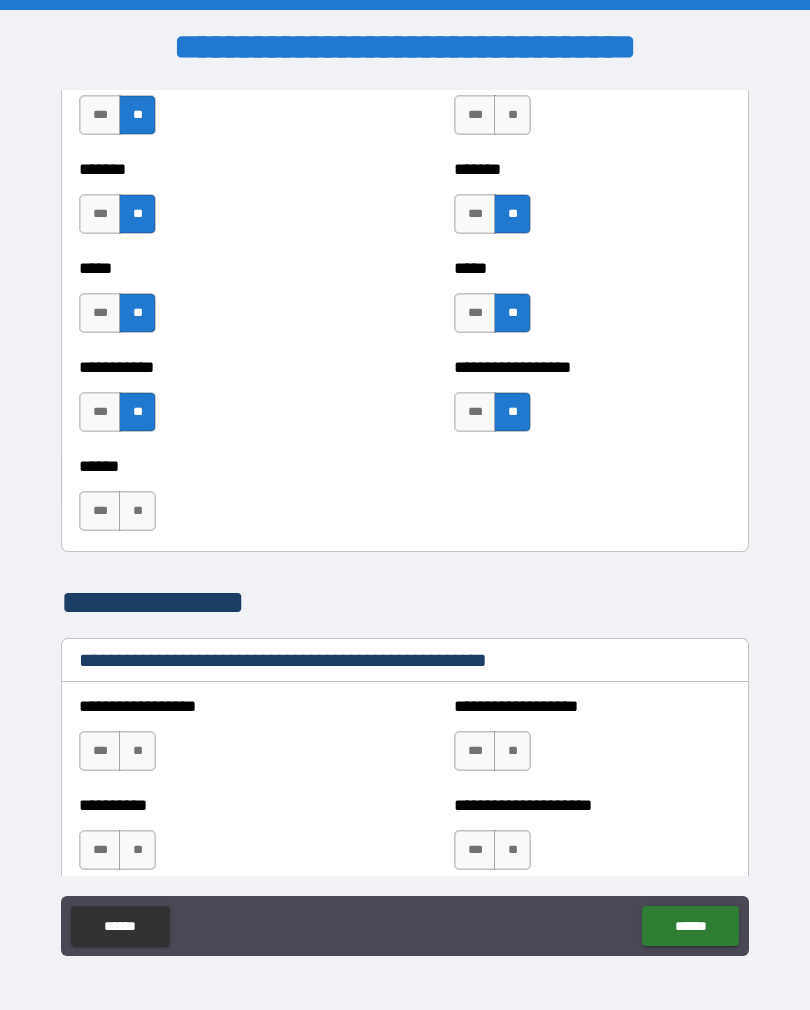 click on "**" at bounding box center [512, 115] 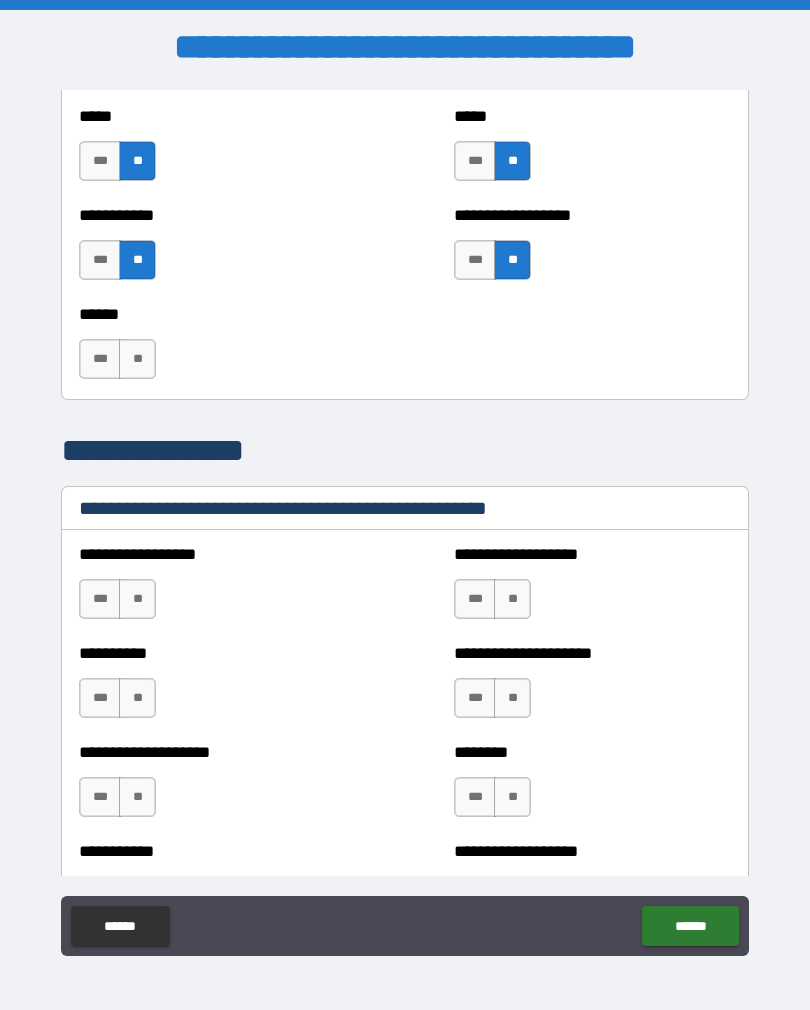 scroll, scrollTop: 2015, scrollLeft: 0, axis: vertical 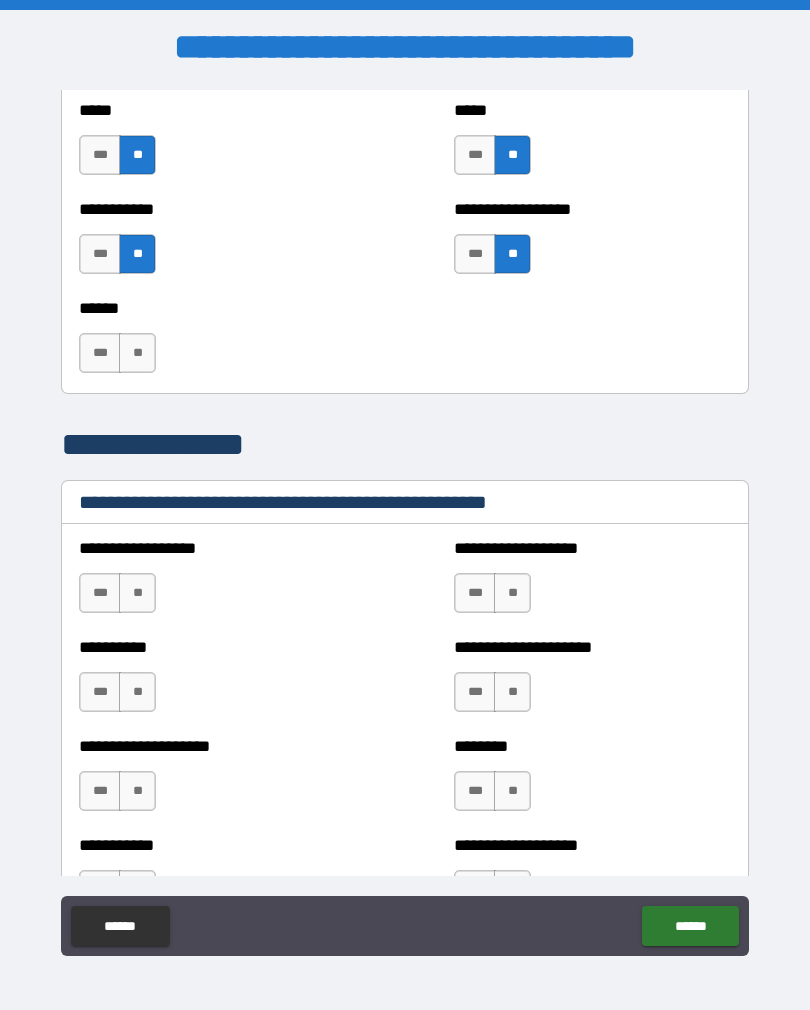 click on "**" at bounding box center (137, 593) 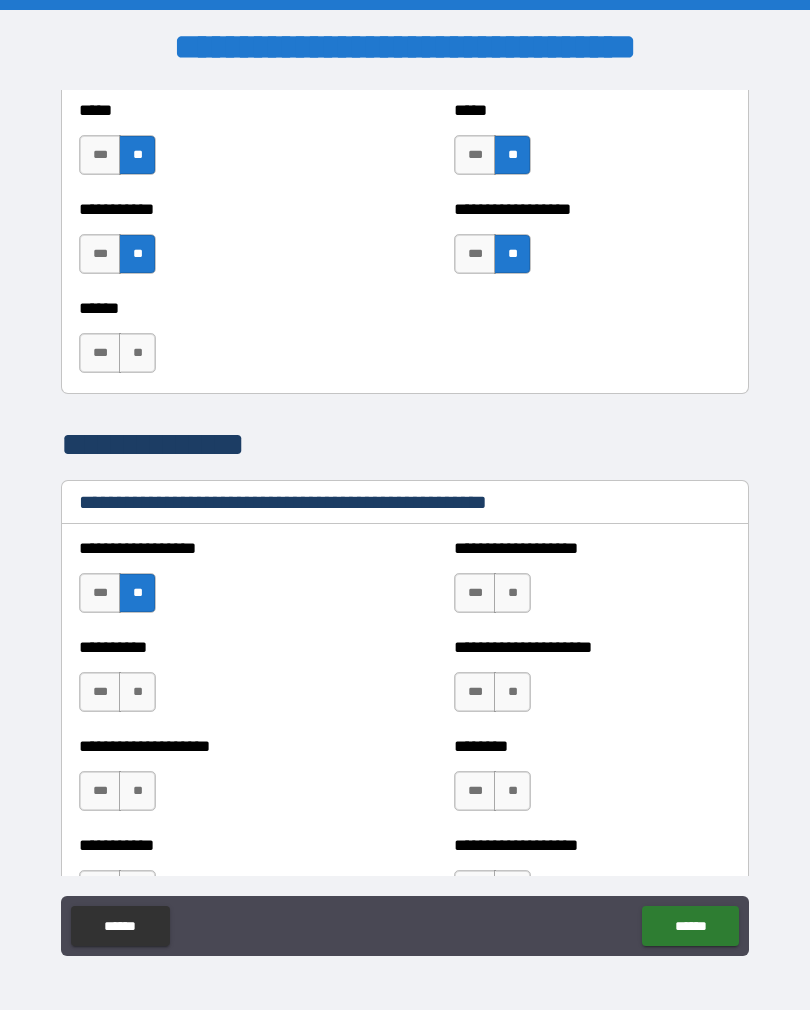 click on "**" at bounding box center [137, 692] 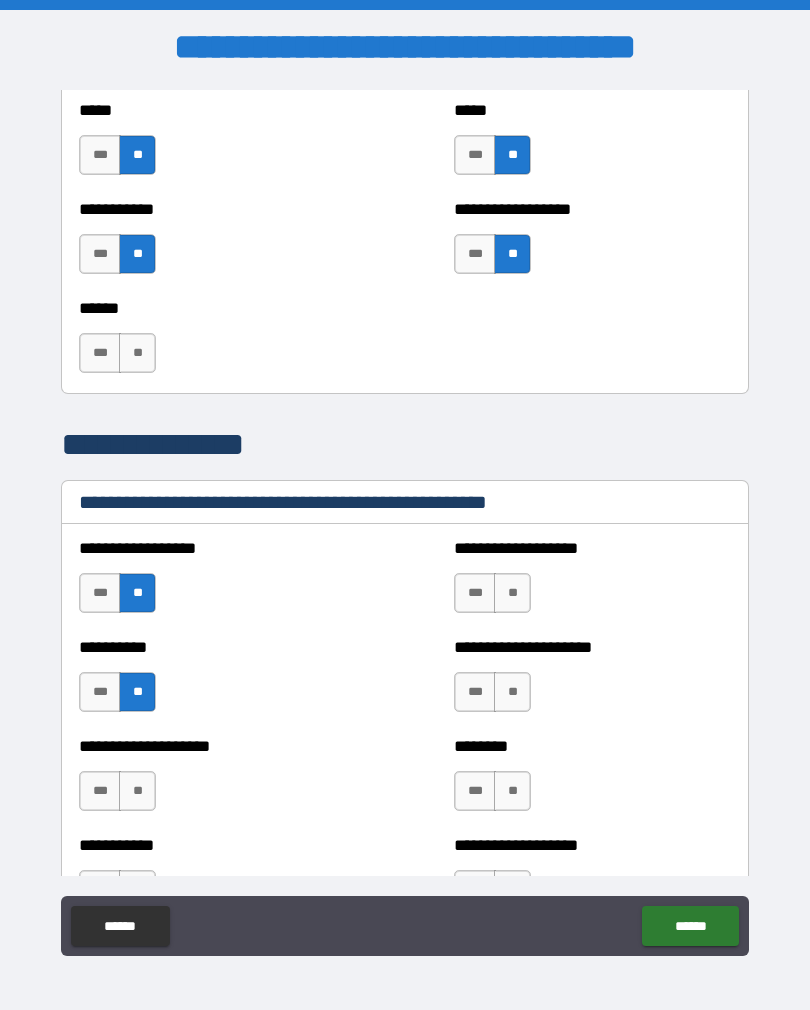 click on "**" at bounding box center (137, 791) 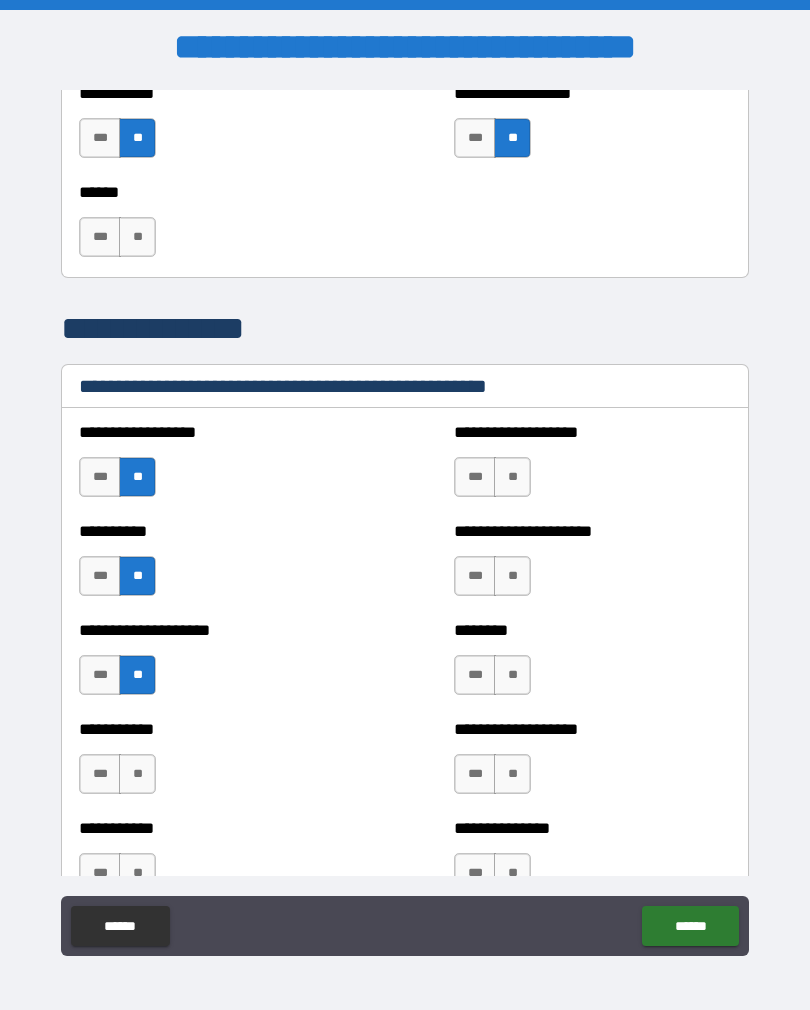 scroll, scrollTop: 2137, scrollLeft: 0, axis: vertical 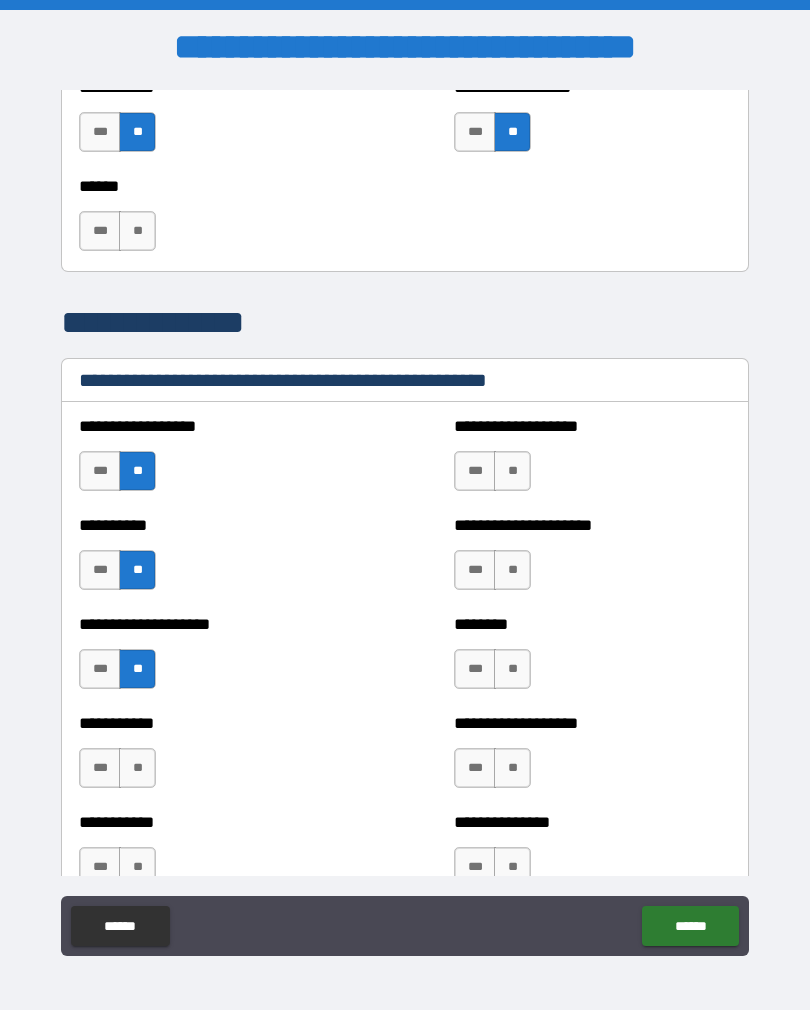 click on "**" at bounding box center [137, 768] 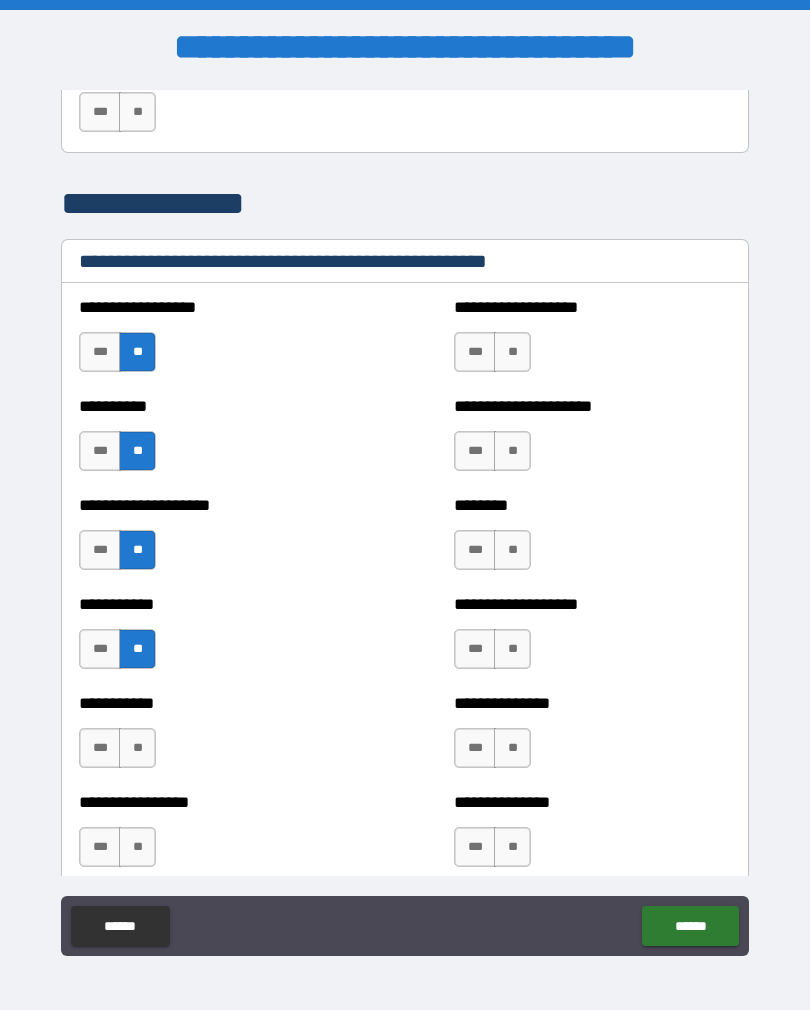scroll, scrollTop: 2260, scrollLeft: 0, axis: vertical 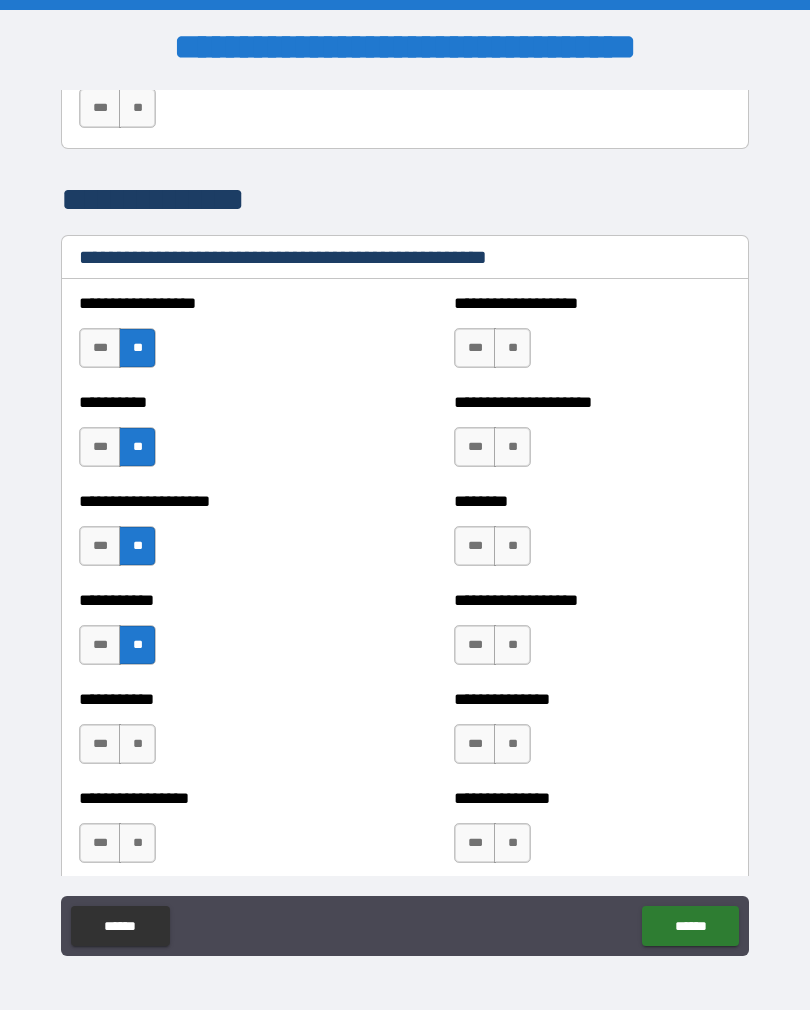 click on "**" at bounding box center [137, 744] 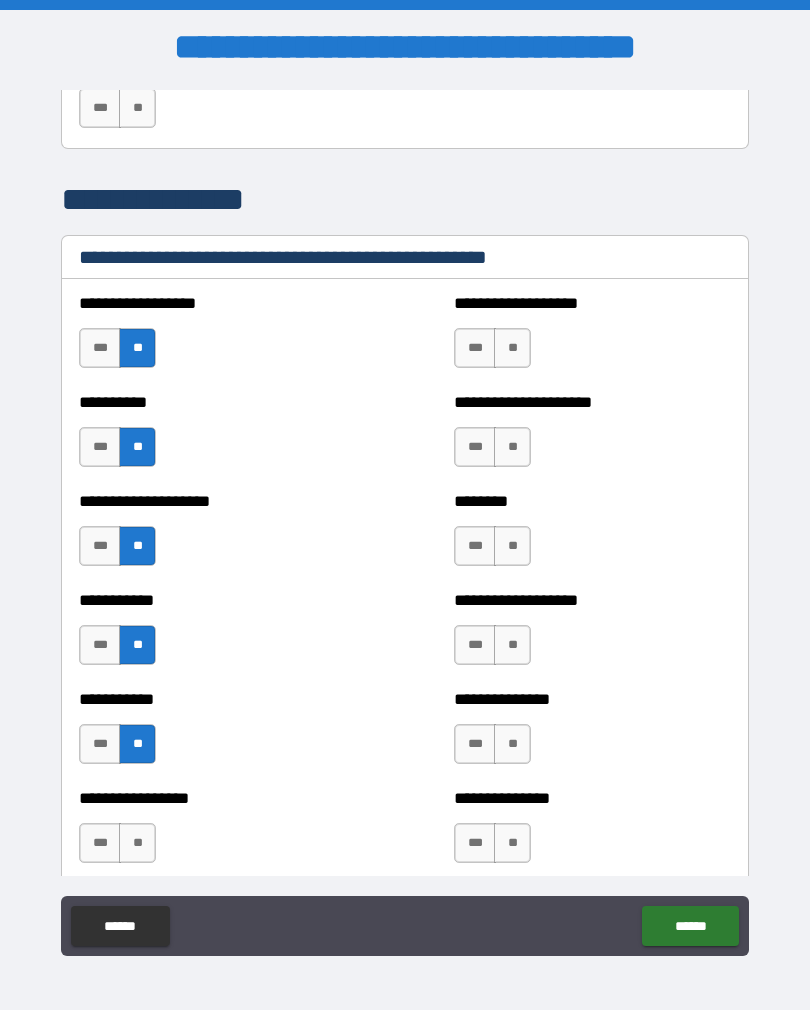 click on "**" at bounding box center (137, 843) 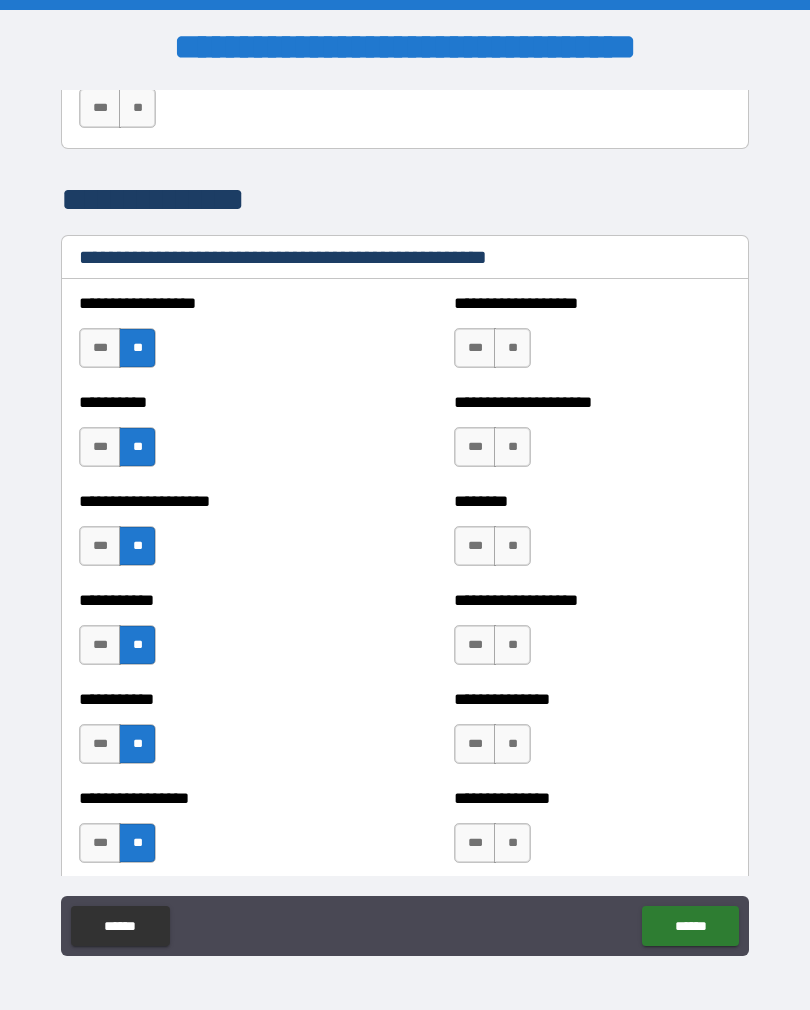 click on "**" at bounding box center [512, 348] 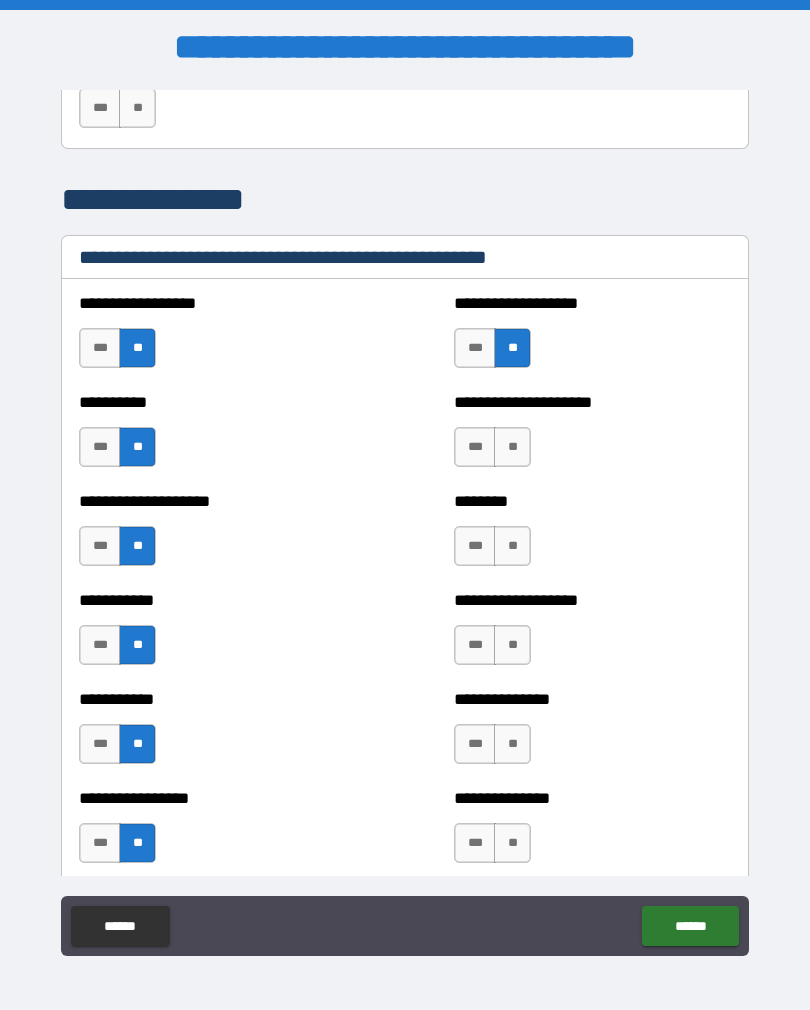 click on "**" at bounding box center [512, 447] 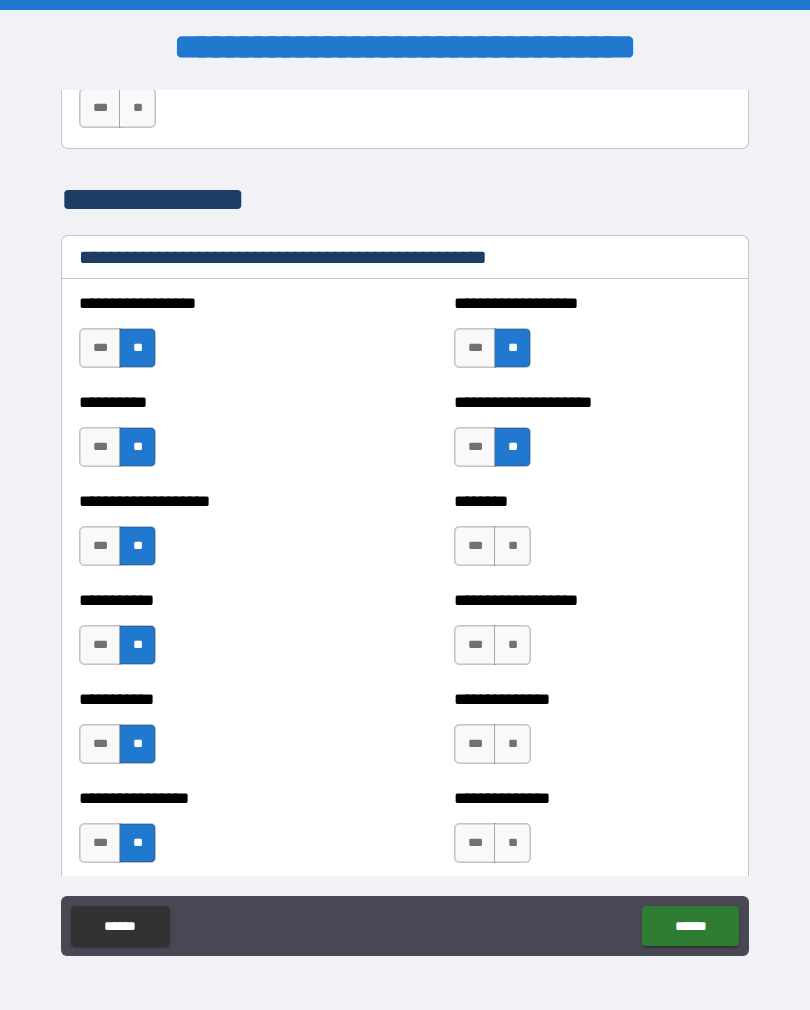 click on "**" at bounding box center [512, 546] 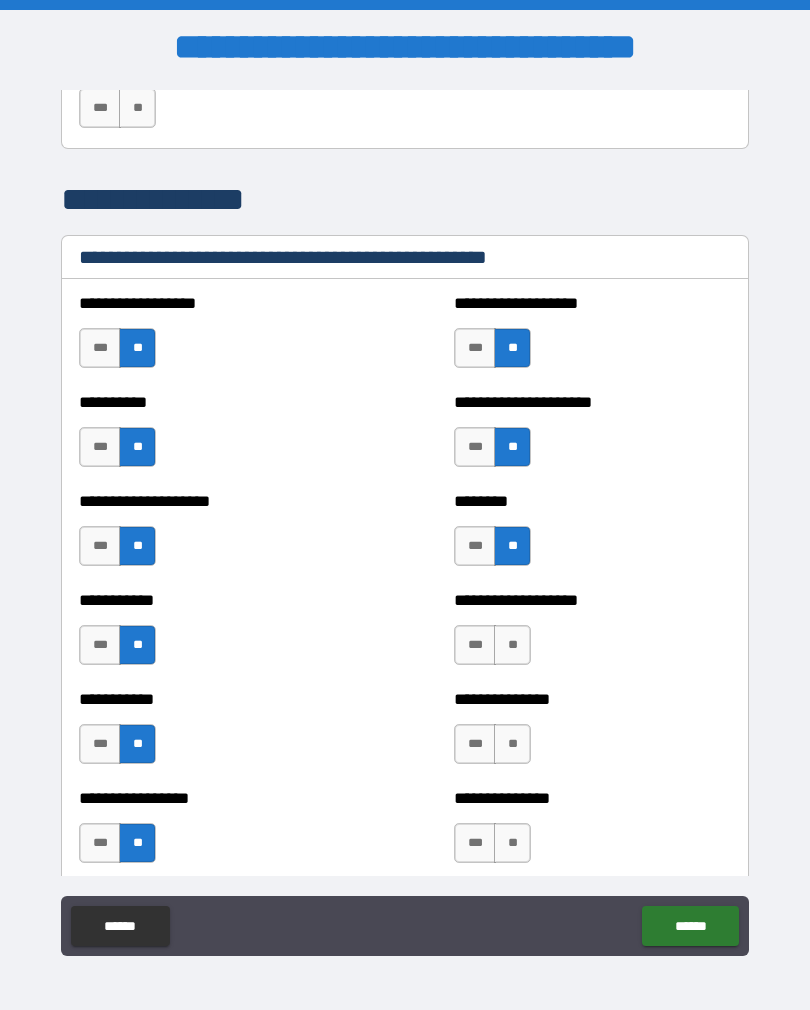 click on "**" at bounding box center (512, 645) 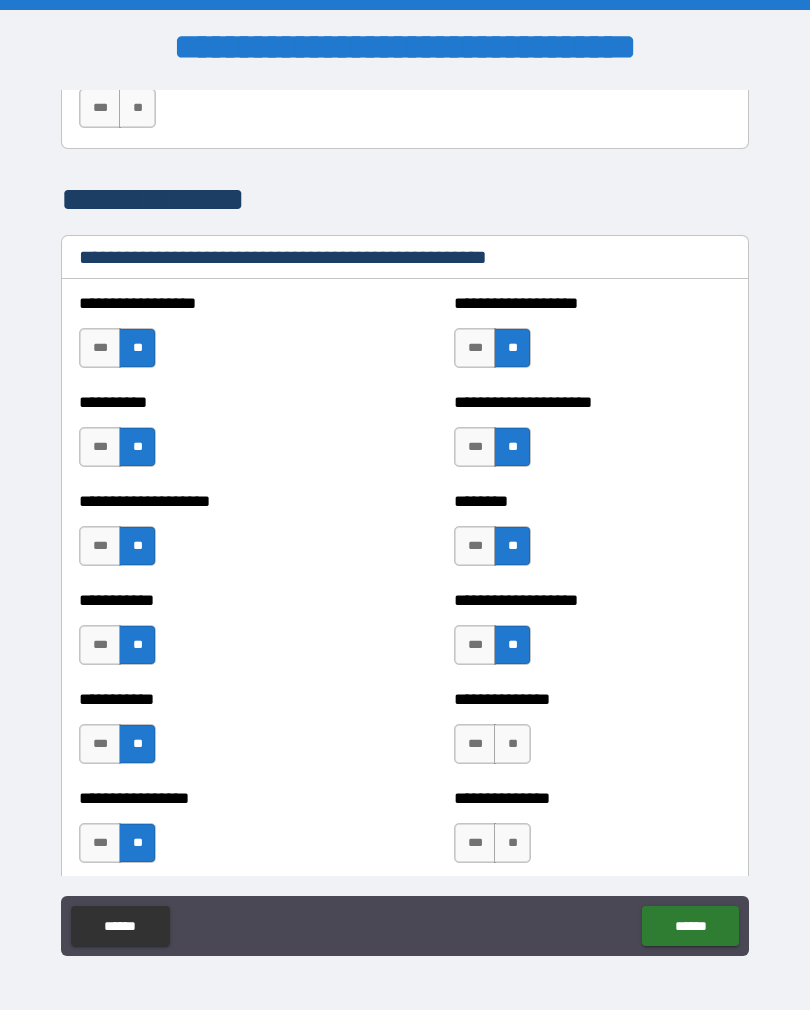 click on "**" at bounding box center (512, 744) 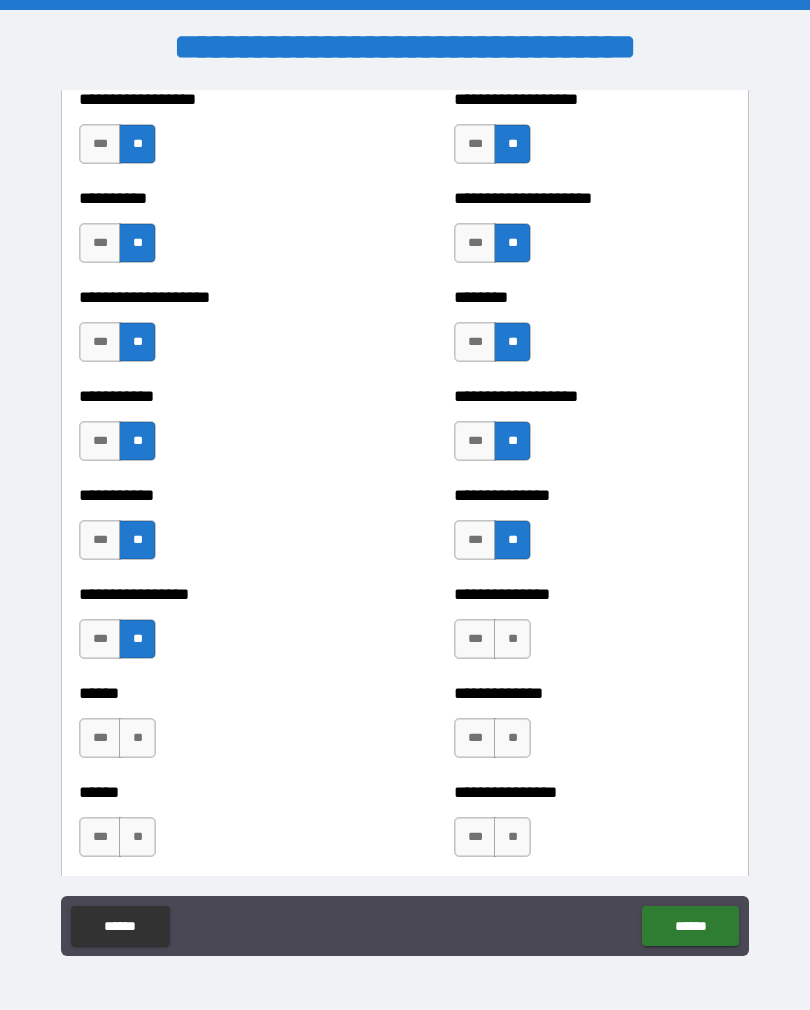 scroll, scrollTop: 2466, scrollLeft: 0, axis: vertical 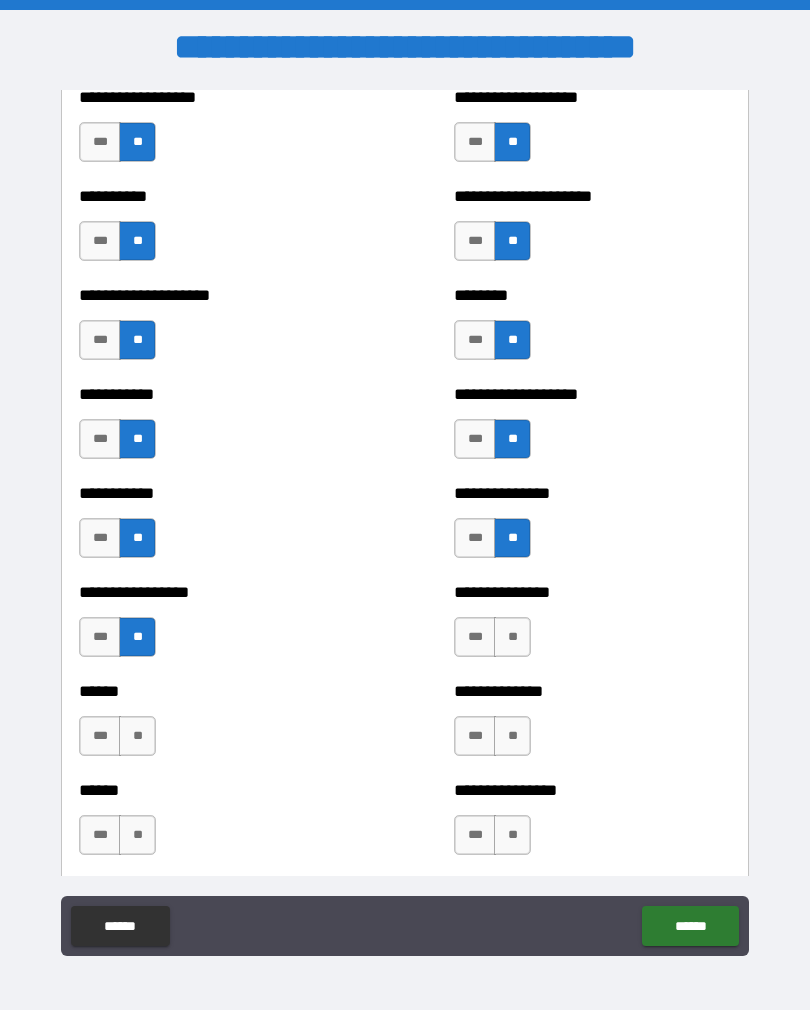 click on "**" at bounding box center (512, 637) 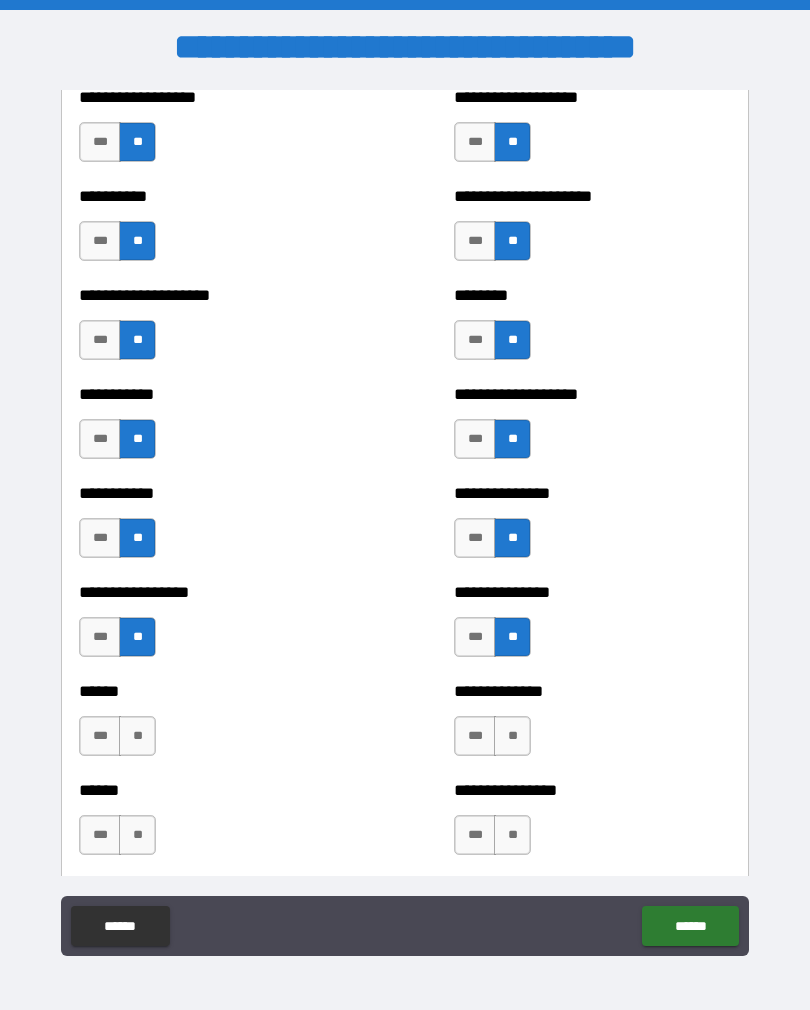 click on "**" at bounding box center [512, 736] 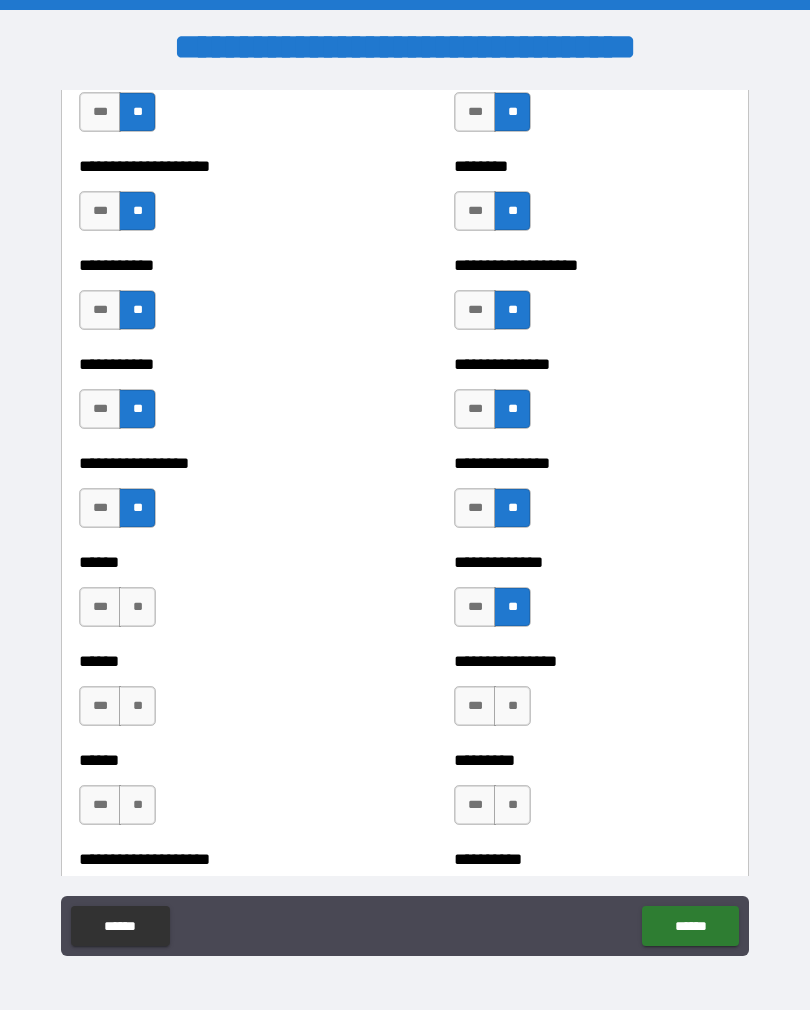 scroll, scrollTop: 2607, scrollLeft: 0, axis: vertical 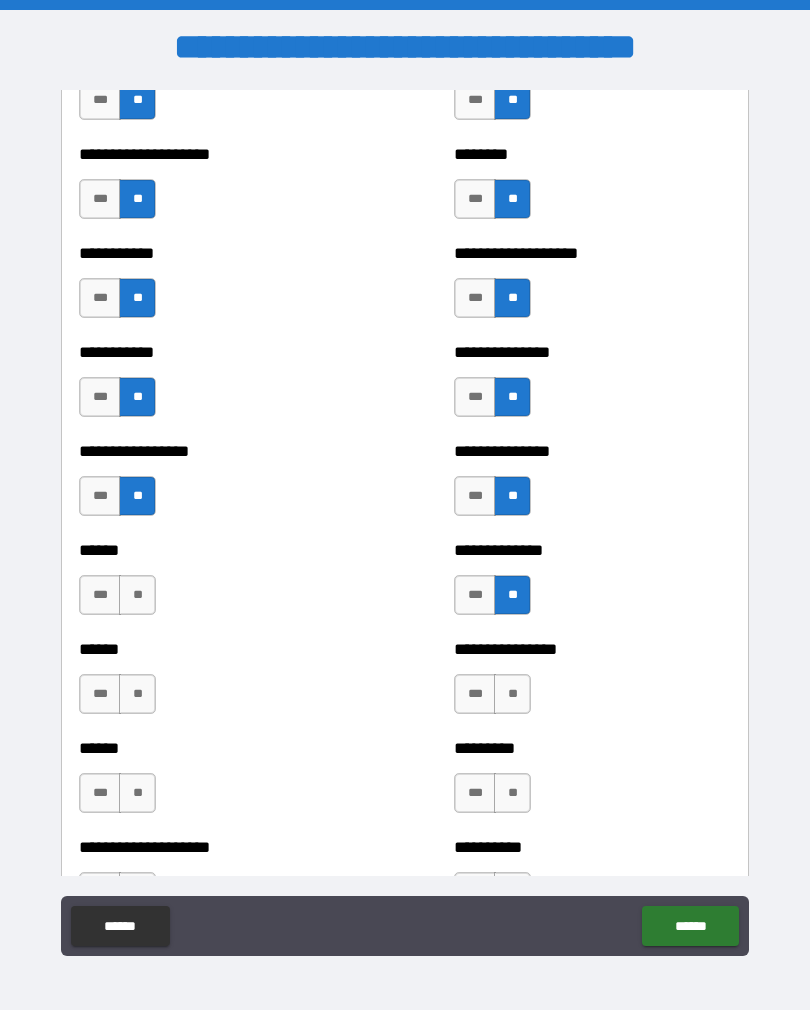 click on "**" at bounding box center (512, 694) 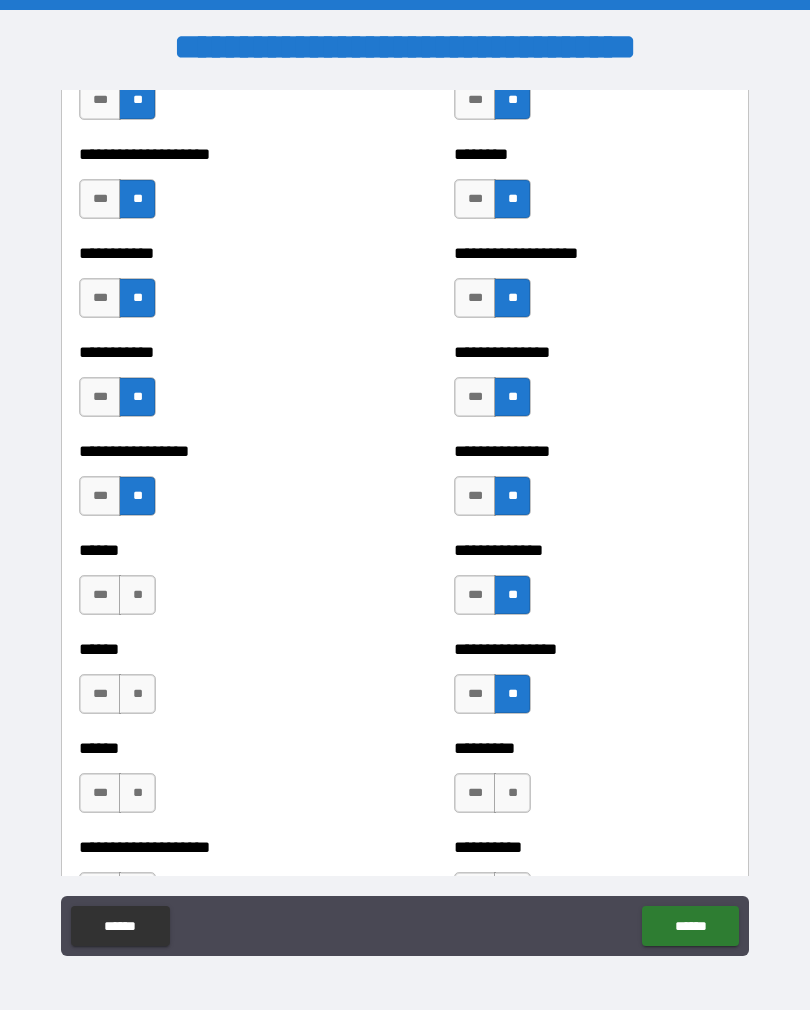 click on "**" at bounding box center [512, 793] 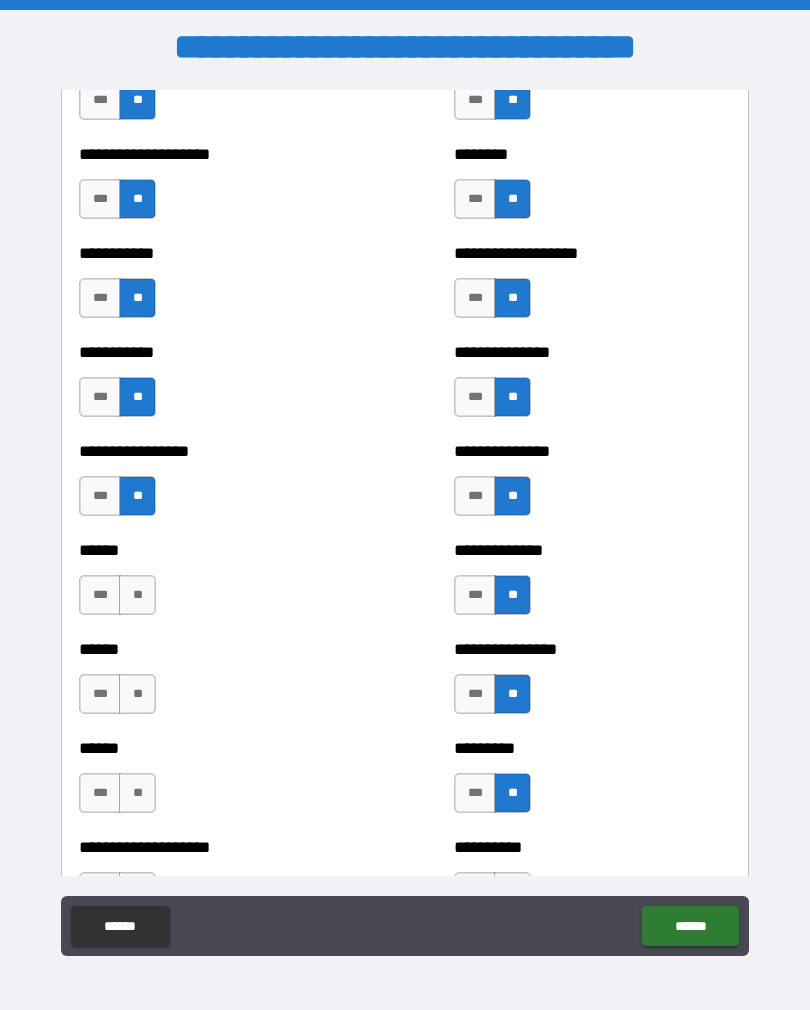 click on "**" at bounding box center (137, 595) 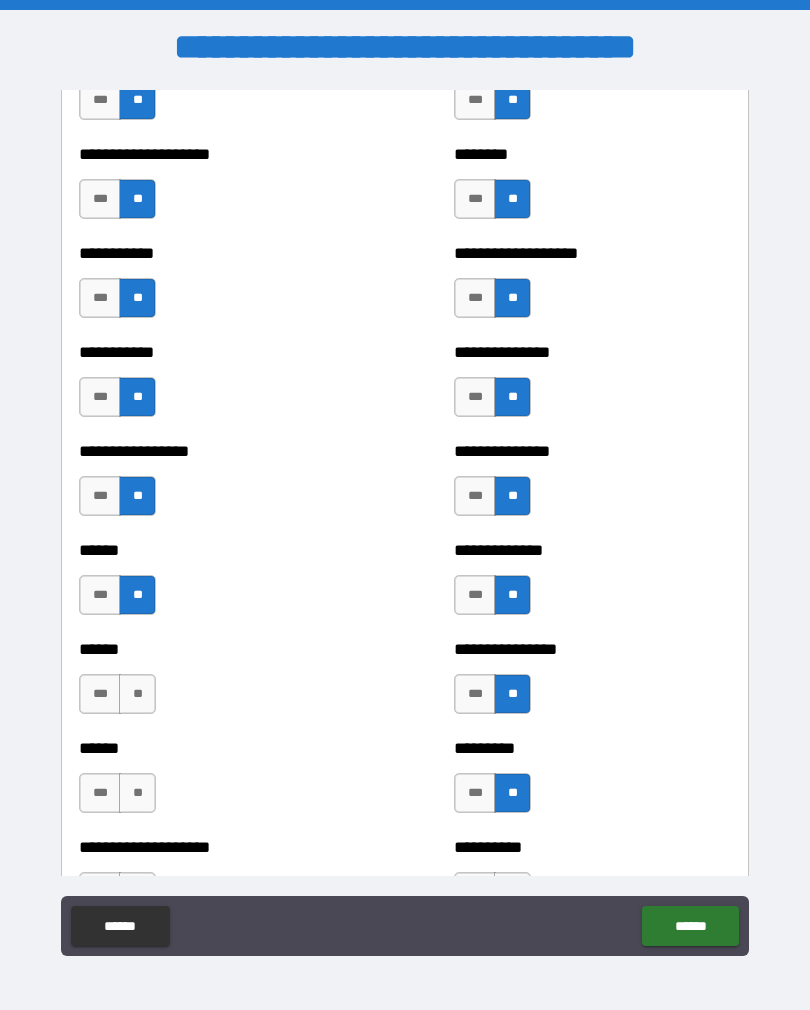 click on "**" at bounding box center [137, 694] 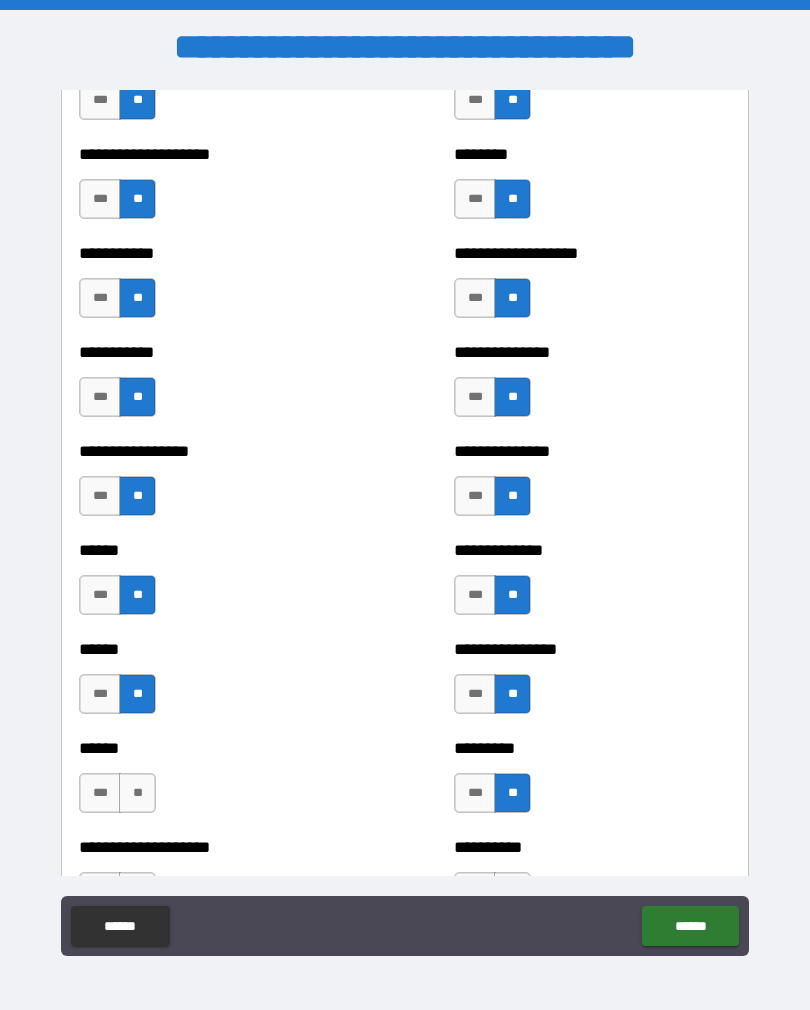 click on "**" at bounding box center (137, 793) 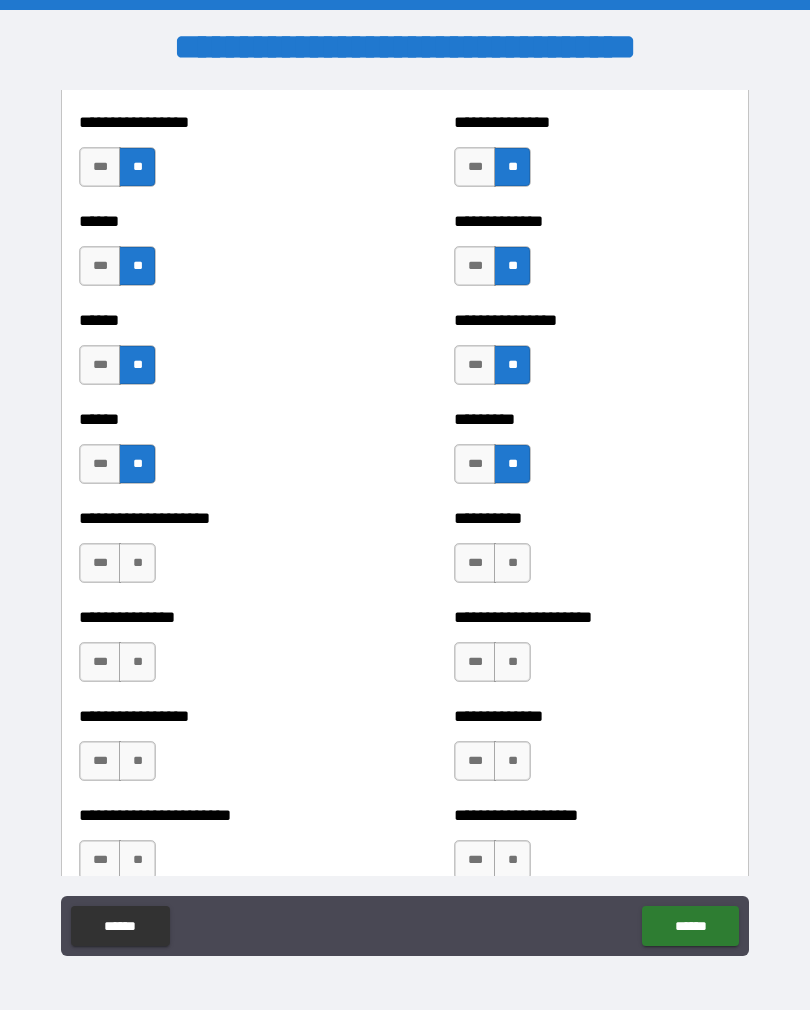 scroll, scrollTop: 2942, scrollLeft: 0, axis: vertical 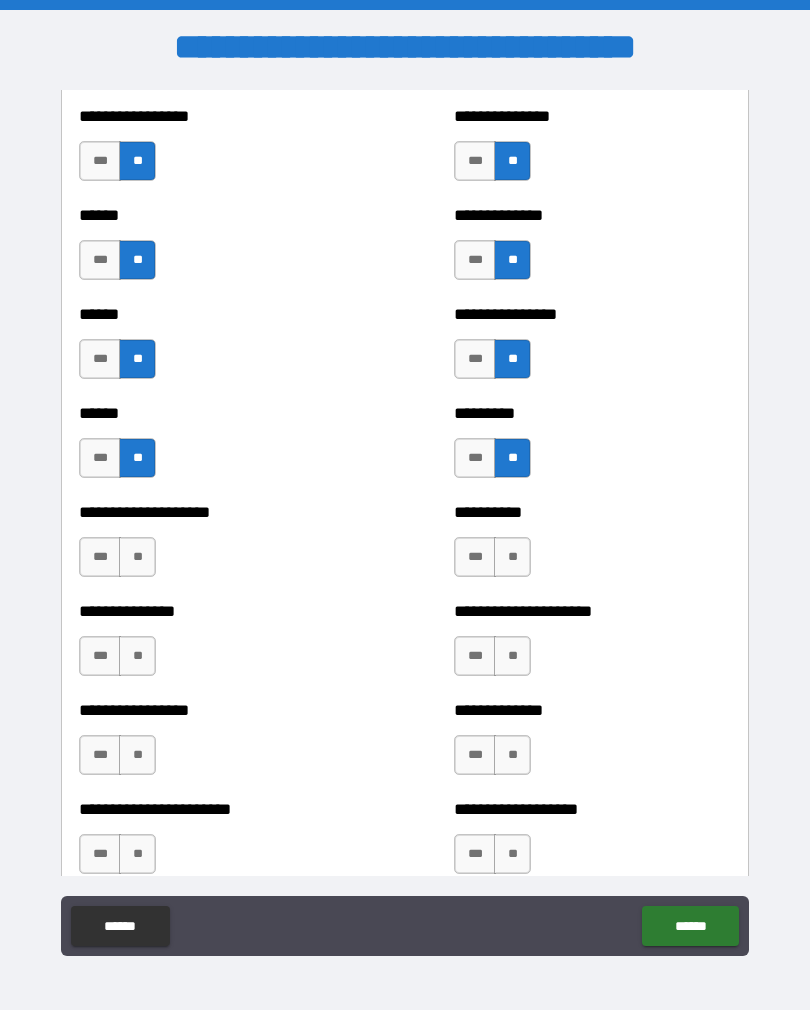 click on "**" at bounding box center (137, 557) 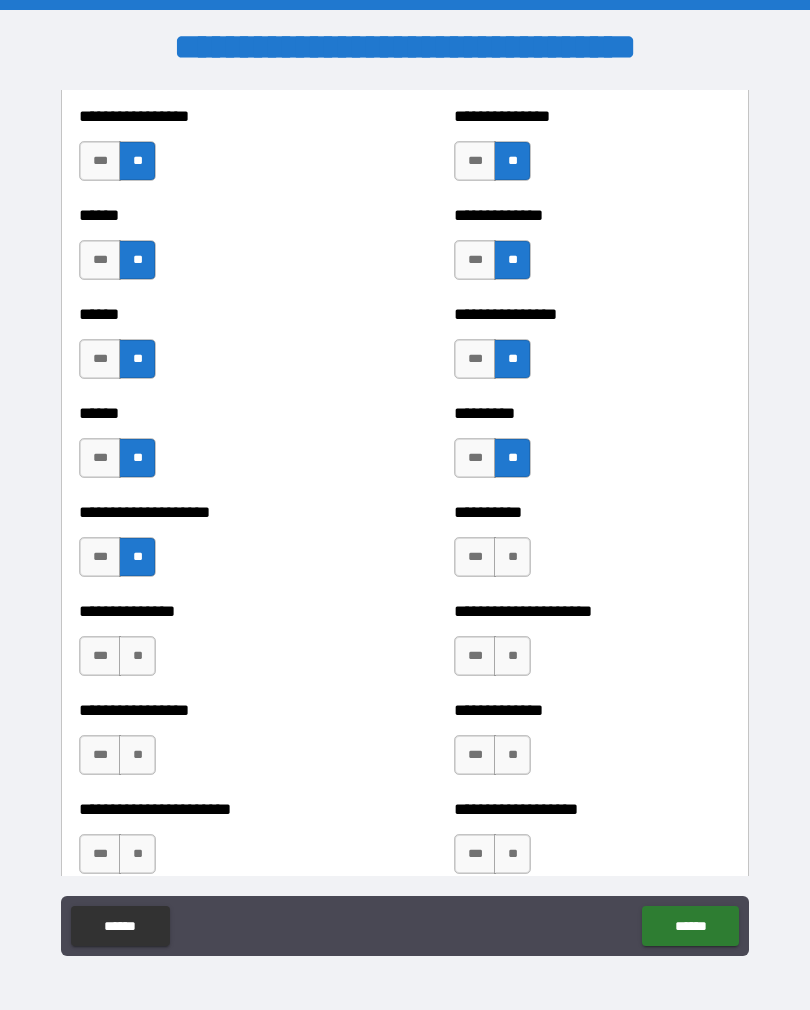 click on "**" at bounding box center (137, 656) 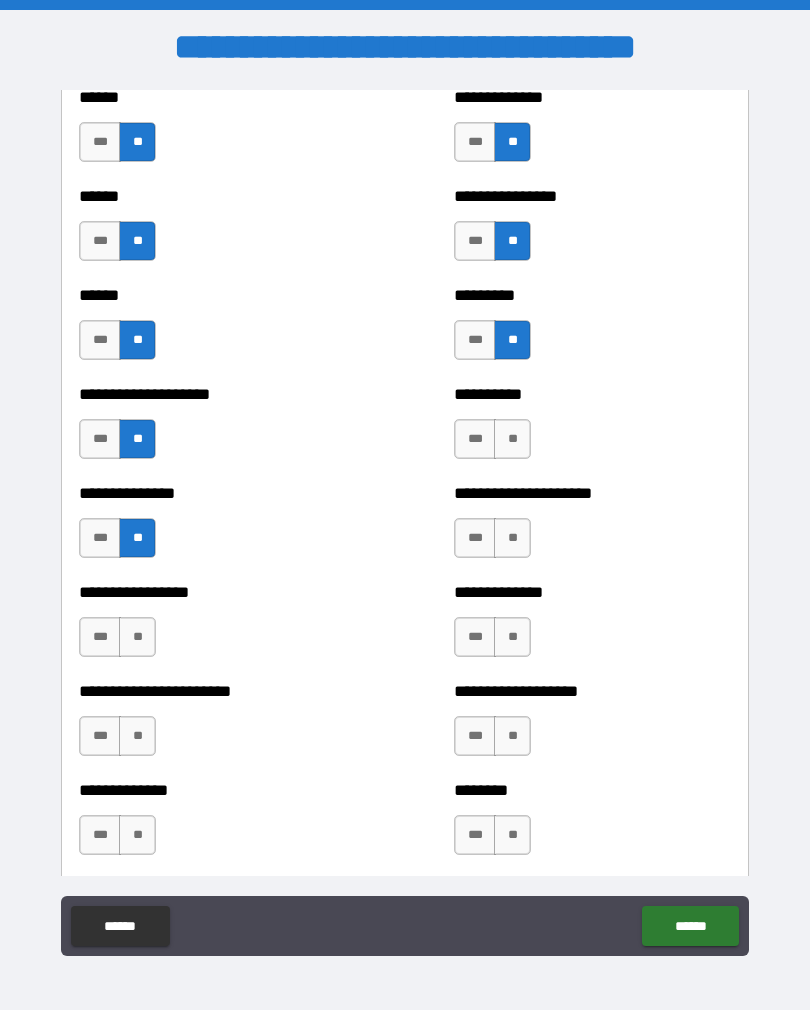 scroll, scrollTop: 3070, scrollLeft: 0, axis: vertical 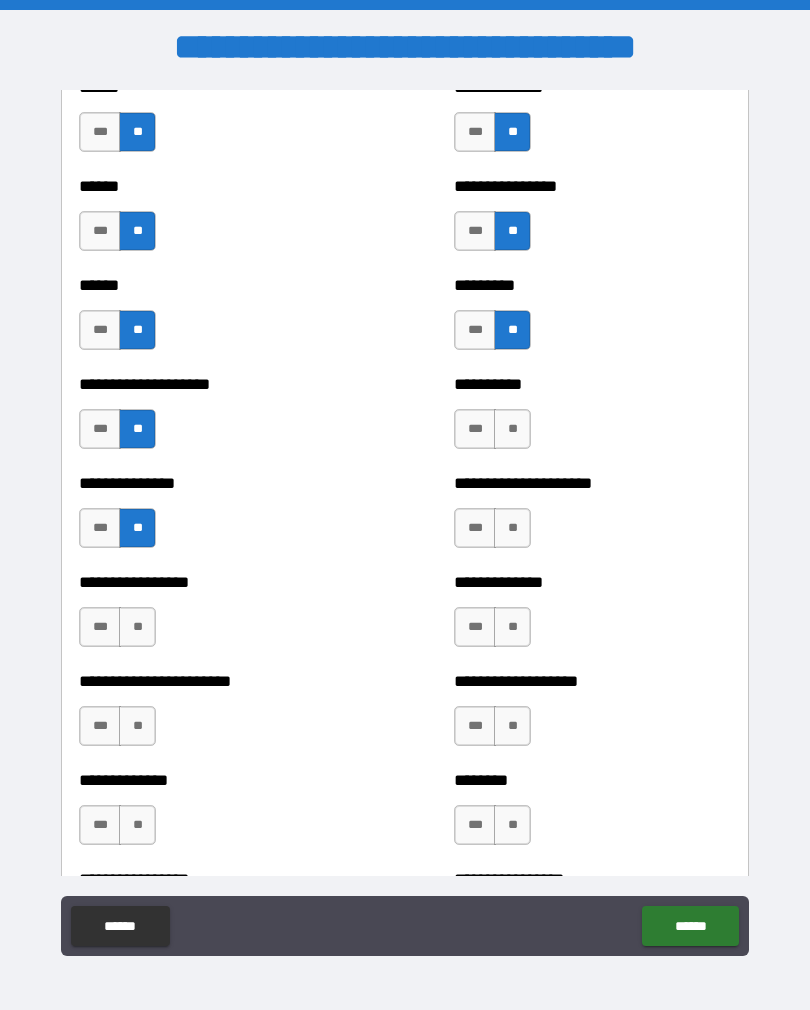 click on "**" at bounding box center [137, 627] 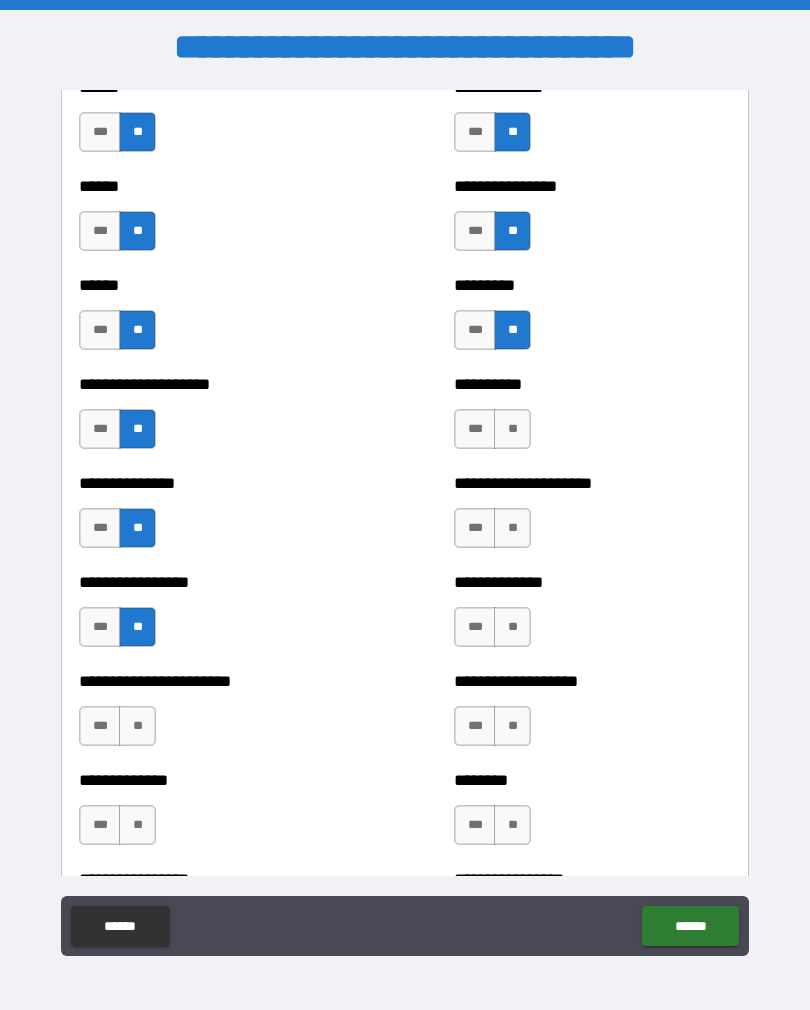 click on "**" at bounding box center (137, 726) 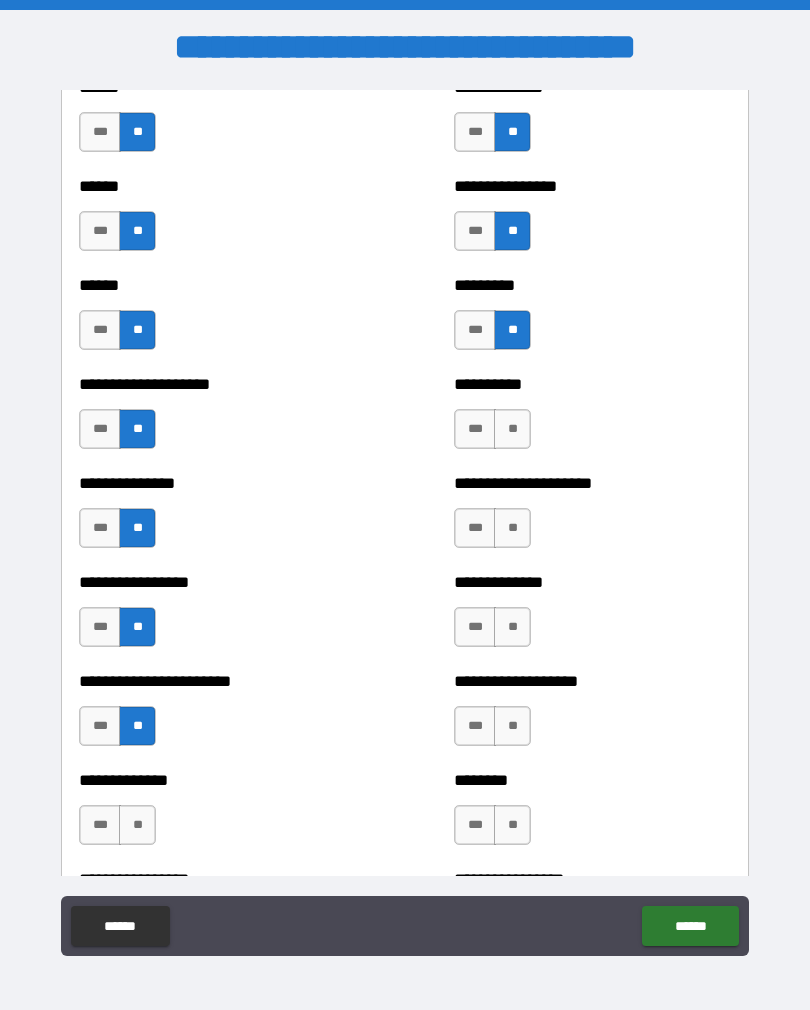 click on "**" at bounding box center [512, 429] 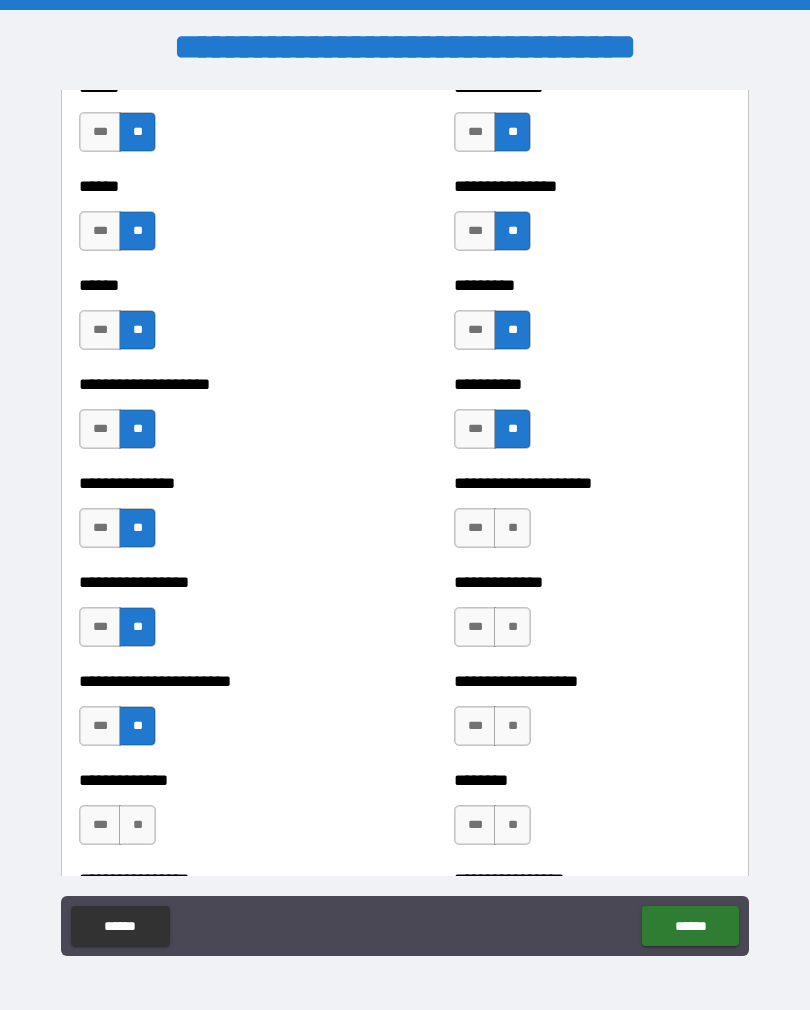 click on "**" at bounding box center [512, 528] 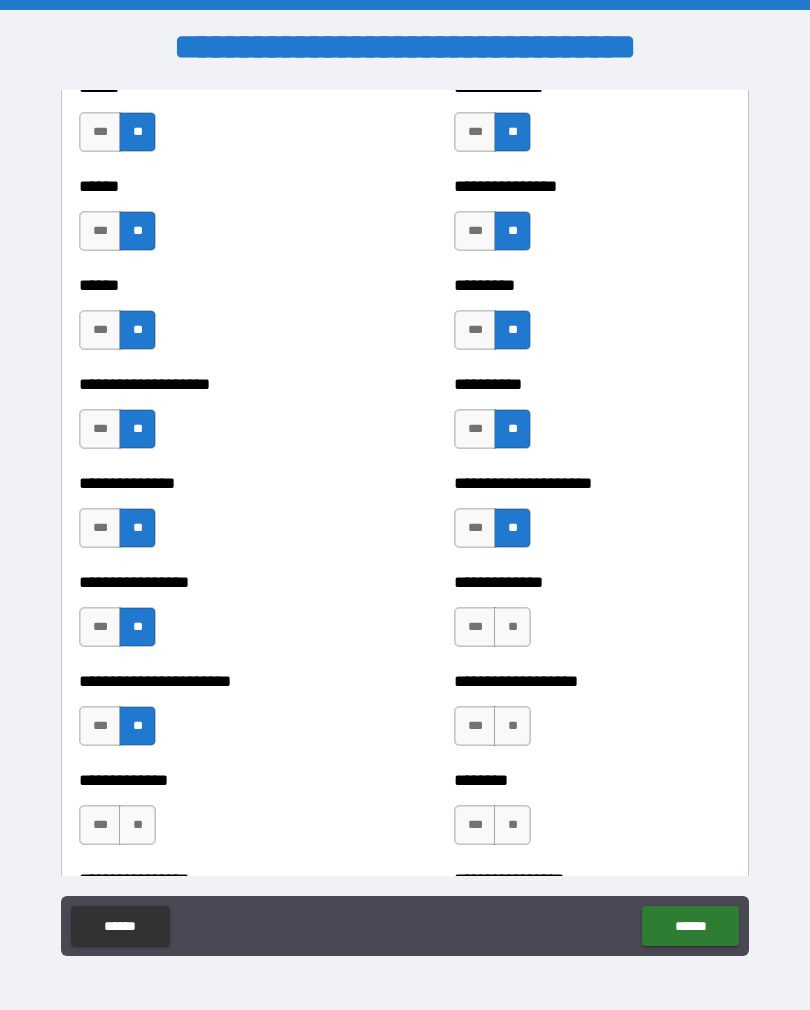 click on "**" at bounding box center [512, 627] 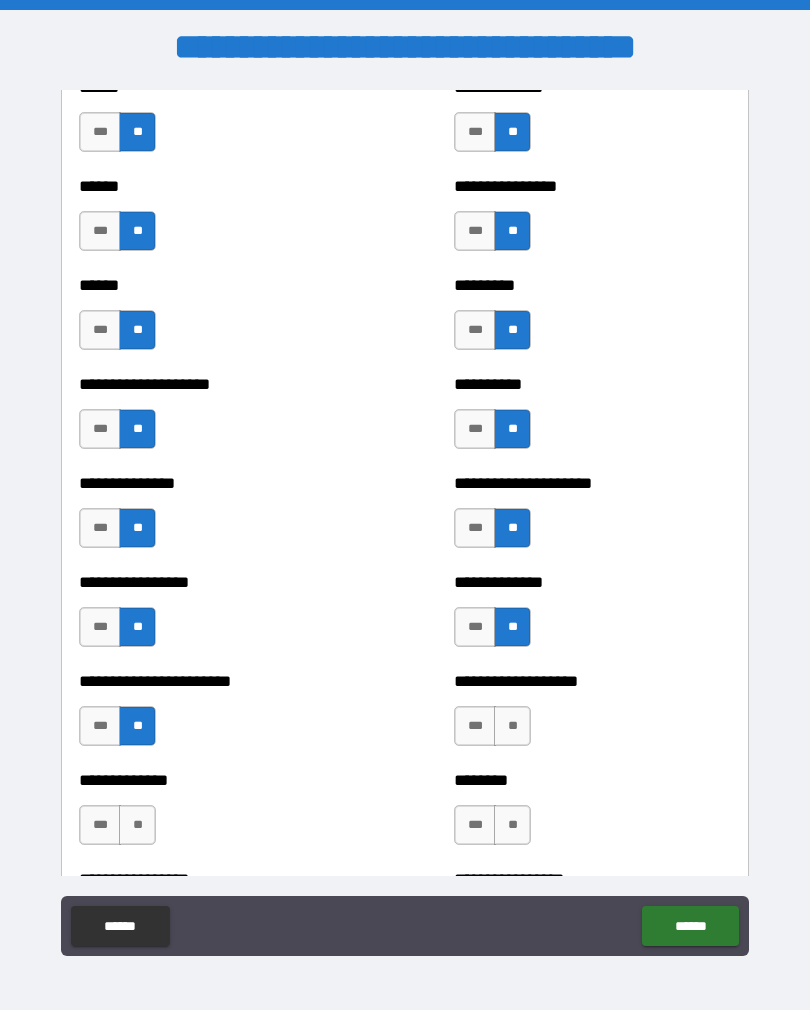 click on "**" at bounding box center (512, 726) 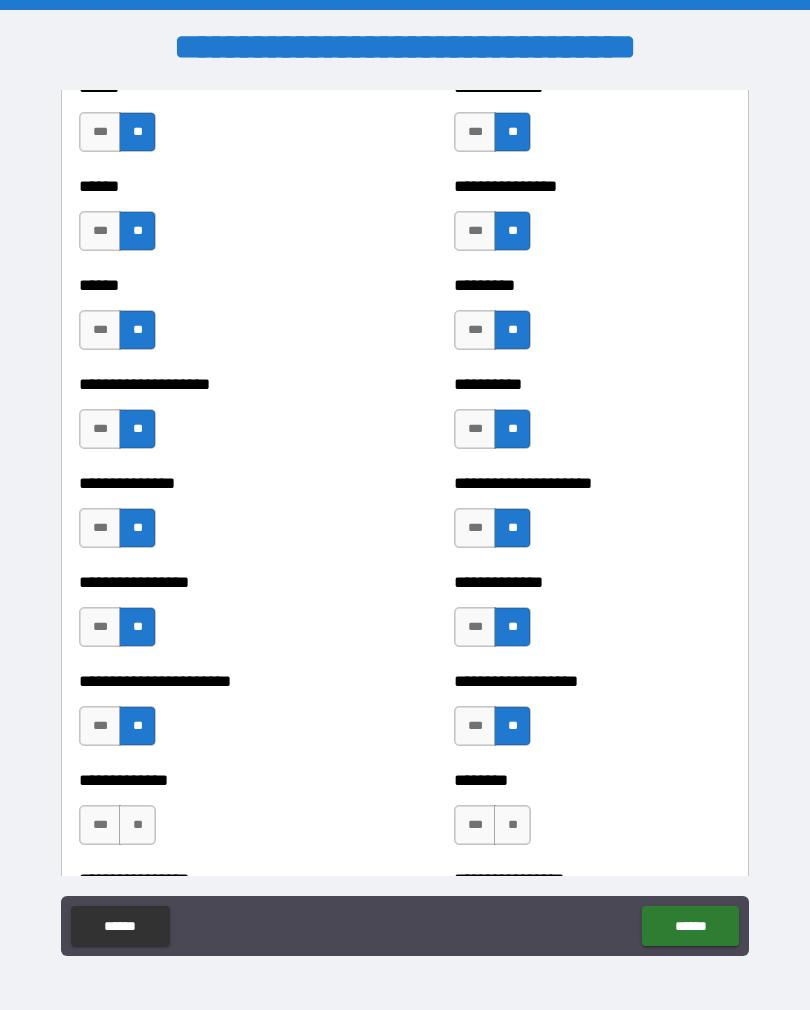 click on "**" at bounding box center (512, 825) 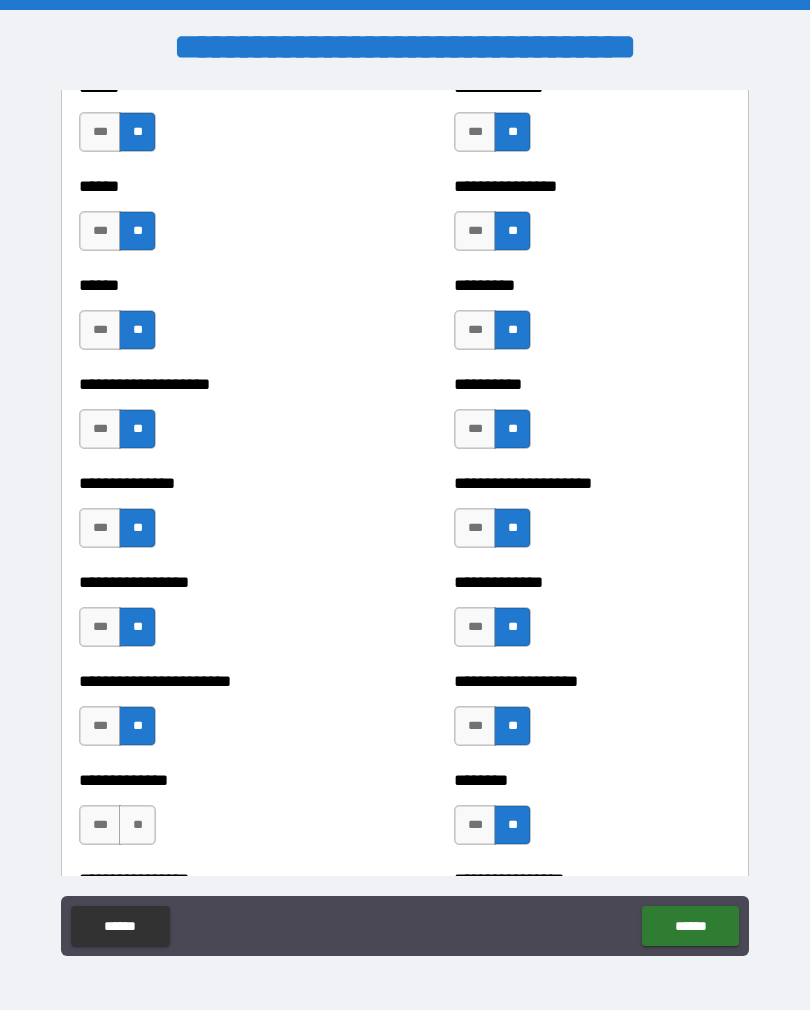 click on "**" at bounding box center (137, 825) 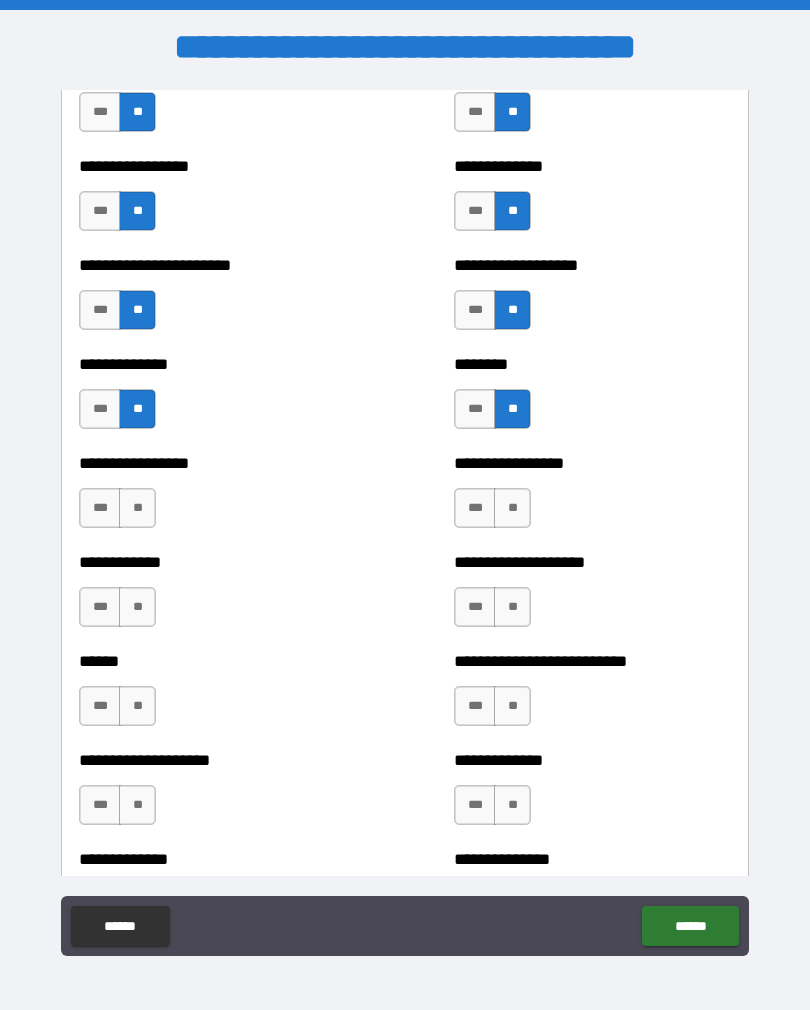 scroll, scrollTop: 3487, scrollLeft: 0, axis: vertical 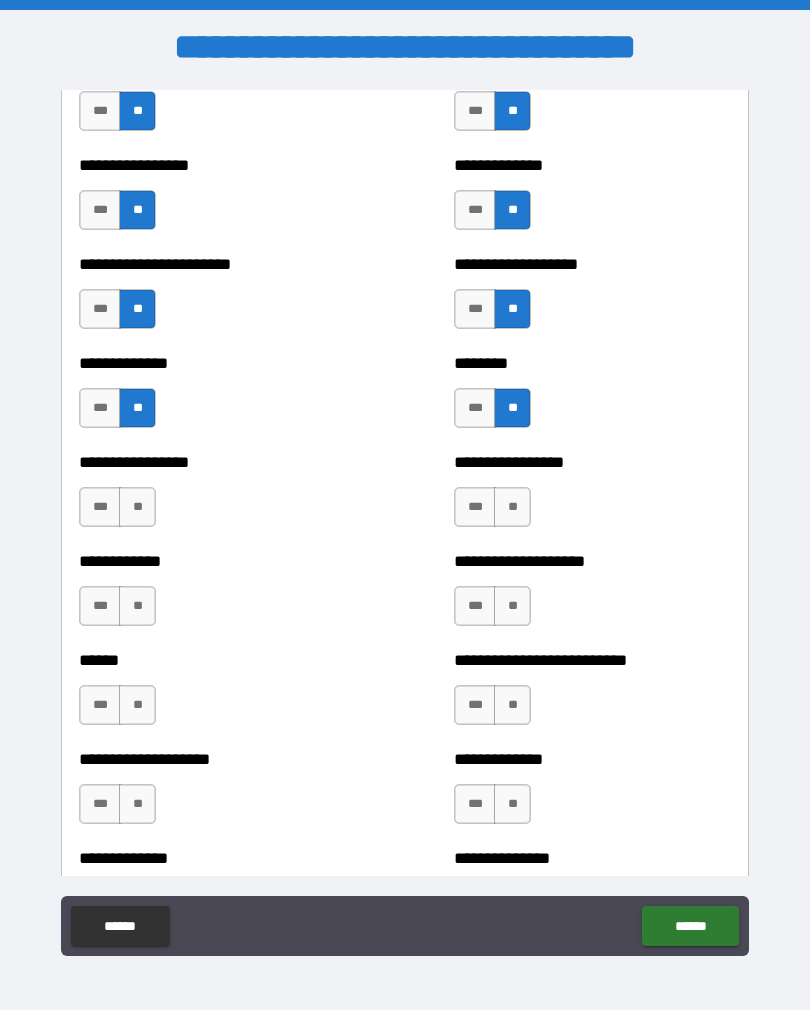 click on "**" at bounding box center [137, 507] 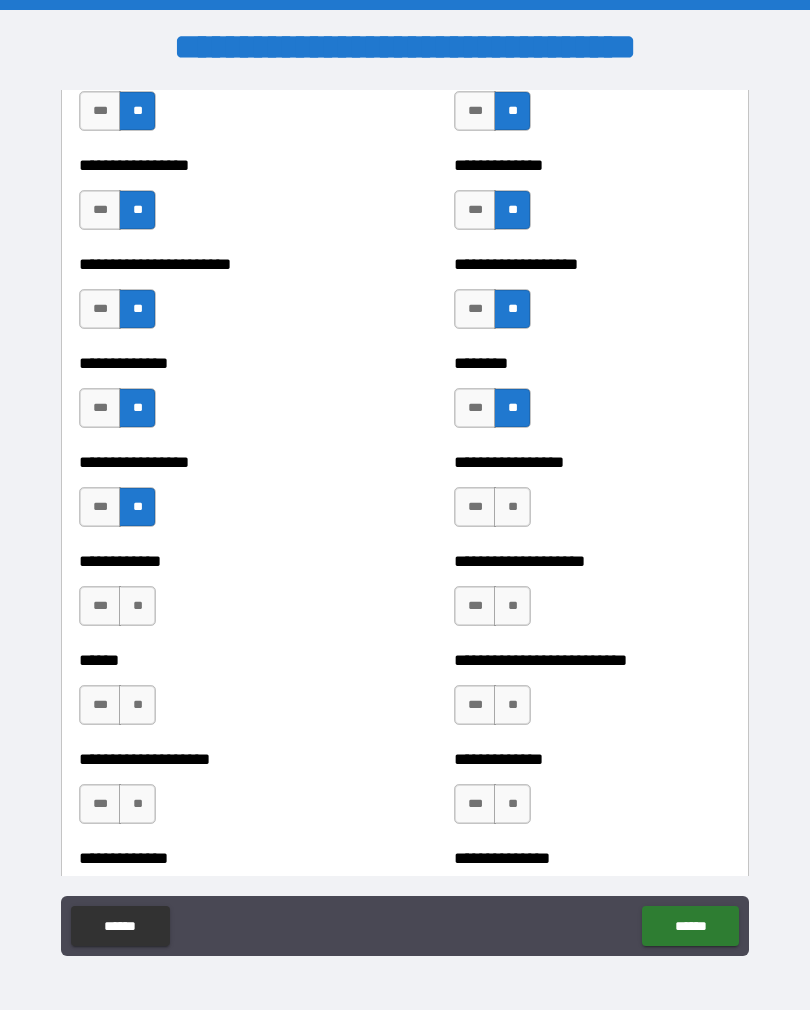 click on "**" at bounding box center (512, 507) 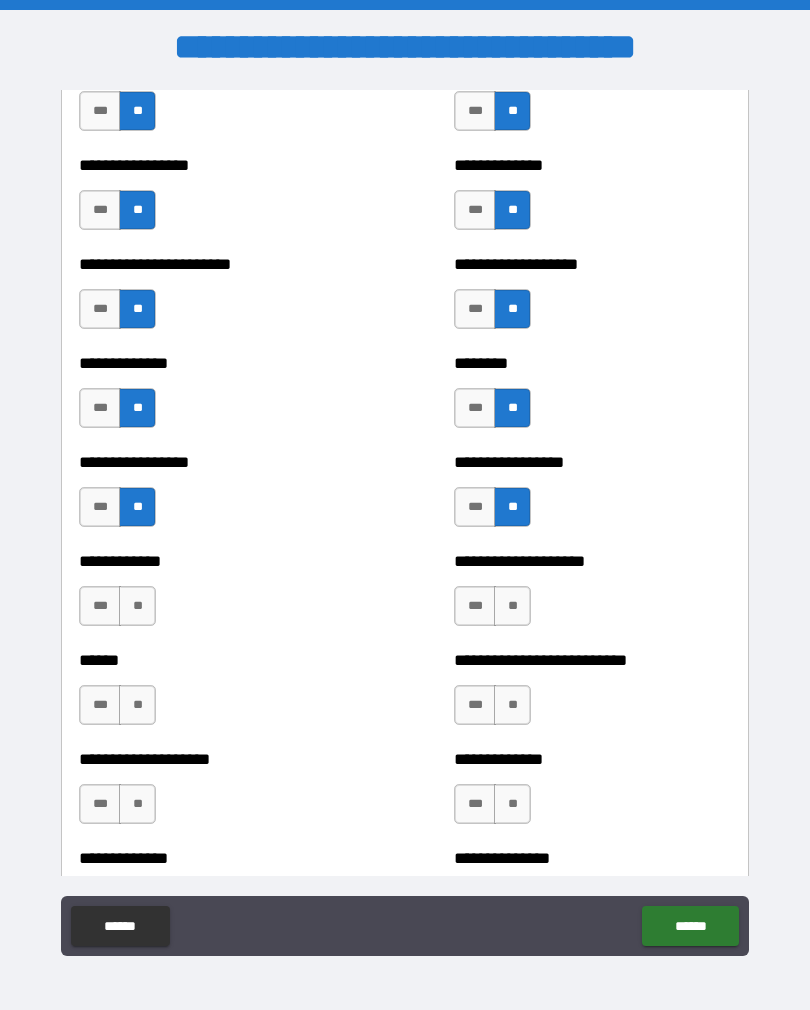 click on "**" at bounding box center (512, 606) 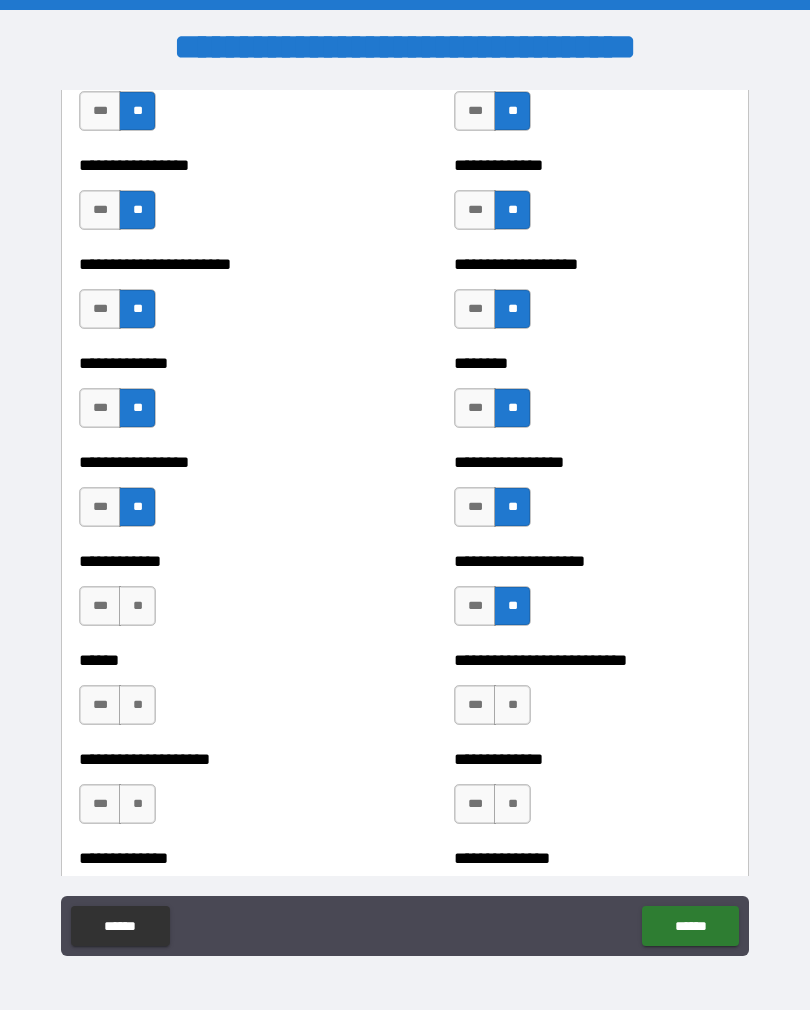 click on "**" at bounding box center [137, 606] 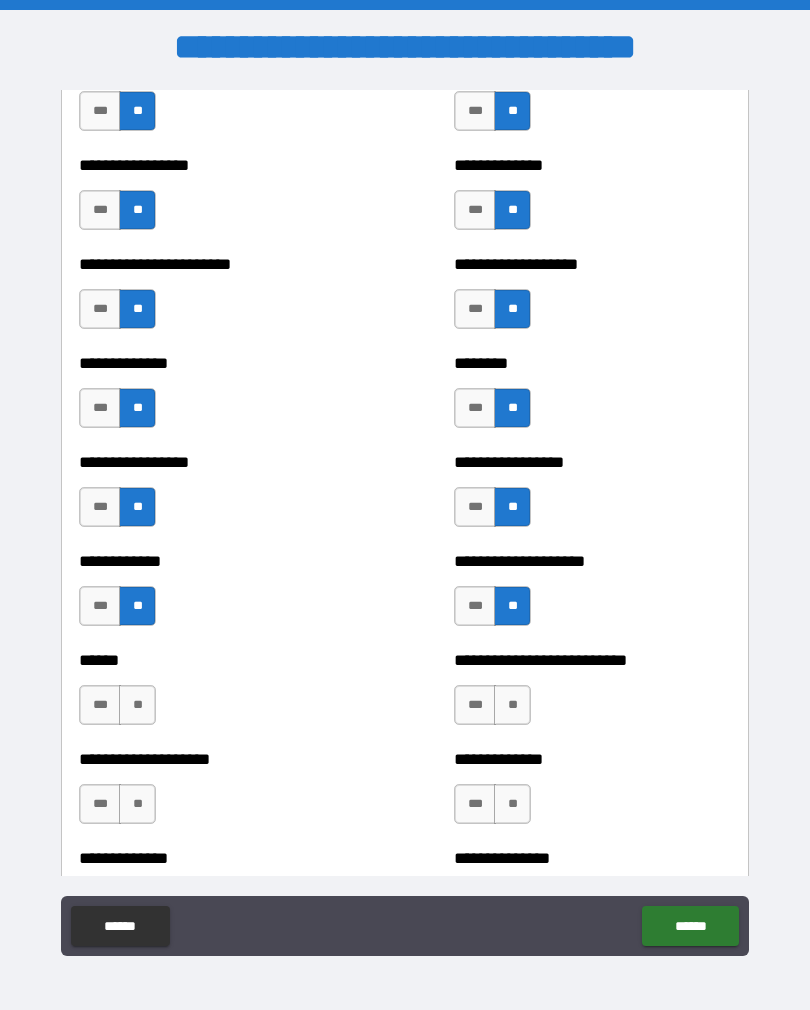 click on "**" at bounding box center [137, 705] 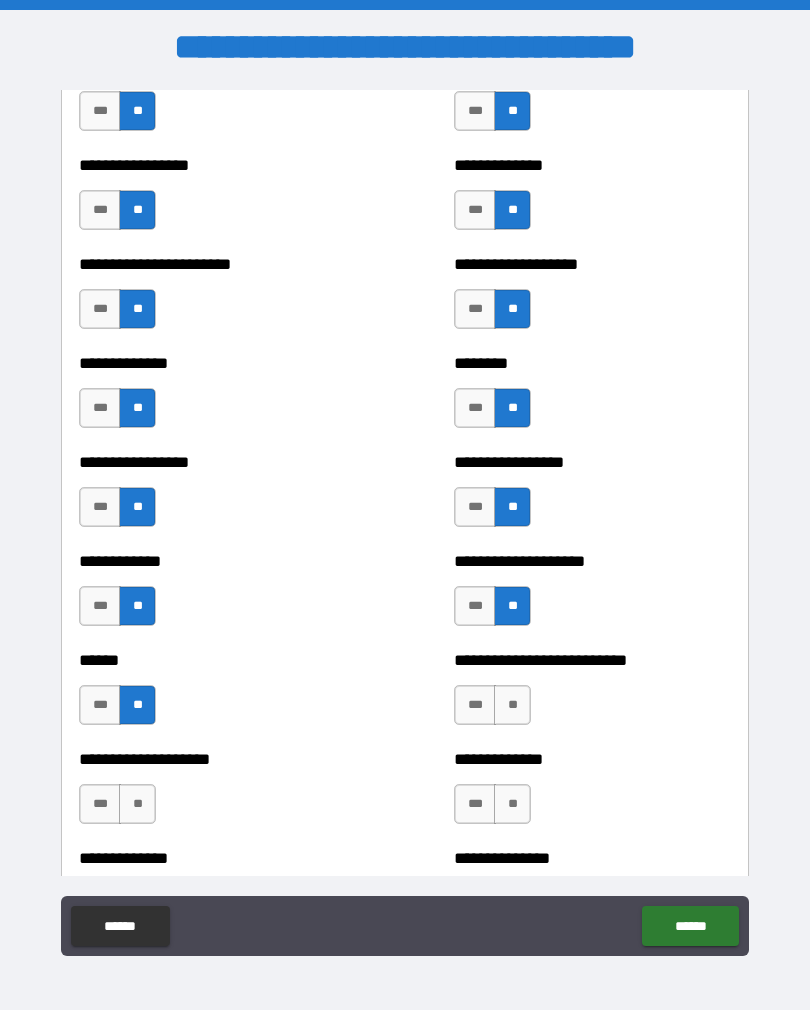 click on "**" at bounding box center (512, 705) 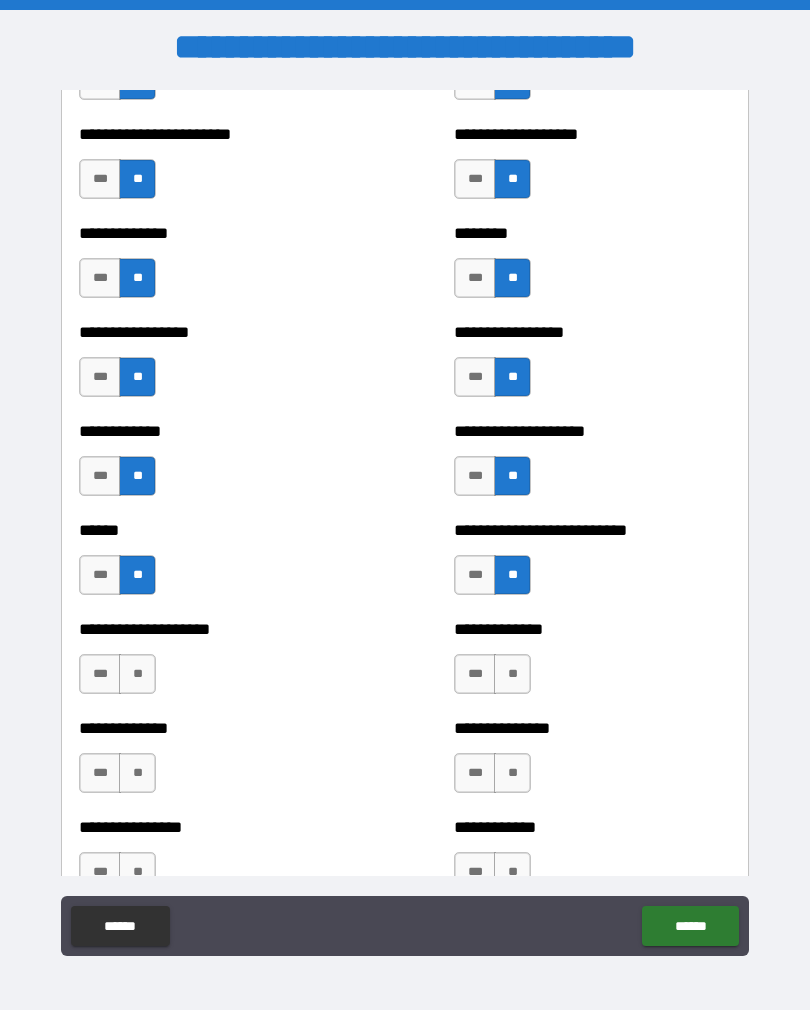 scroll, scrollTop: 3693, scrollLeft: 0, axis: vertical 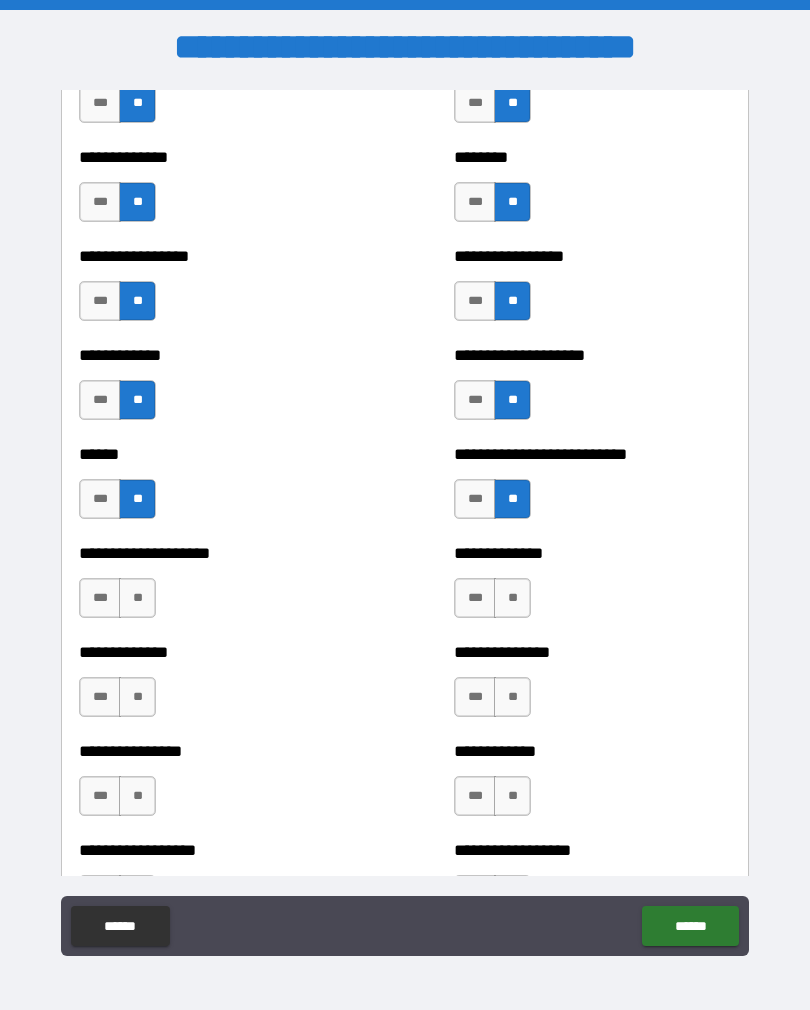 click on "**" at bounding box center (512, 598) 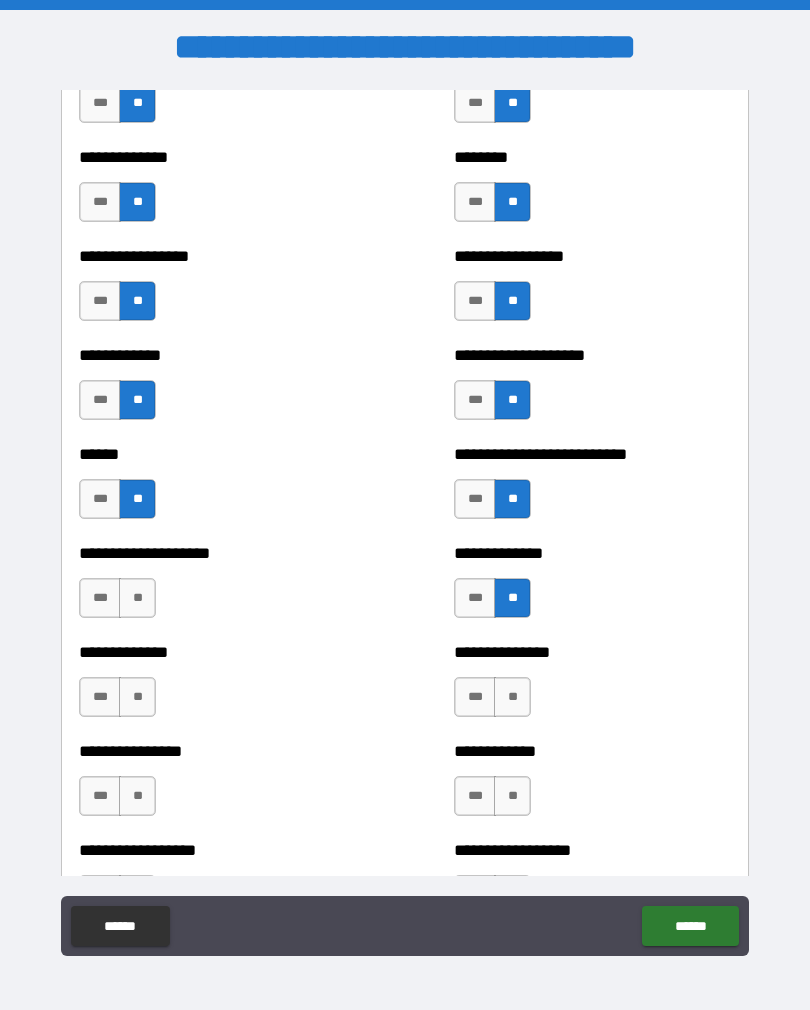 click on "**" at bounding box center [137, 598] 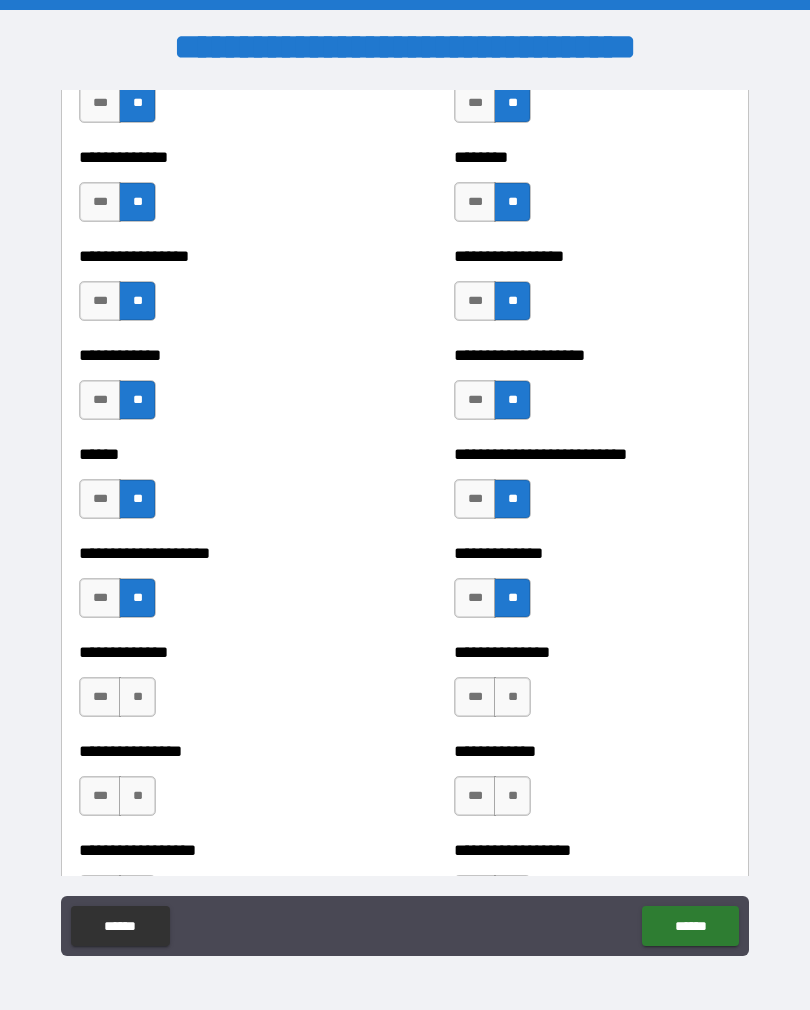 click on "**" at bounding box center [137, 697] 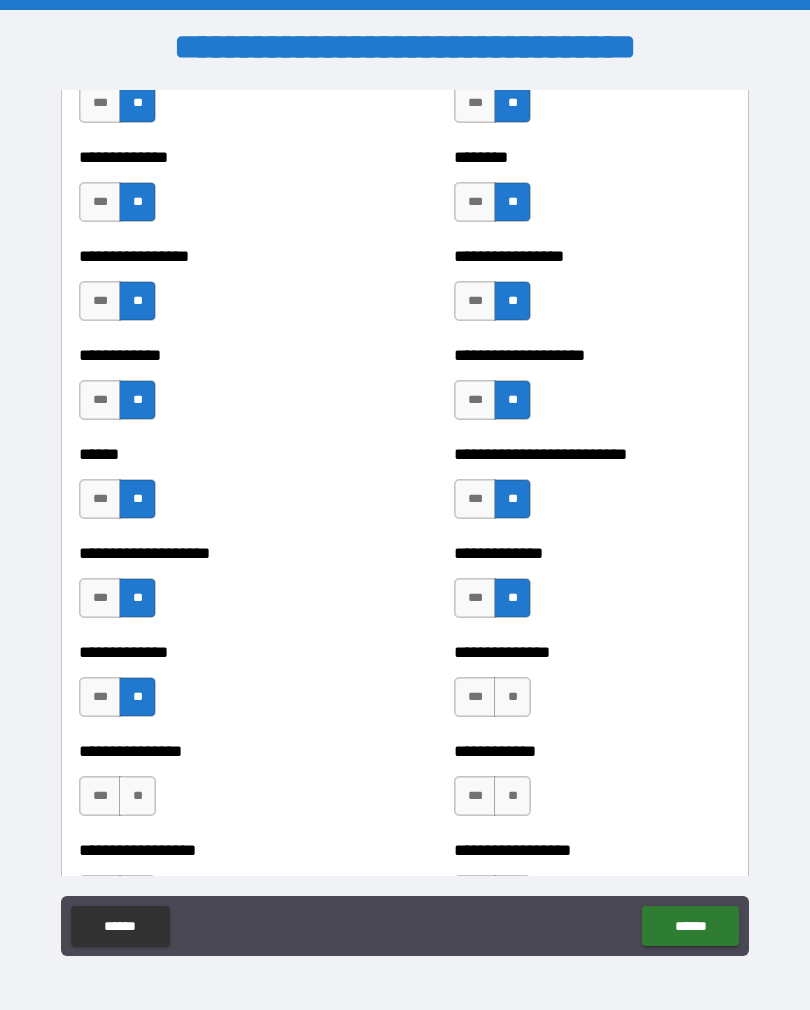 click on "**" at bounding box center (512, 697) 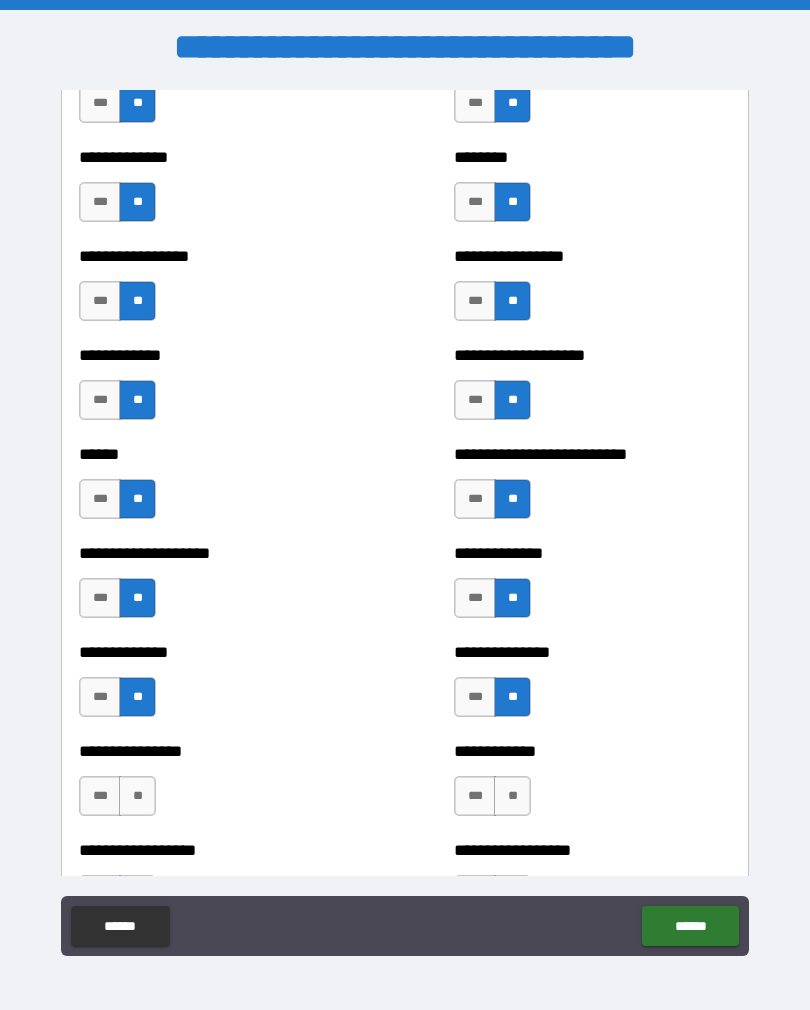click on "**" at bounding box center [512, 796] 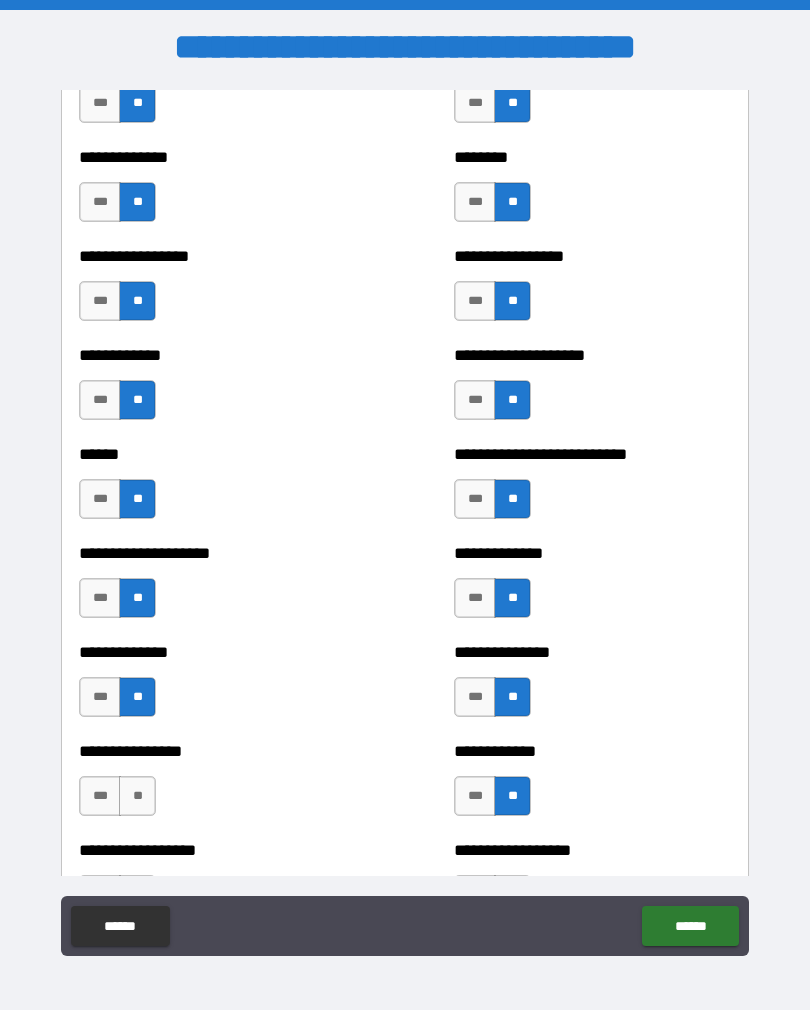 click on "**" at bounding box center [137, 796] 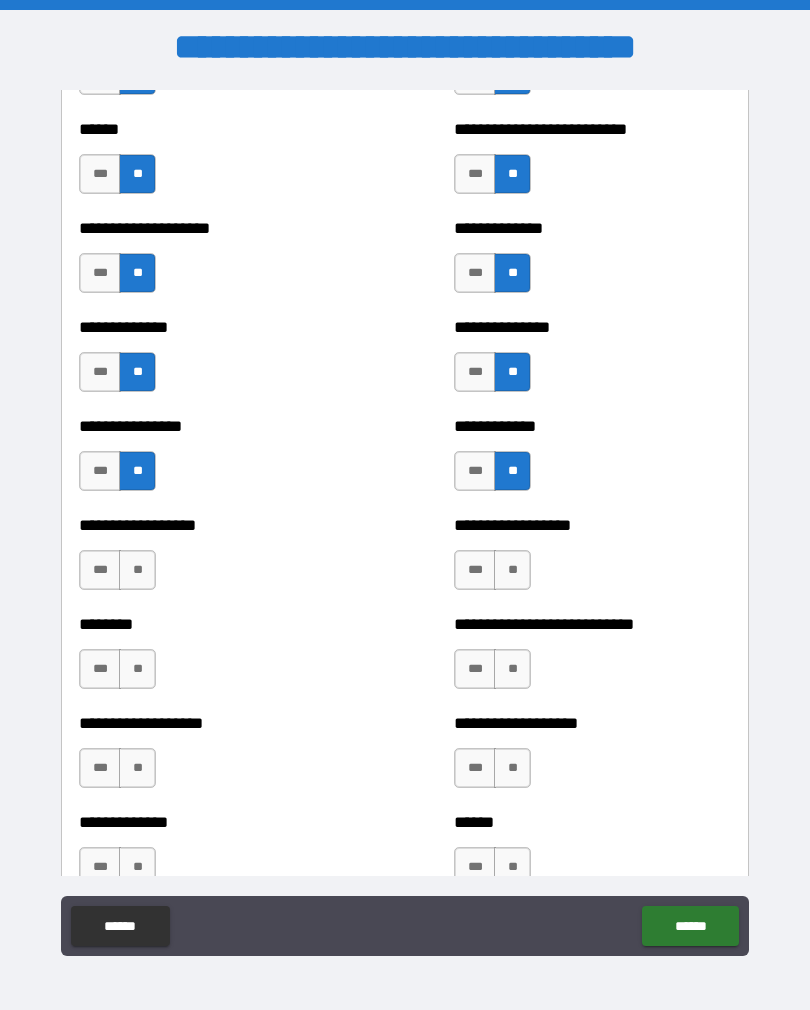 scroll, scrollTop: 4026, scrollLeft: 0, axis: vertical 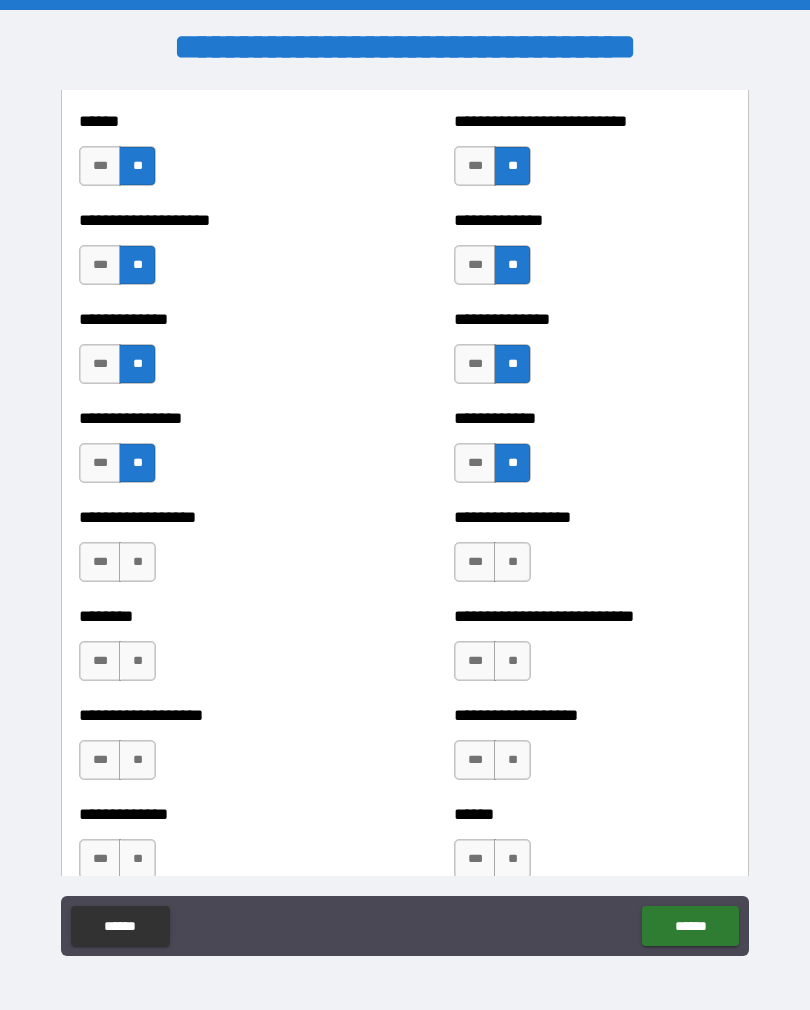 click on "**" at bounding box center [137, 562] 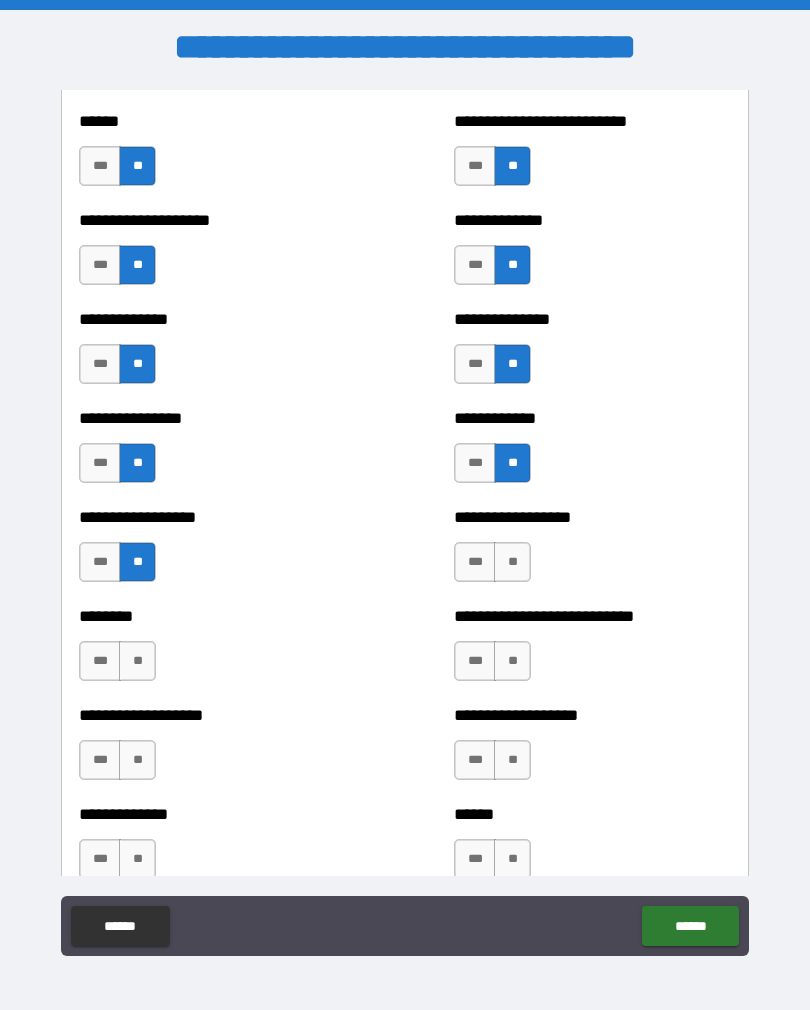 click on "**" at bounding box center [512, 562] 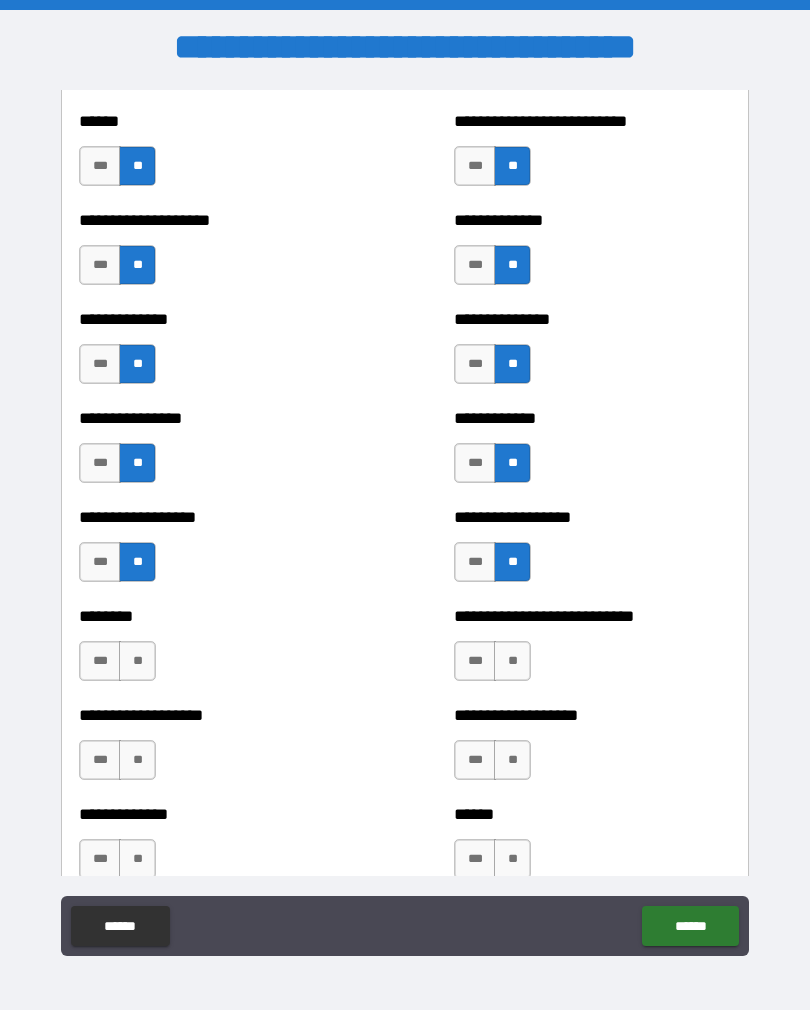 click on "**" at bounding box center [512, 661] 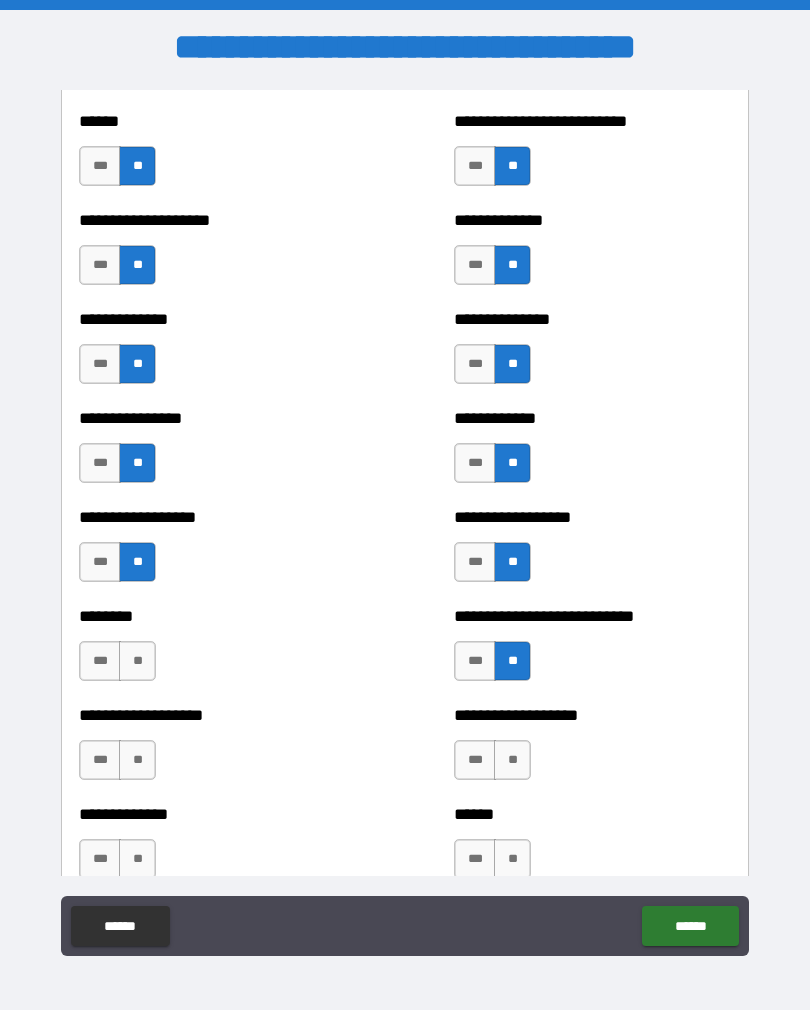 click on "**" at bounding box center [137, 661] 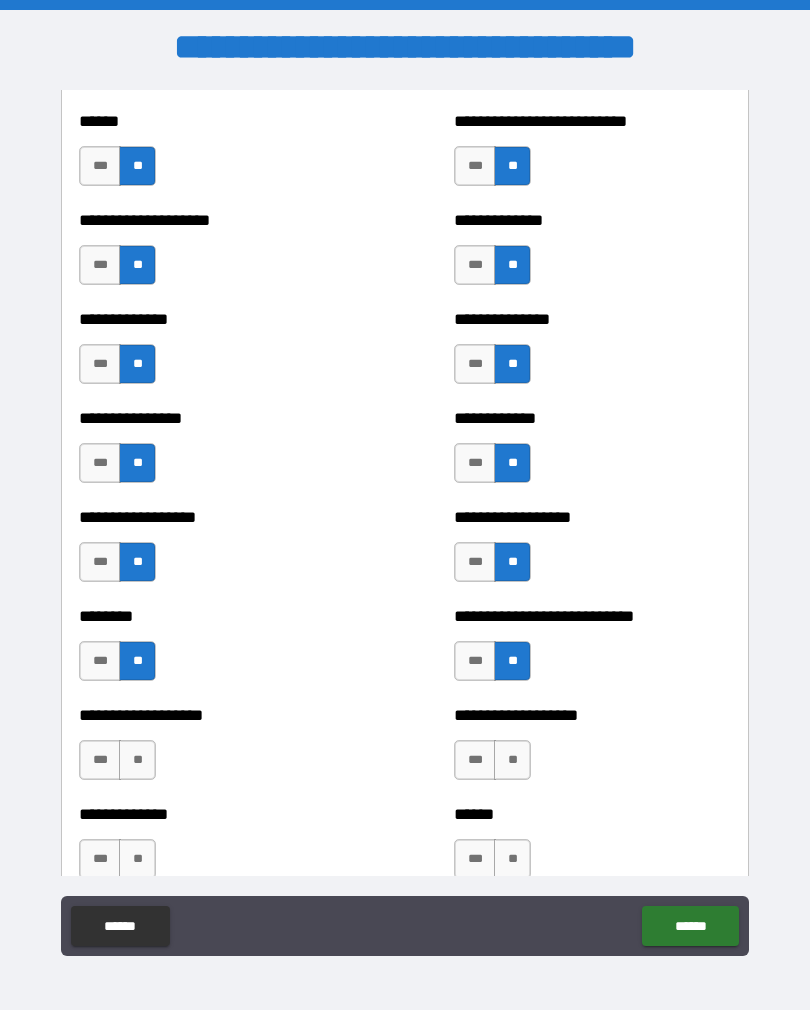 click on "**" at bounding box center (137, 760) 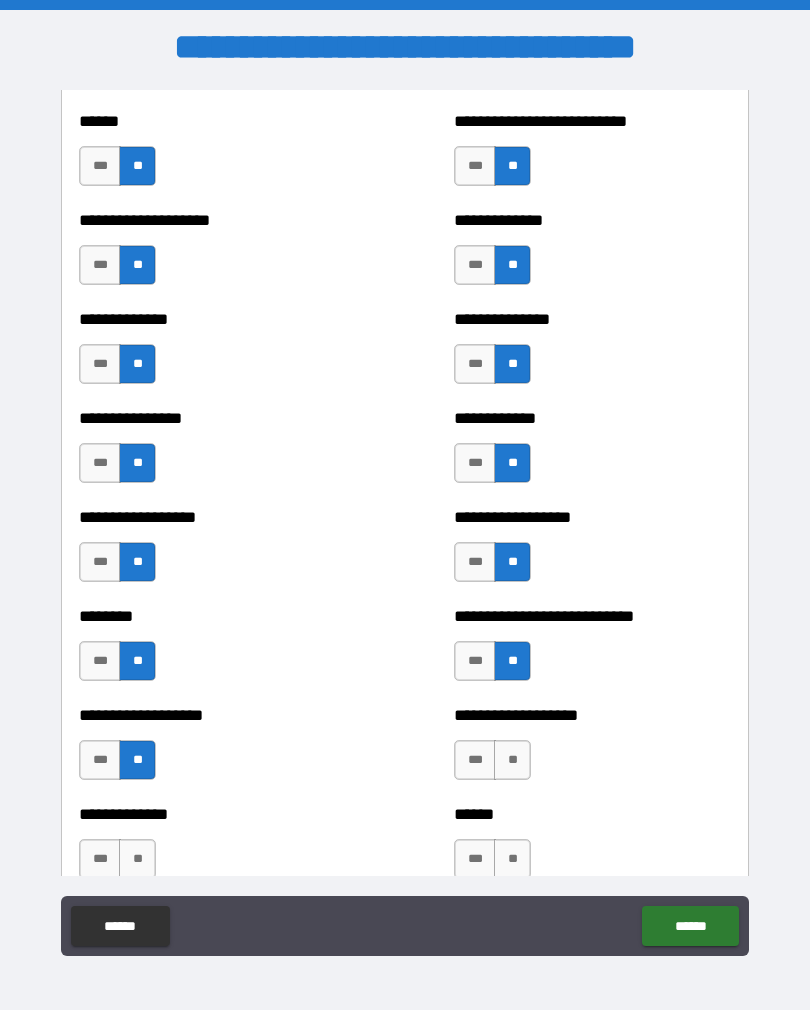 click on "**" at bounding box center [512, 760] 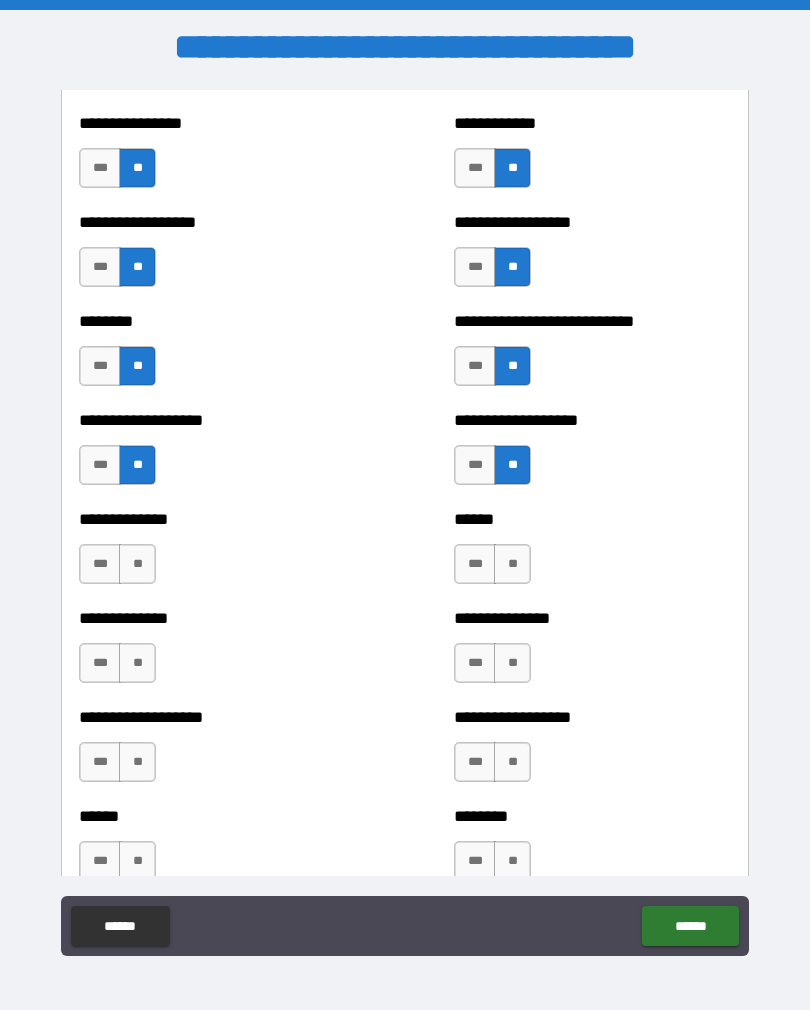 scroll, scrollTop: 4322, scrollLeft: 0, axis: vertical 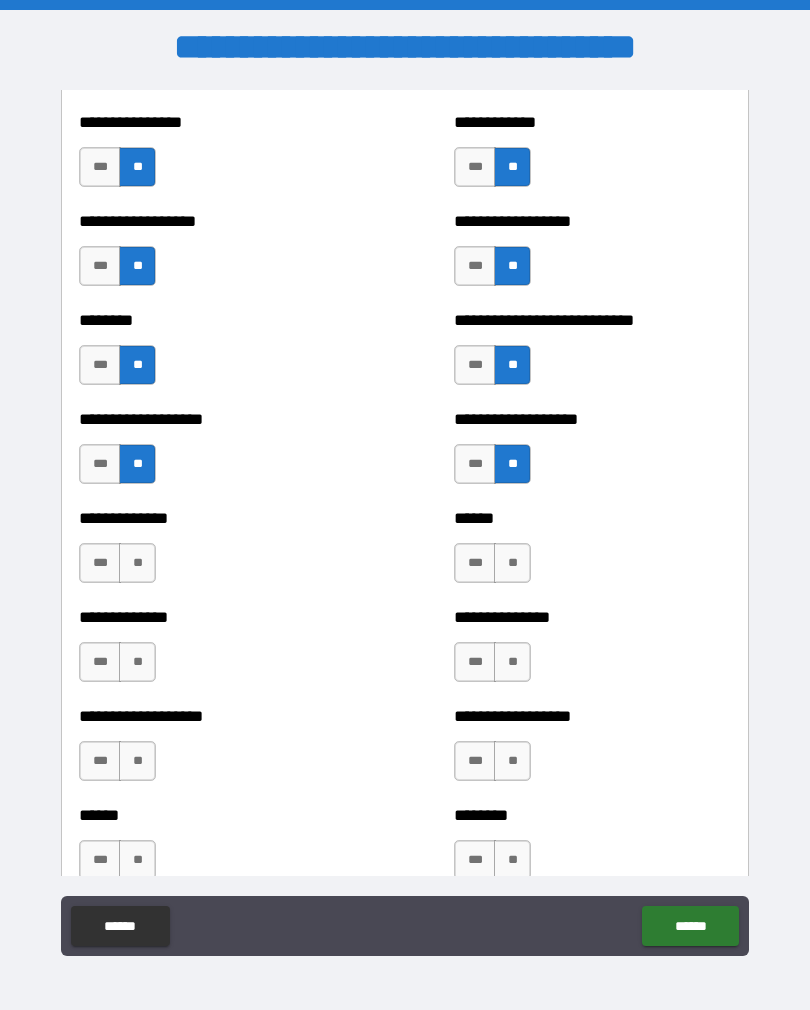click on "**" at bounding box center (512, 563) 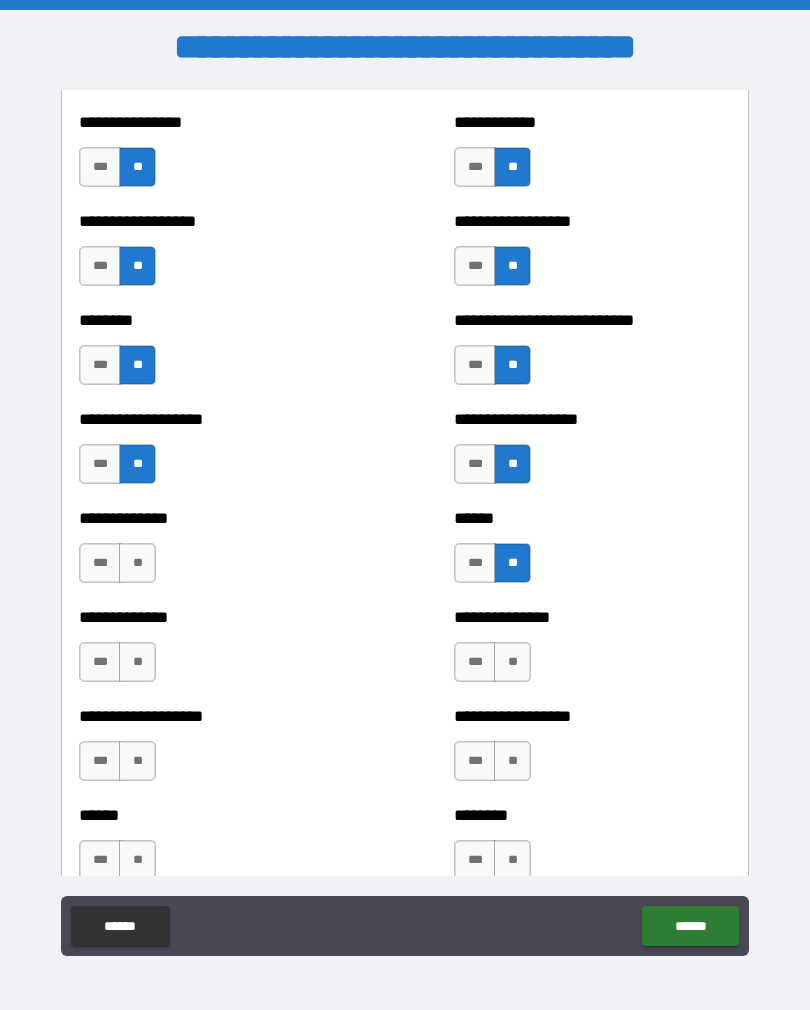 click on "**" at bounding box center [137, 563] 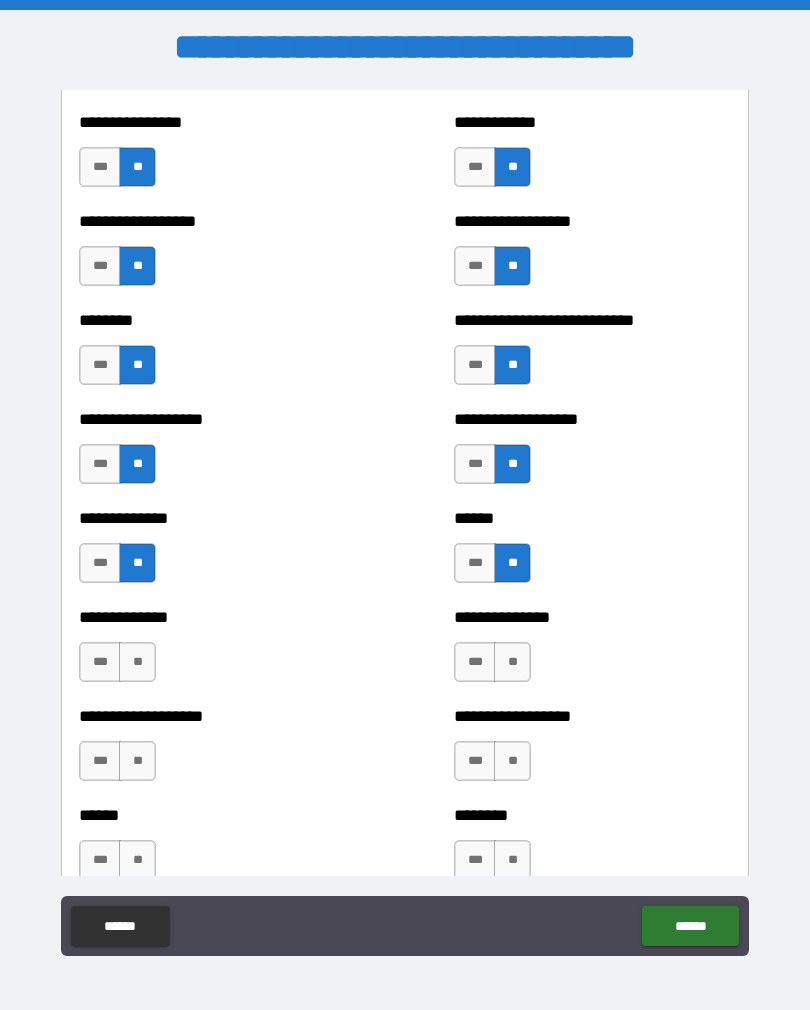click on "**" at bounding box center [137, 662] 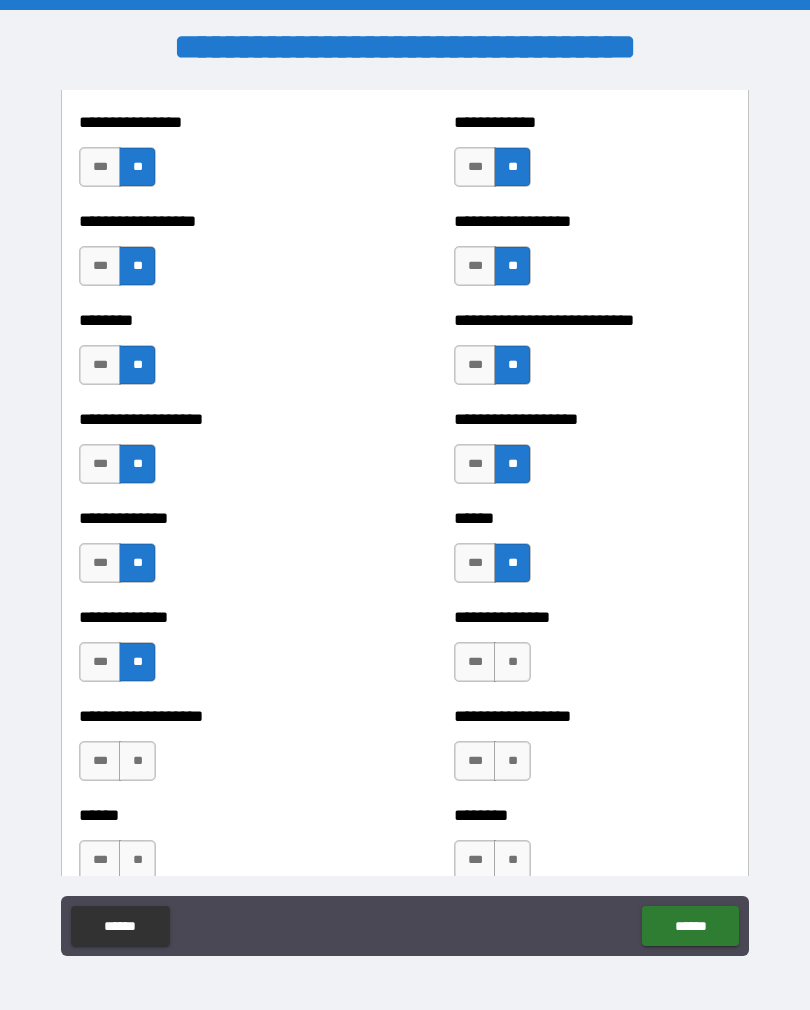 click on "**" at bounding box center [137, 761] 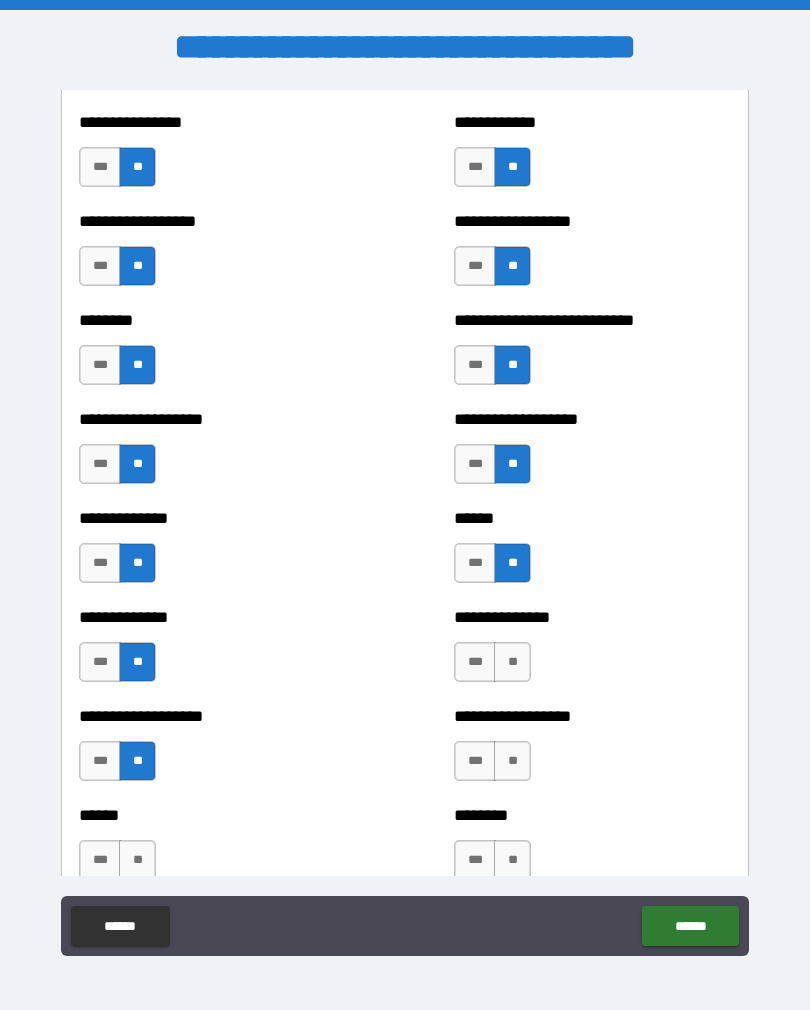 click on "*** **" at bounding box center (492, 662) 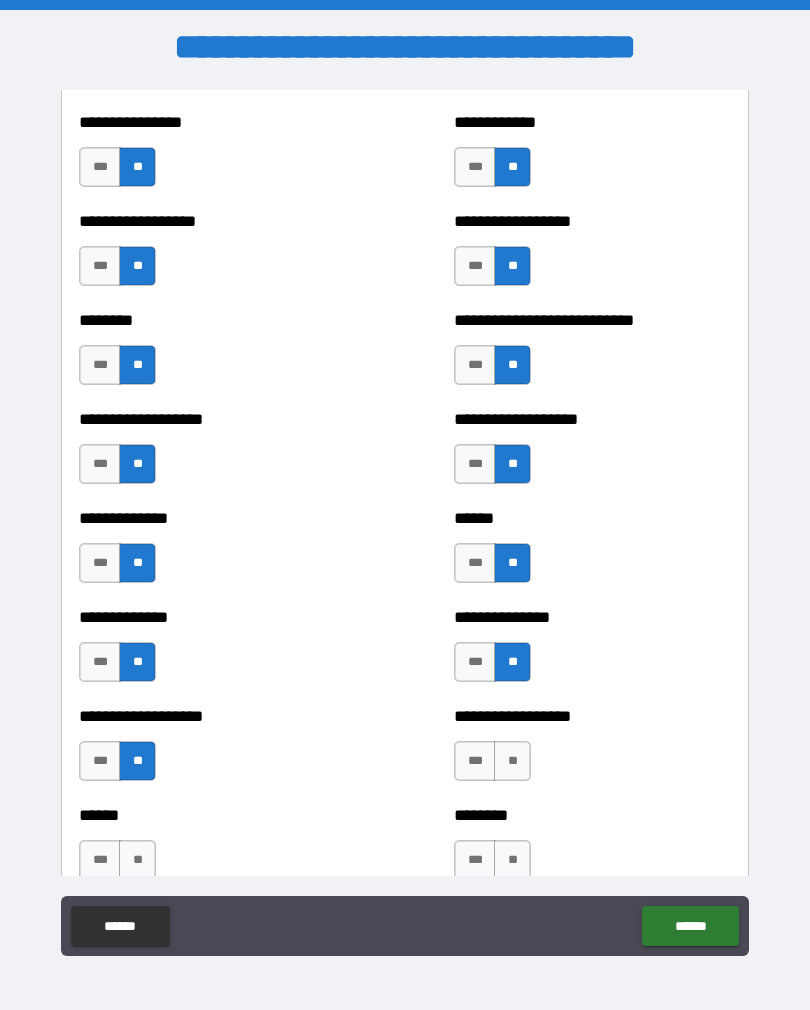 click on "**" at bounding box center [512, 761] 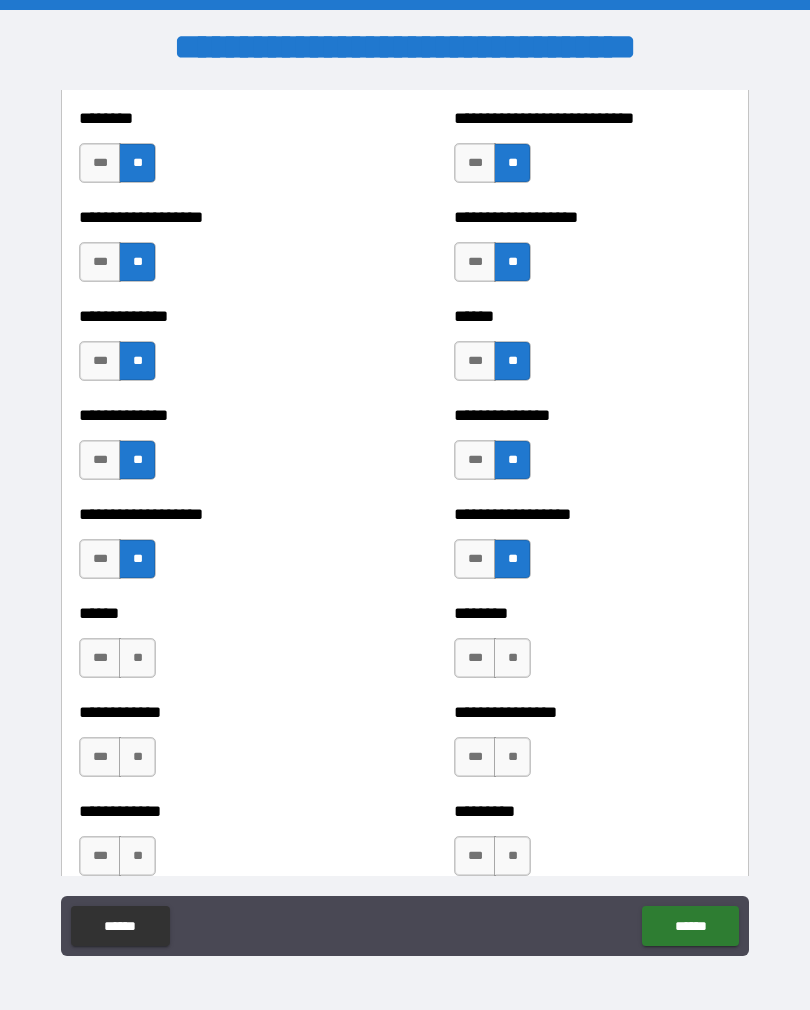 scroll, scrollTop: 4550, scrollLeft: 0, axis: vertical 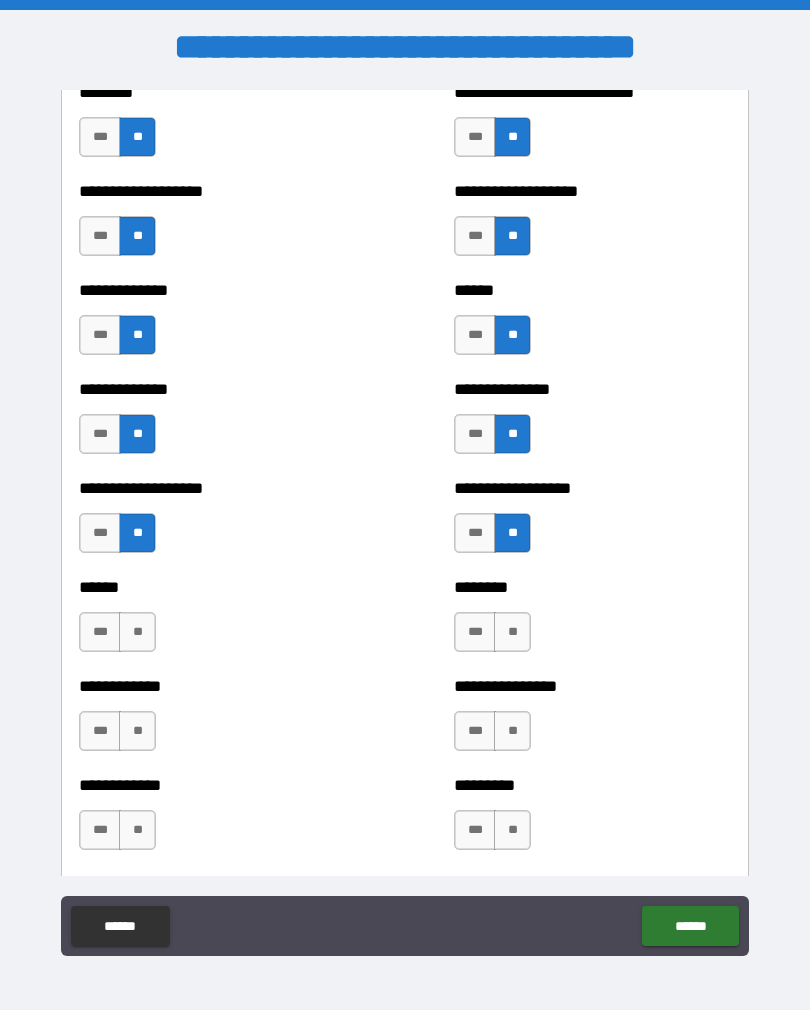 click on "**" at bounding box center (512, 632) 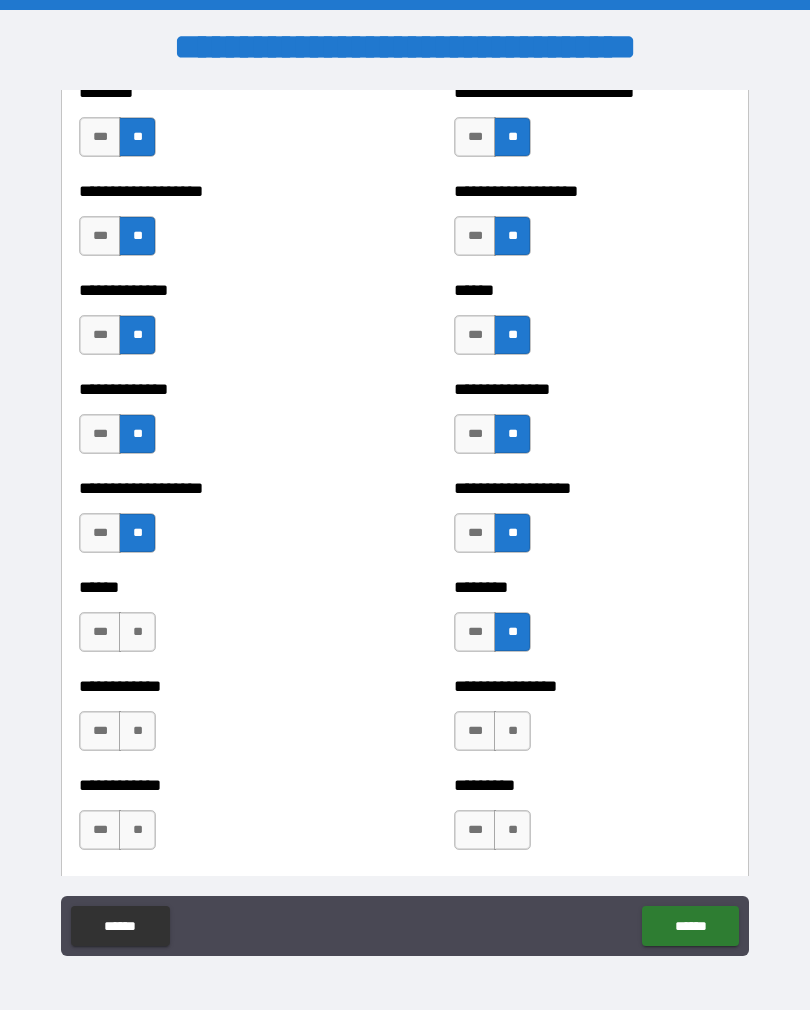 click on "**" at bounding box center [137, 632] 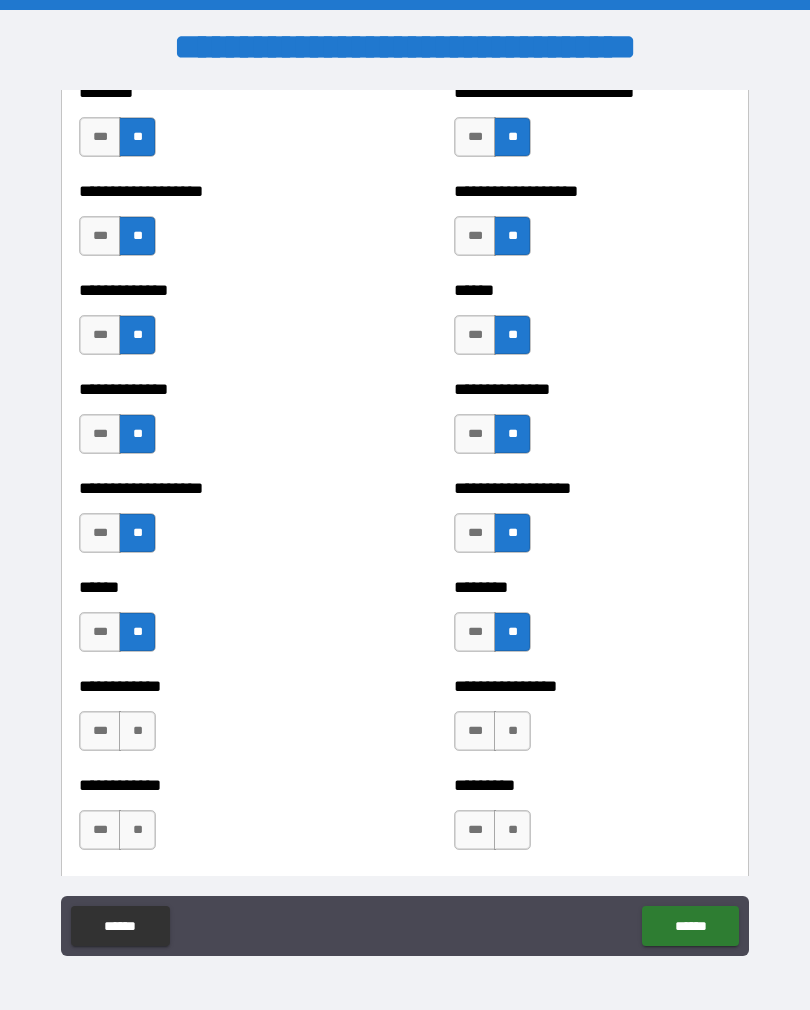 click on "**" at bounding box center (137, 731) 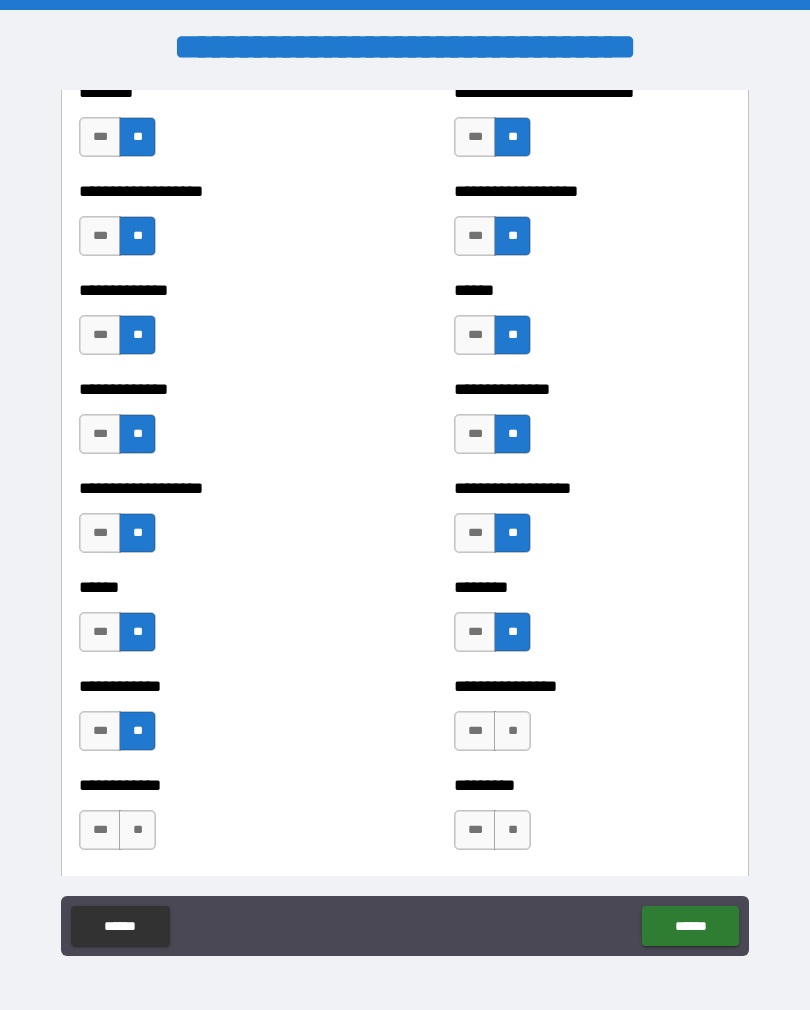 click on "**" at bounding box center [512, 731] 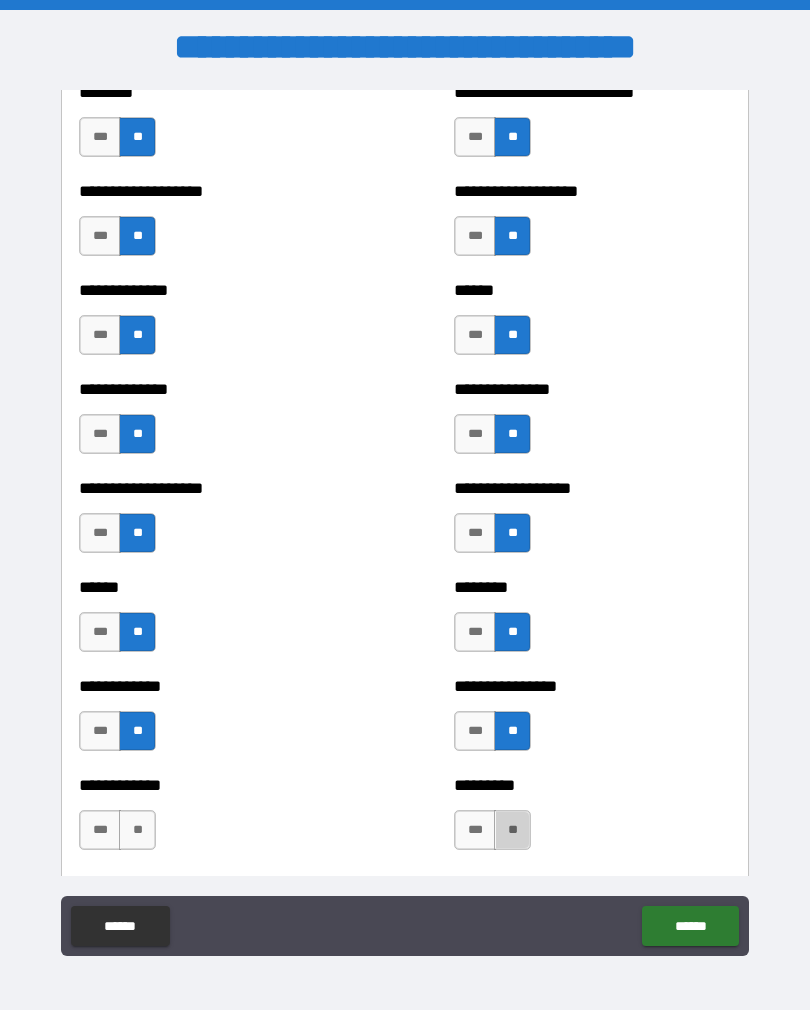 click on "**" at bounding box center (512, 830) 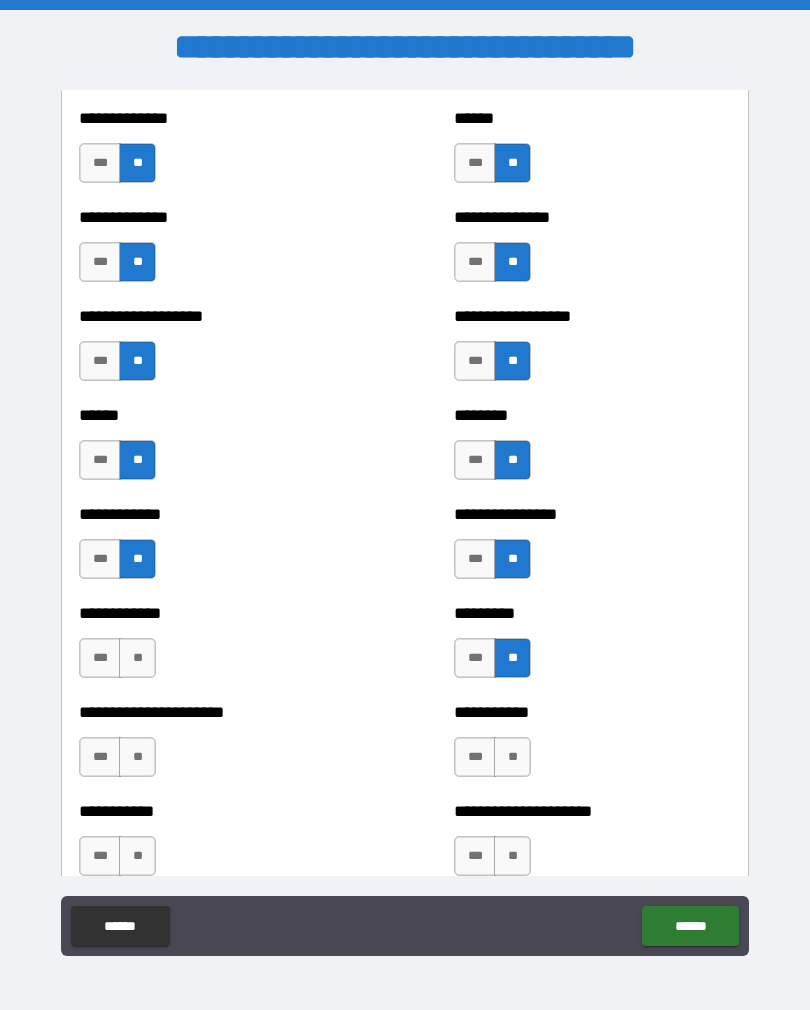 scroll, scrollTop: 4729, scrollLeft: 0, axis: vertical 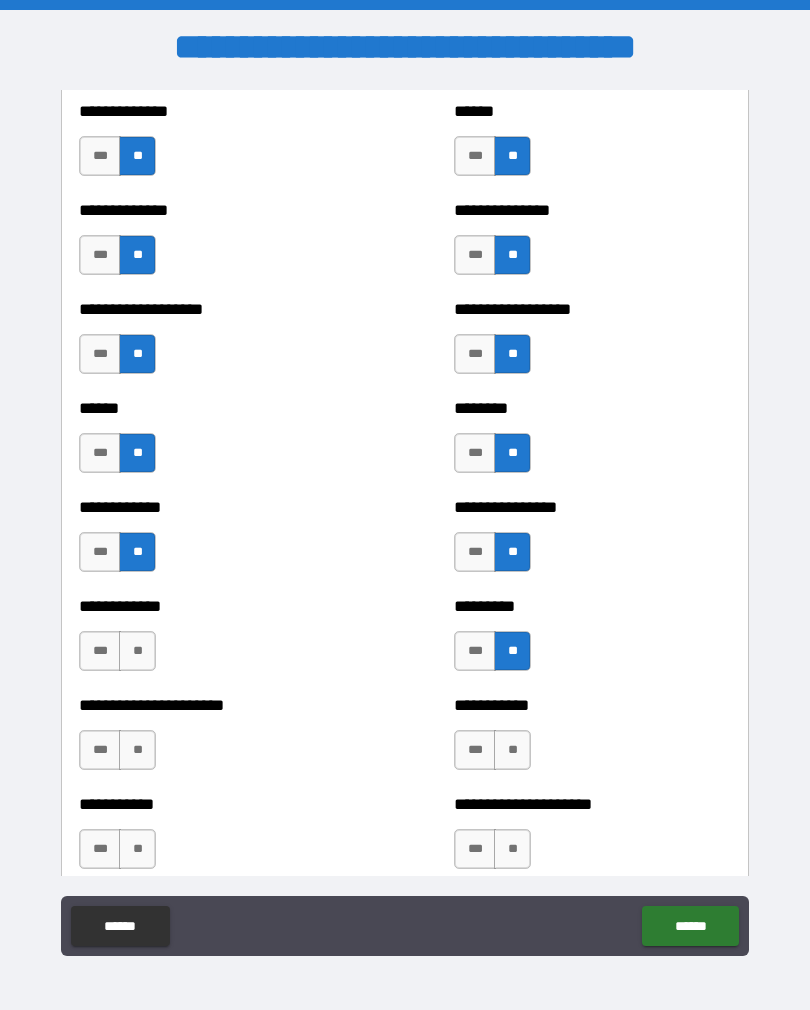 click on "**" at bounding box center (137, 651) 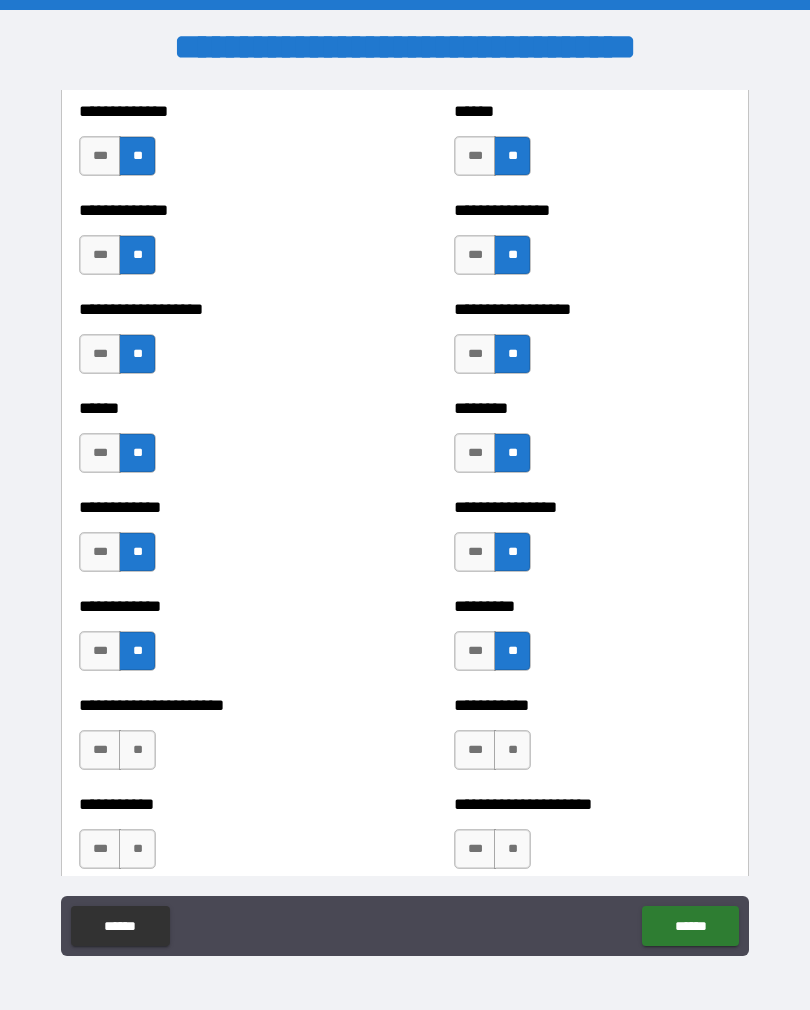 click on "**" at bounding box center [137, 750] 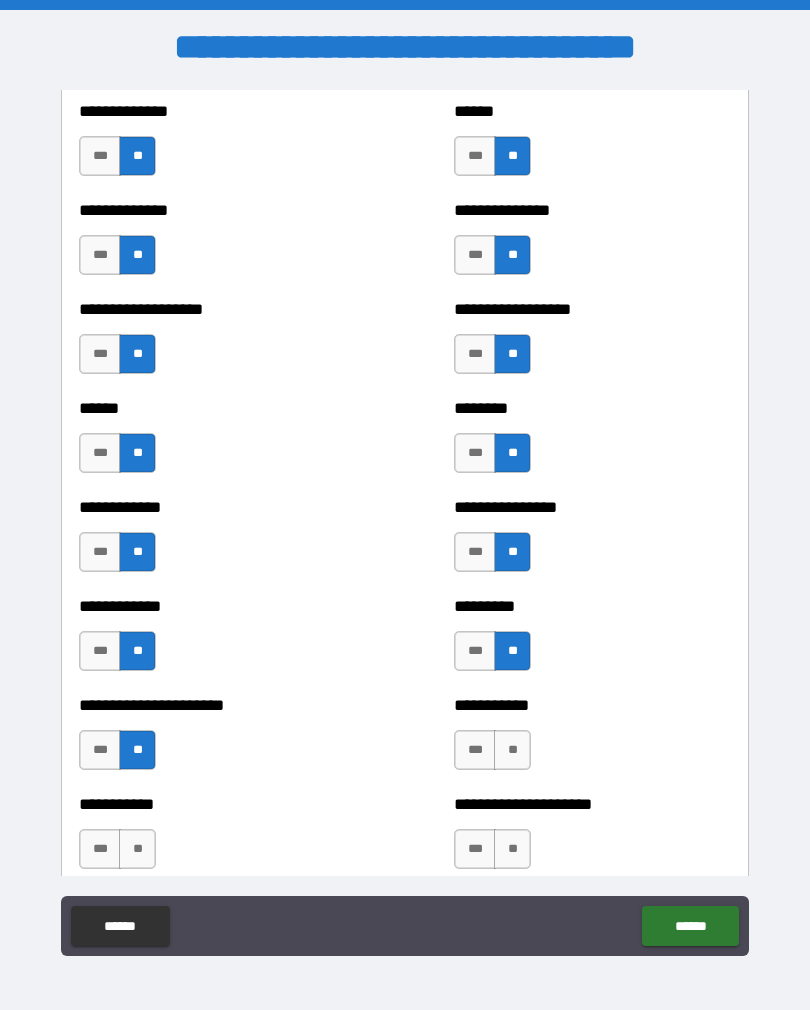click on "**" at bounding box center [512, 750] 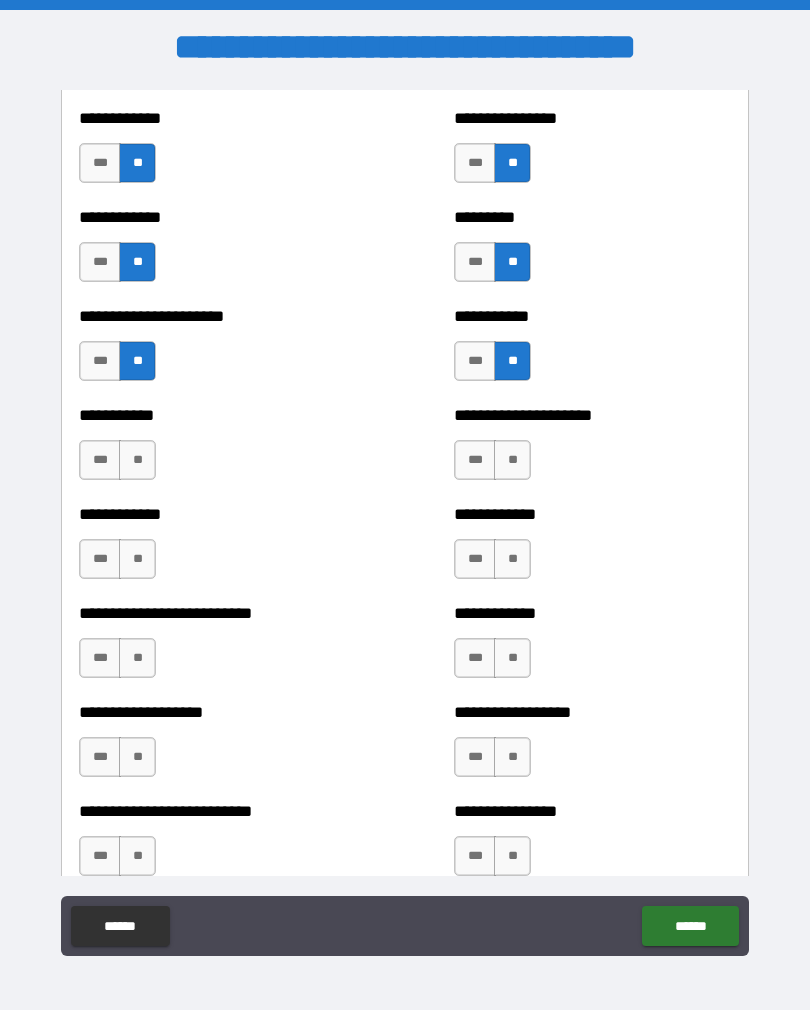 scroll, scrollTop: 5118, scrollLeft: 0, axis: vertical 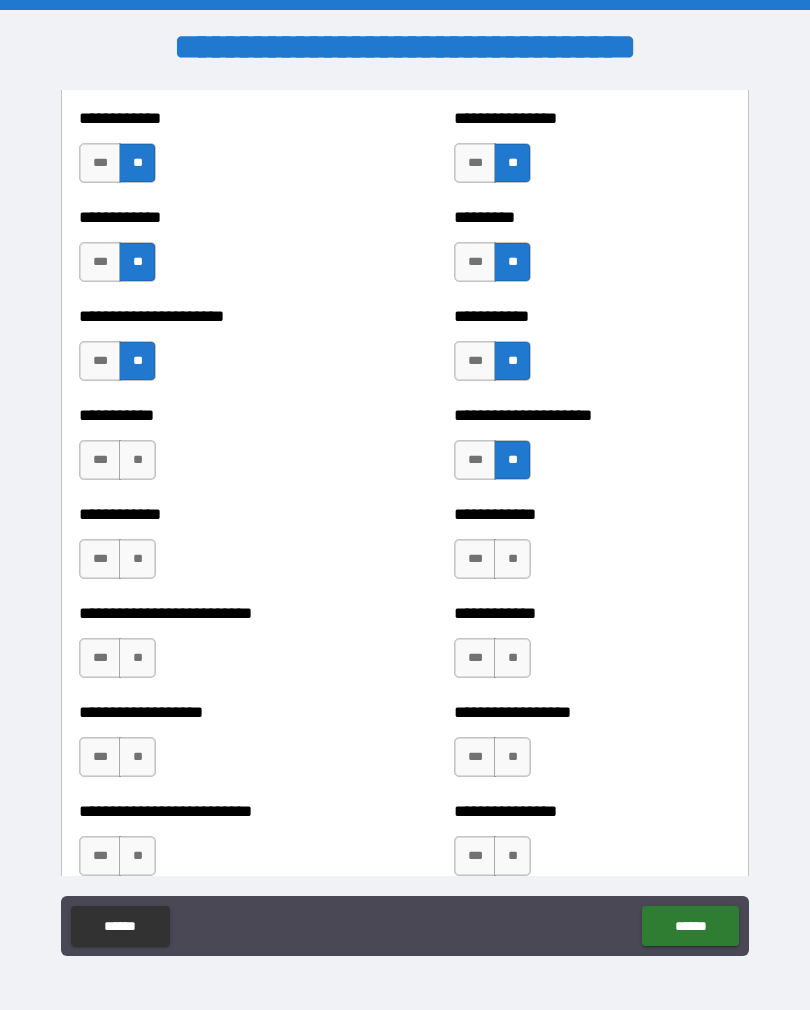 click on "**" at bounding box center [137, 460] 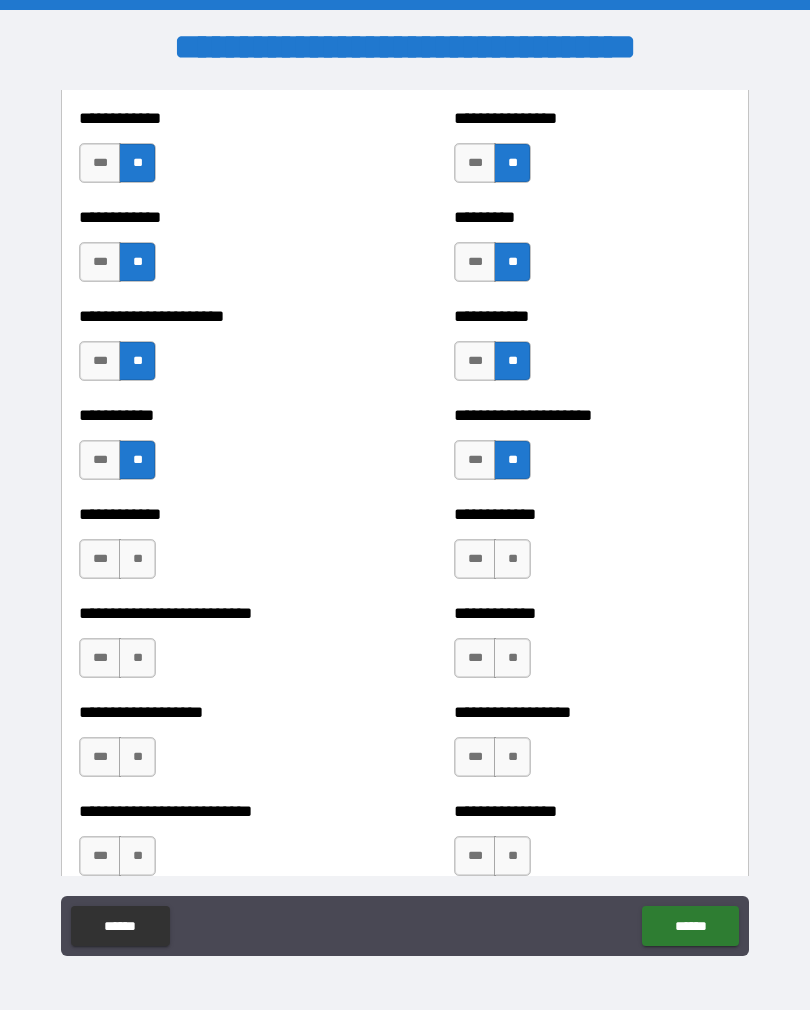 click on "**" at bounding box center (137, 559) 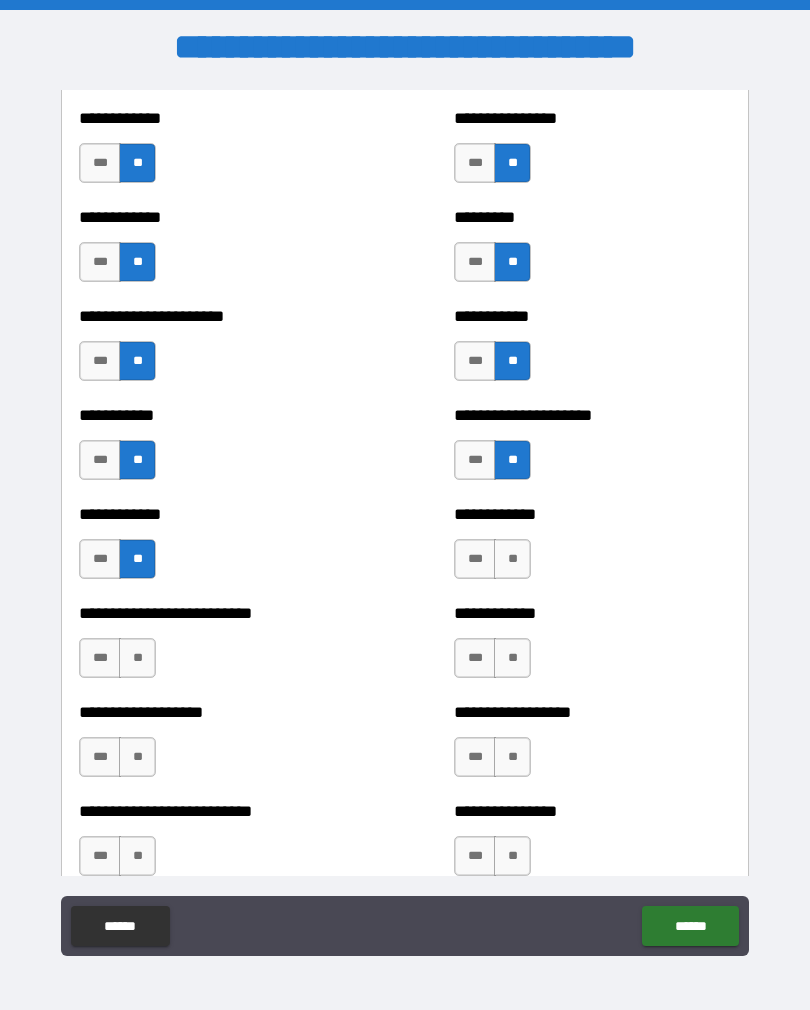 click on "**" at bounding box center [512, 559] 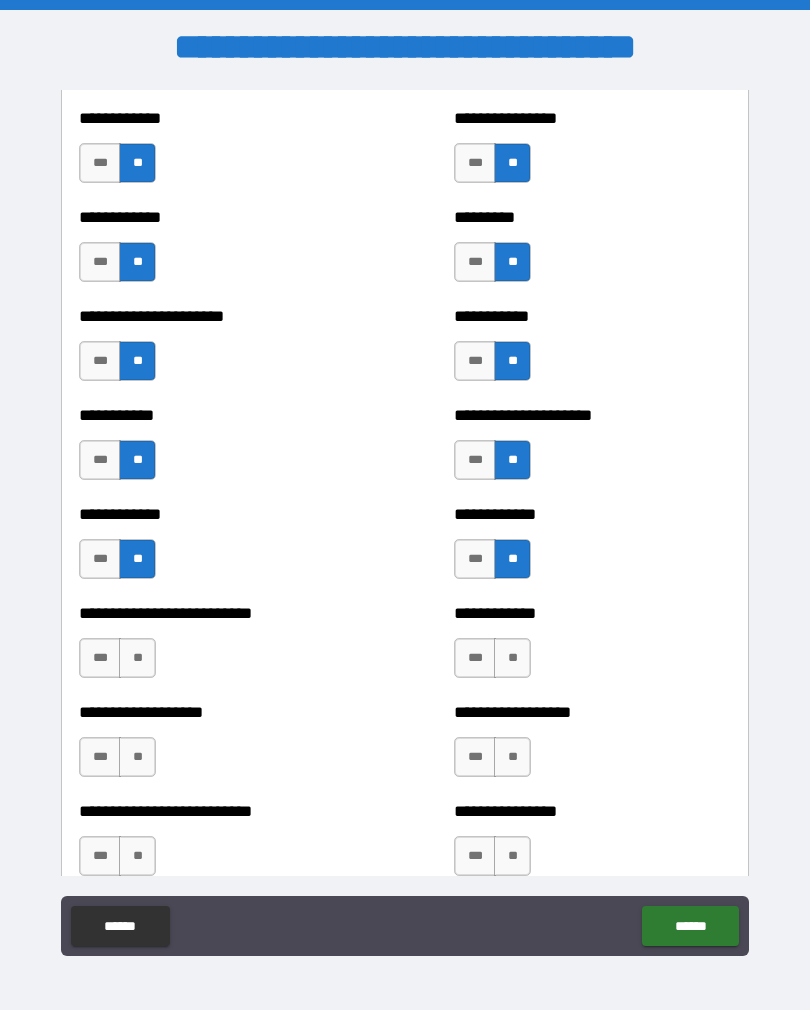 click on "**" at bounding box center [512, 658] 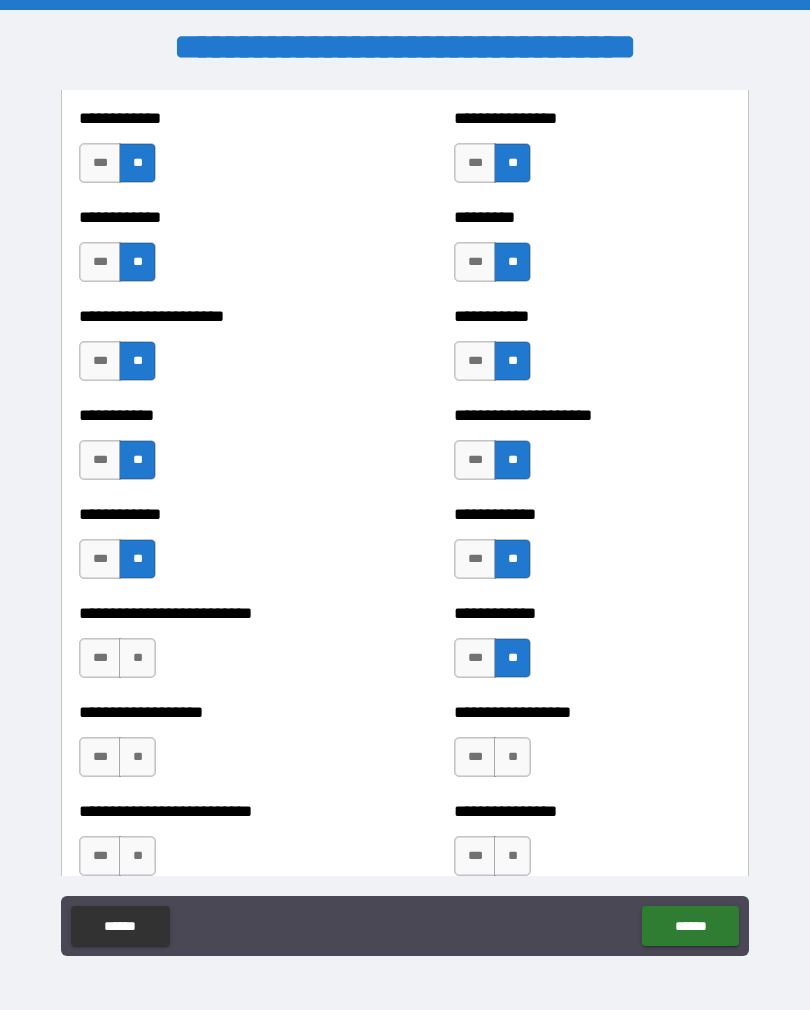 click on "**" at bounding box center [137, 658] 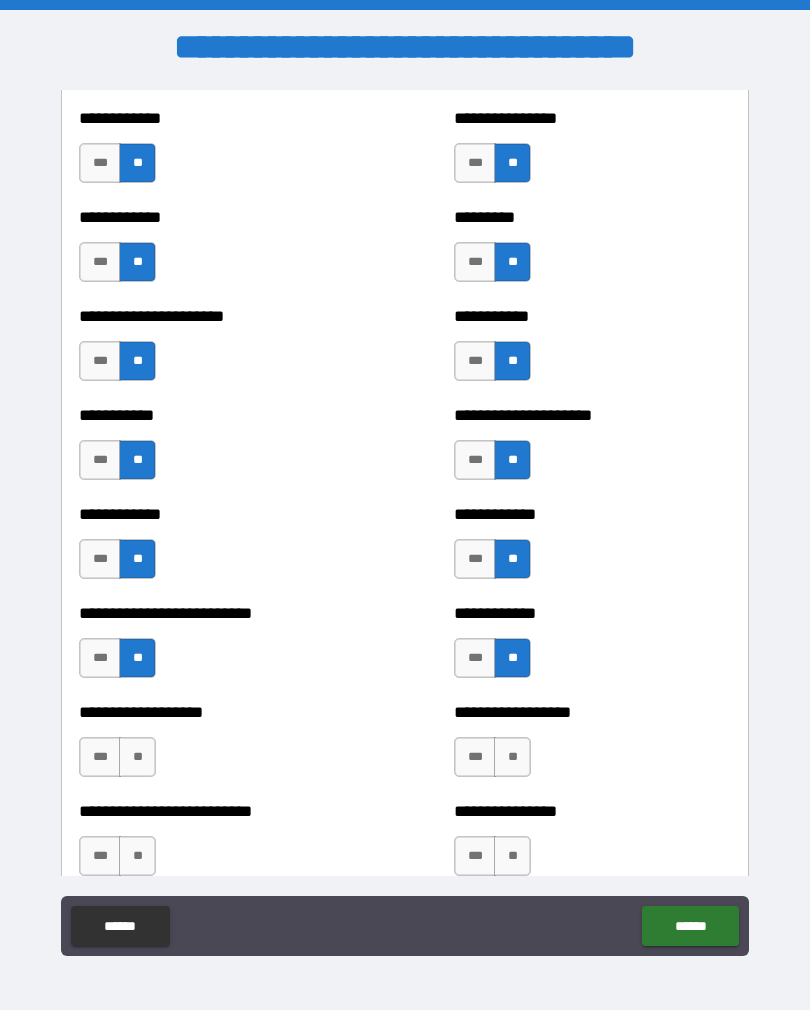 click on "**" at bounding box center (137, 757) 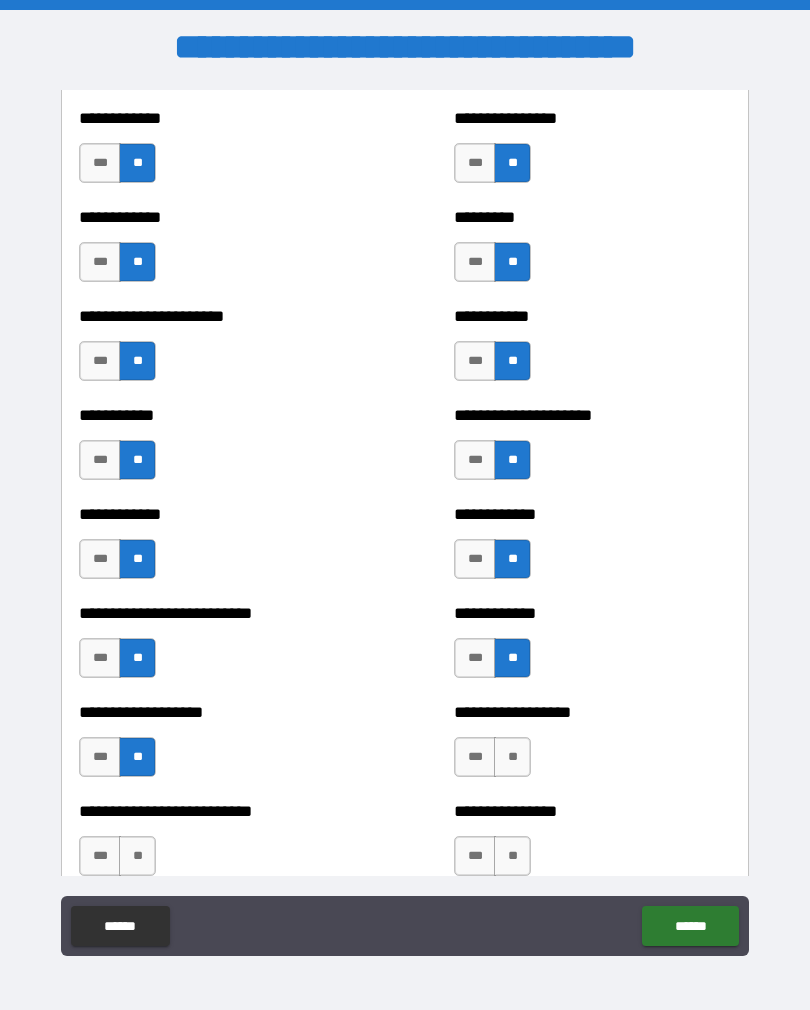 click on "**********" at bounding box center [592, 747] 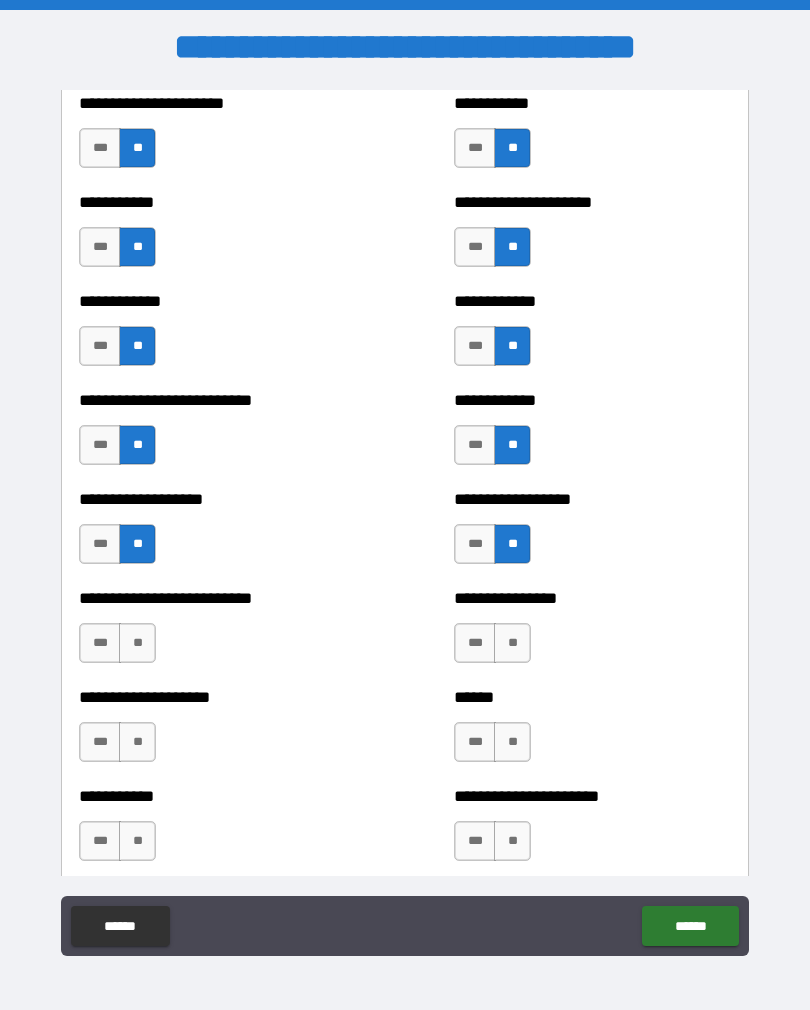 scroll, scrollTop: 5350, scrollLeft: 0, axis: vertical 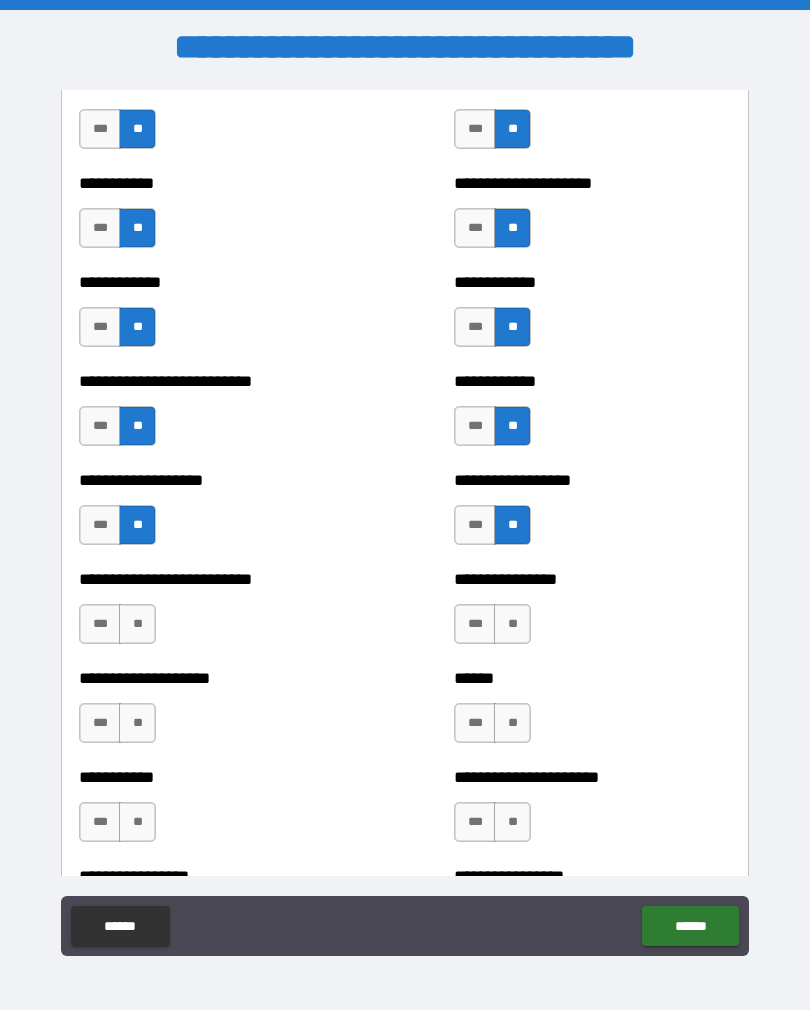 click on "**" at bounding box center [512, 624] 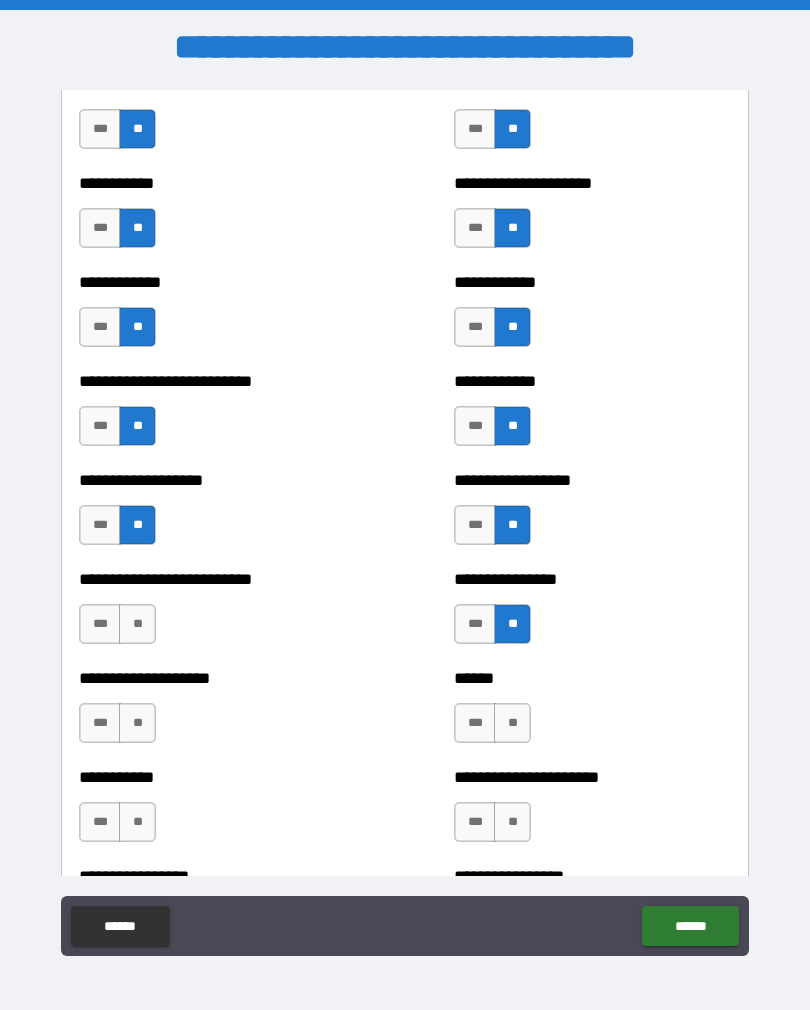 click on "**" at bounding box center [137, 624] 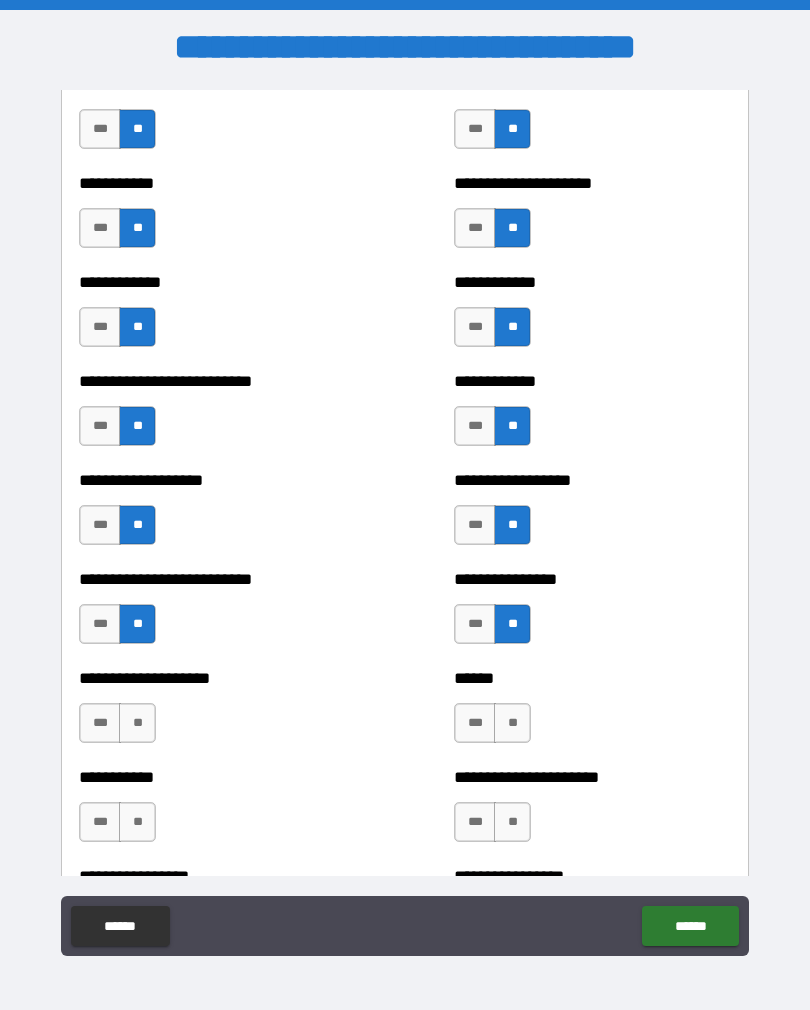 click on "**" at bounding box center [137, 723] 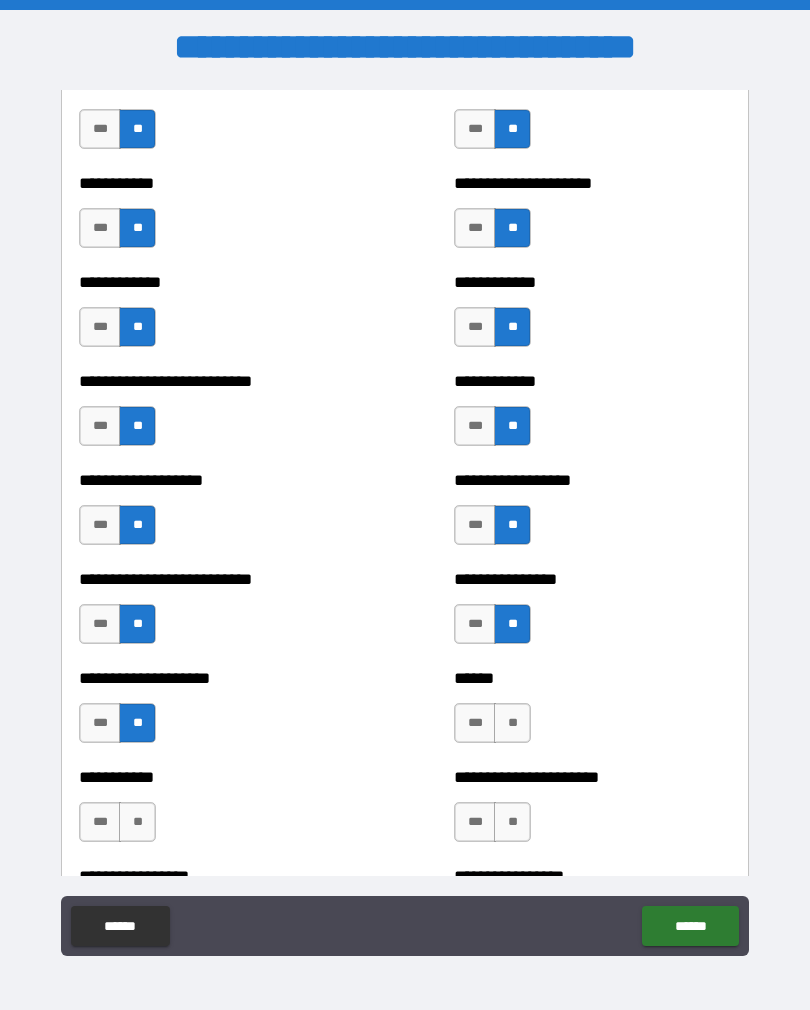 click on "**" at bounding box center [512, 723] 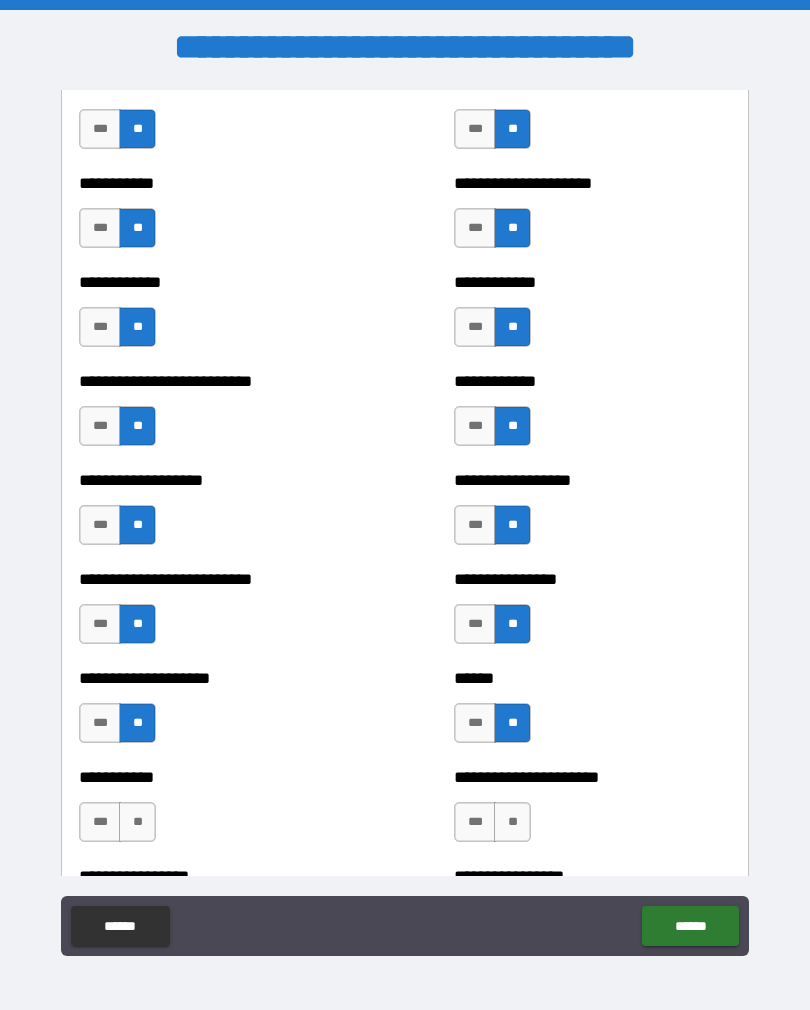 click on "**" at bounding box center (512, 822) 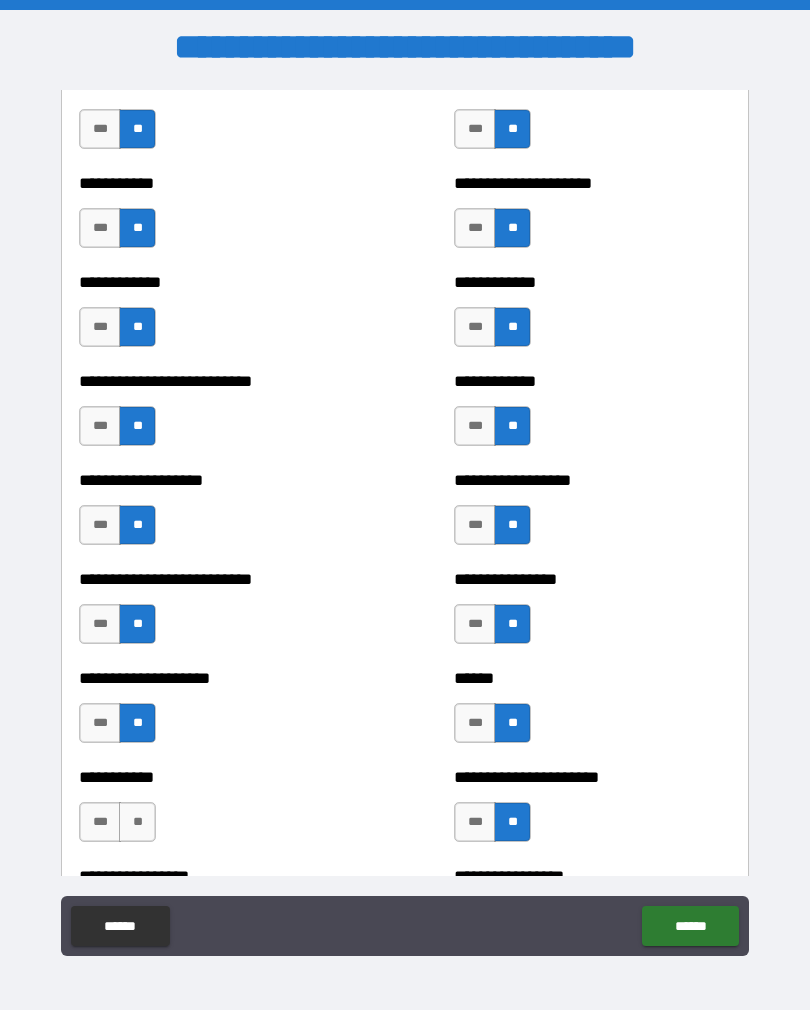 click on "**" at bounding box center [137, 822] 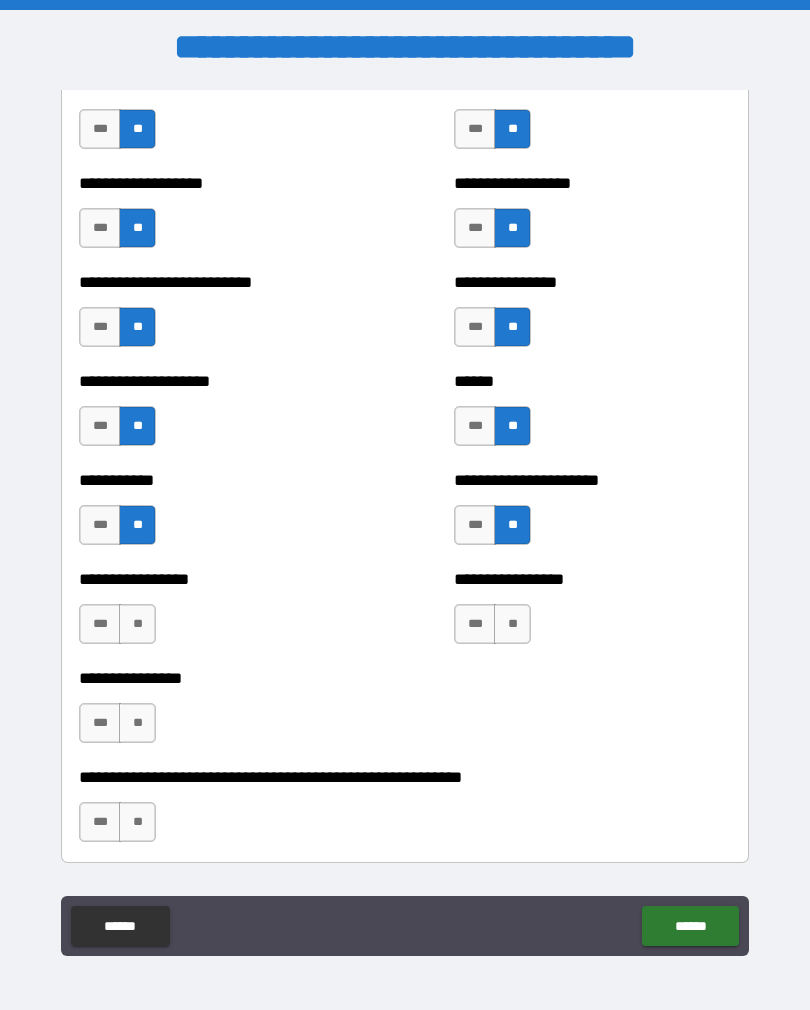 scroll, scrollTop: 5666, scrollLeft: 0, axis: vertical 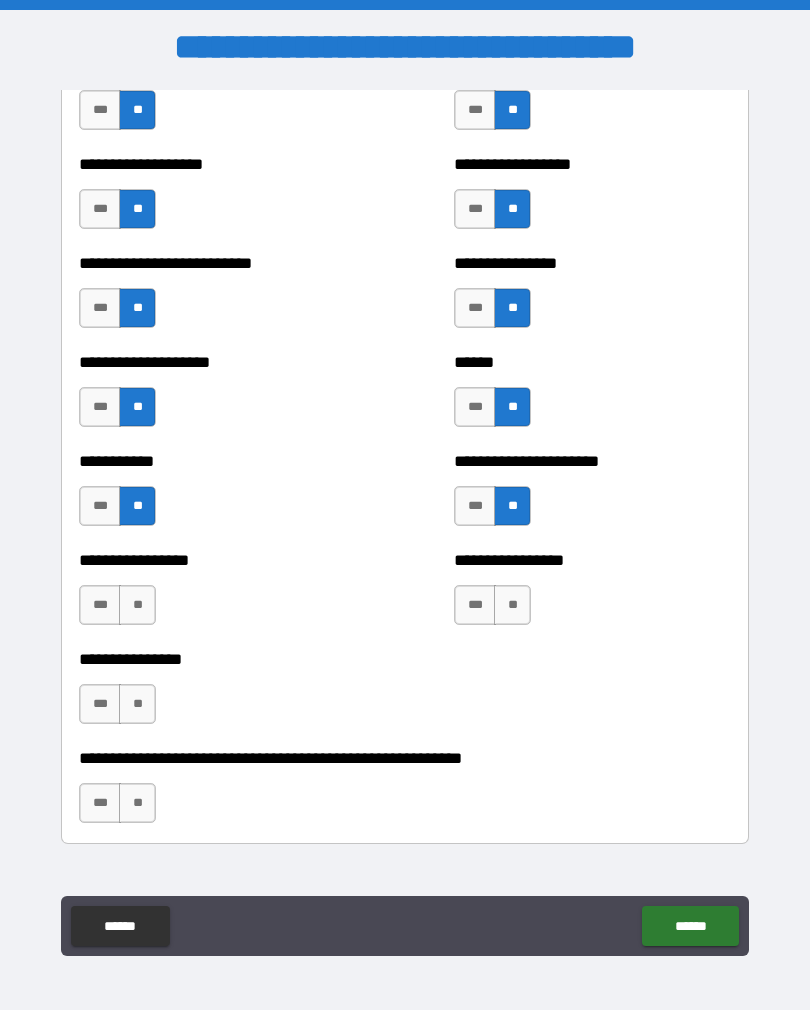 click on "**" at bounding box center (137, 605) 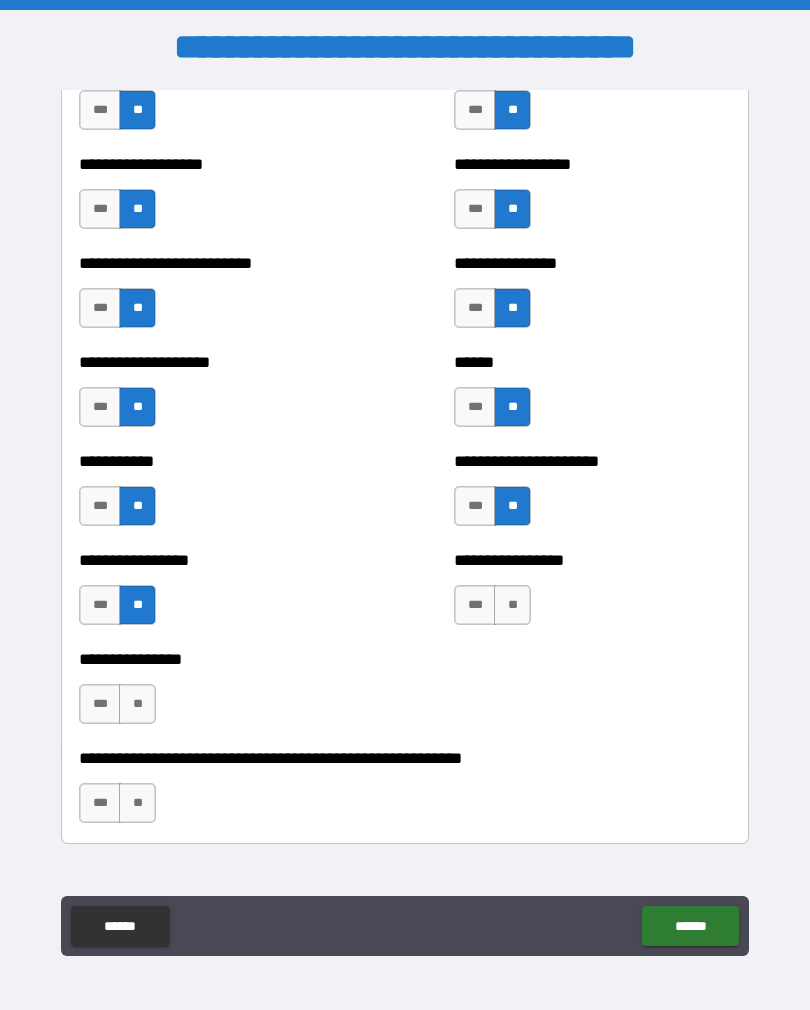 click on "**" at bounding box center (512, 605) 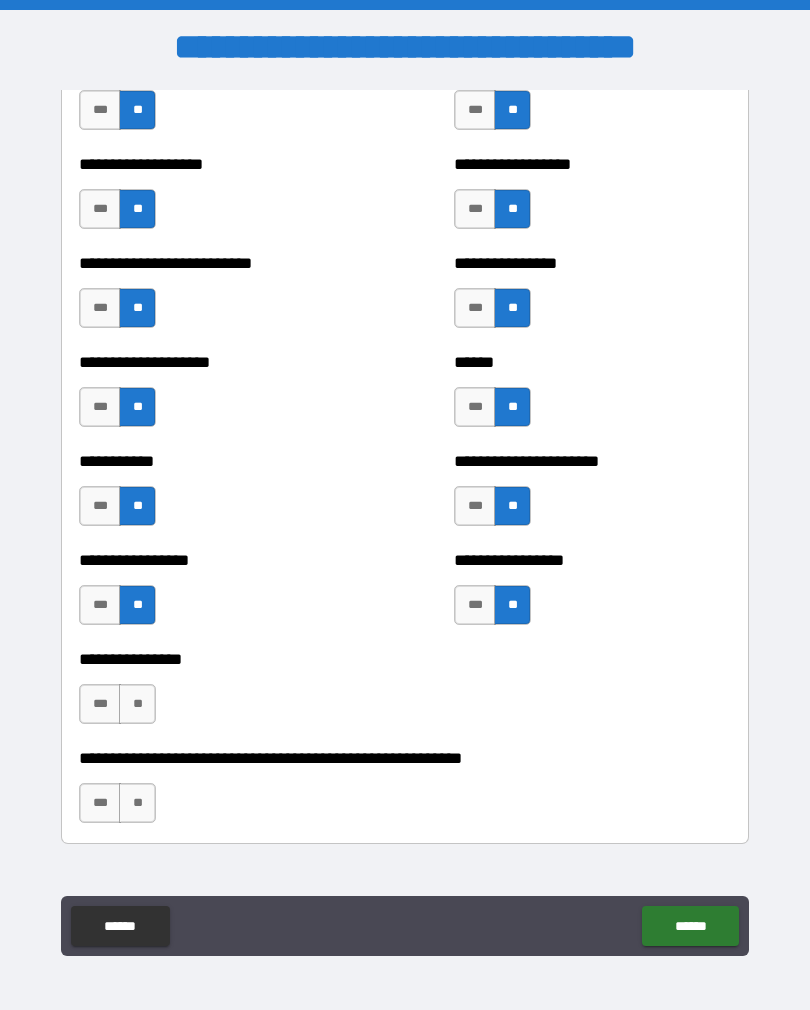 click on "**" at bounding box center (137, 704) 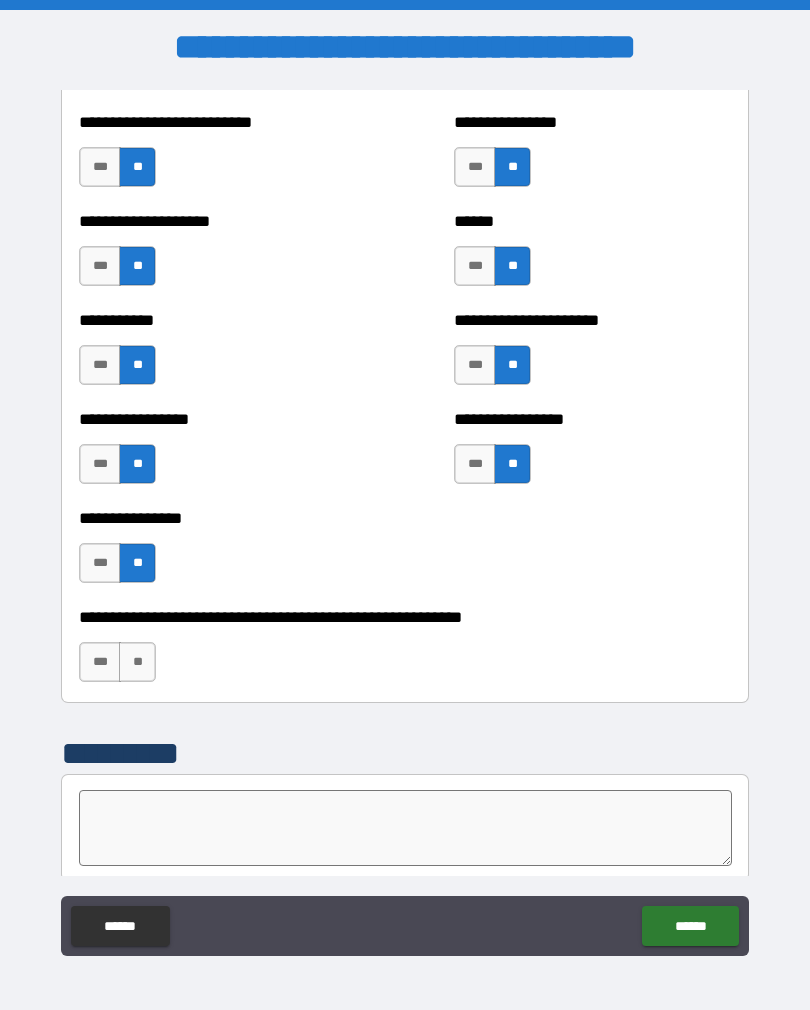 scroll, scrollTop: 5808, scrollLeft: 0, axis: vertical 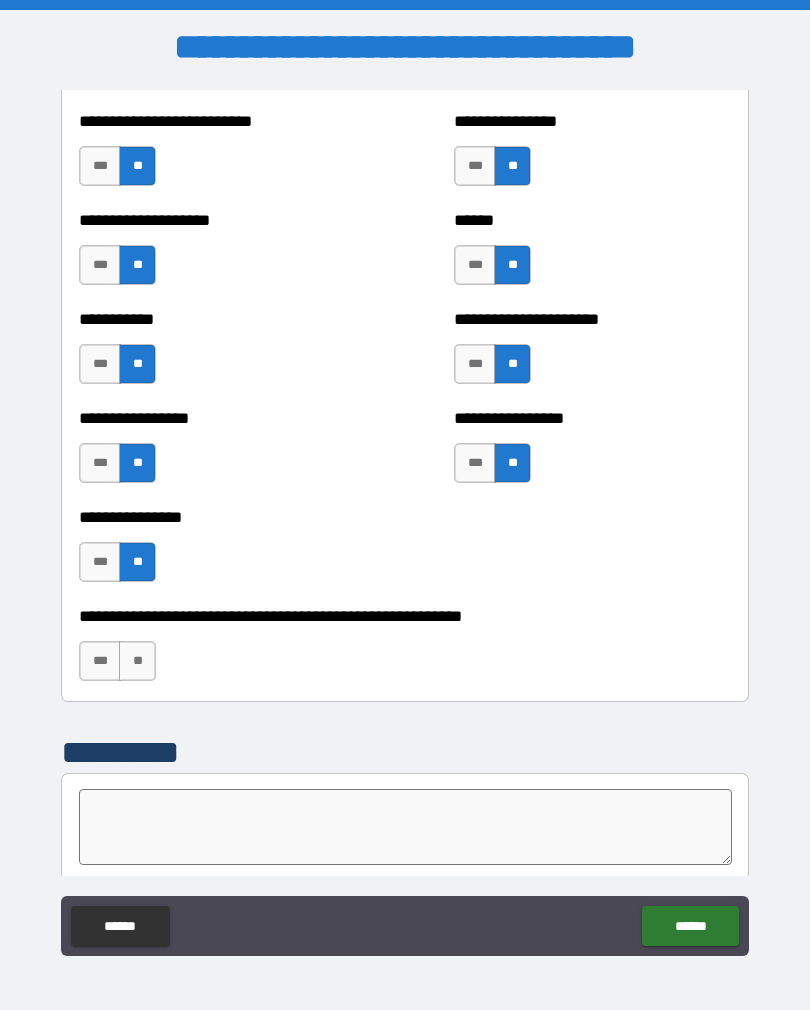 click on "**" at bounding box center (137, 661) 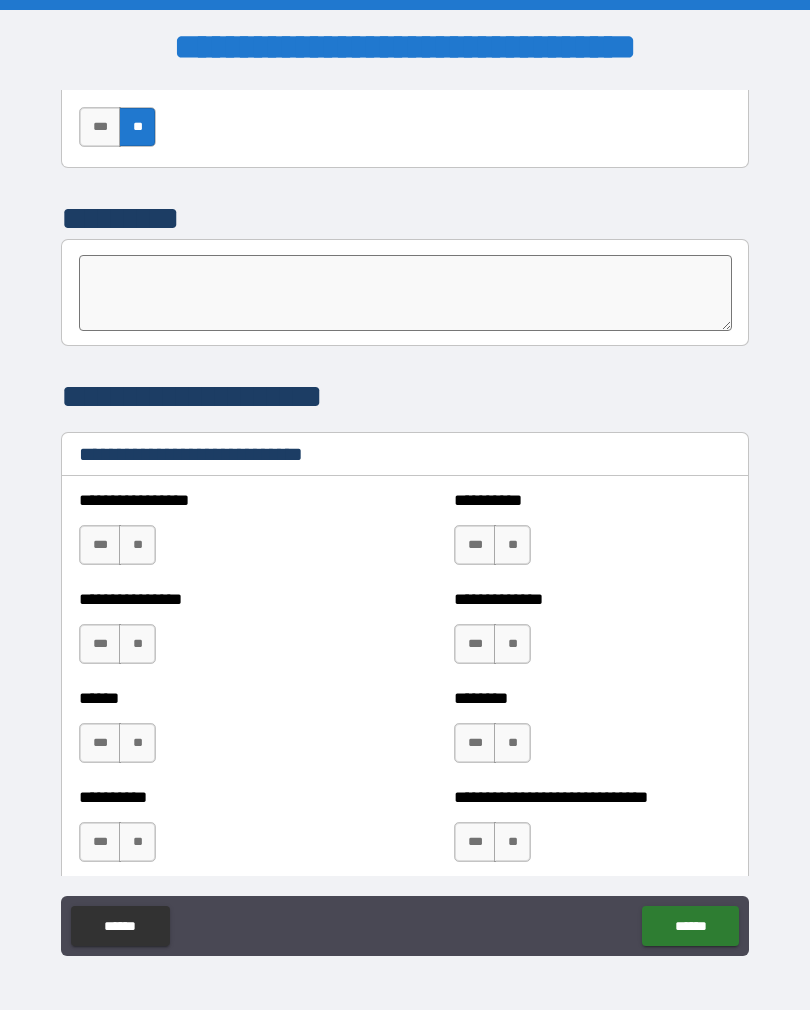 scroll, scrollTop: 6343, scrollLeft: 0, axis: vertical 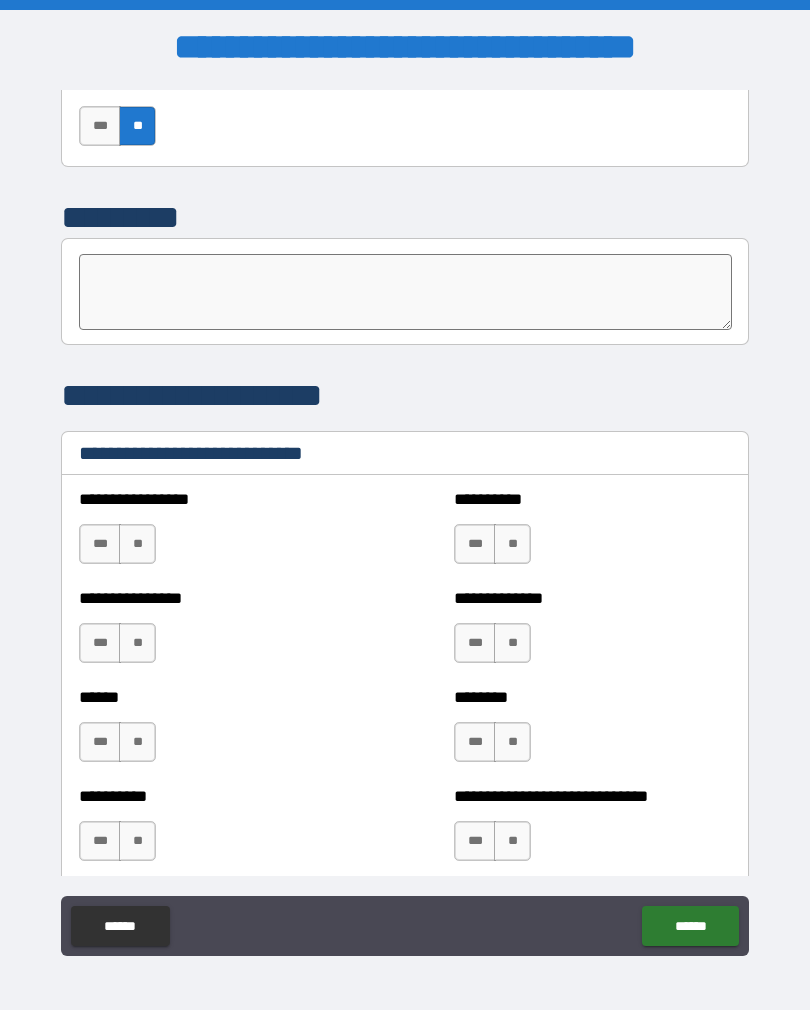 click on "***" at bounding box center [100, 544] 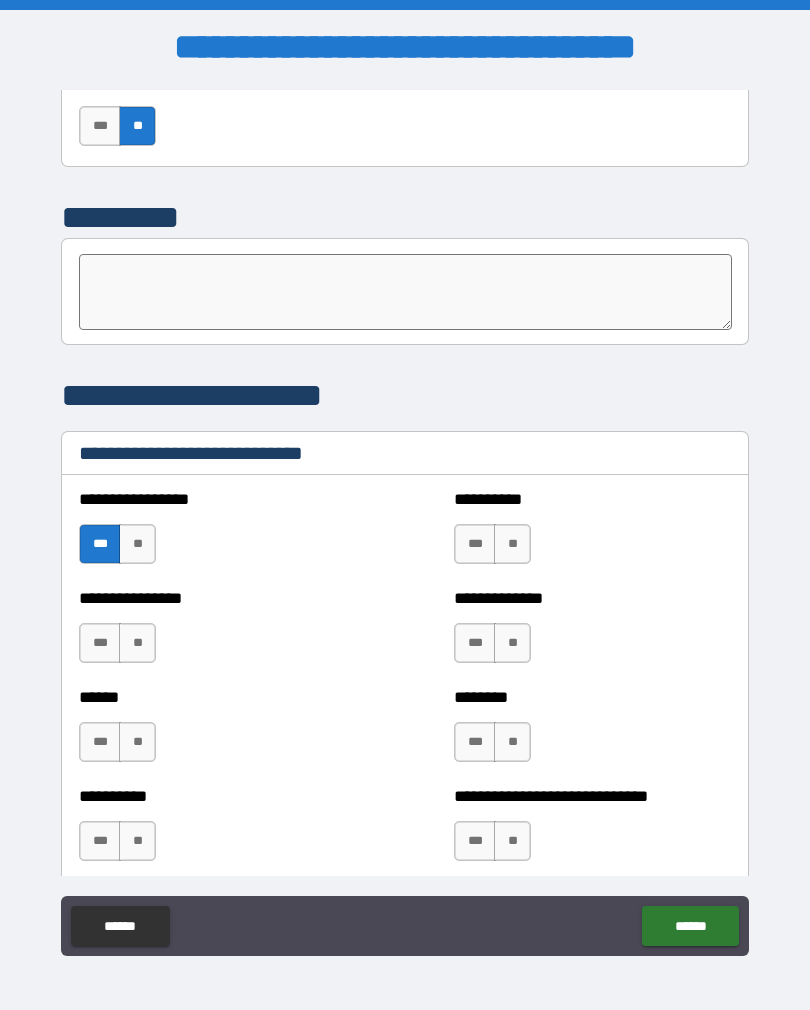 click on "***" at bounding box center [100, 544] 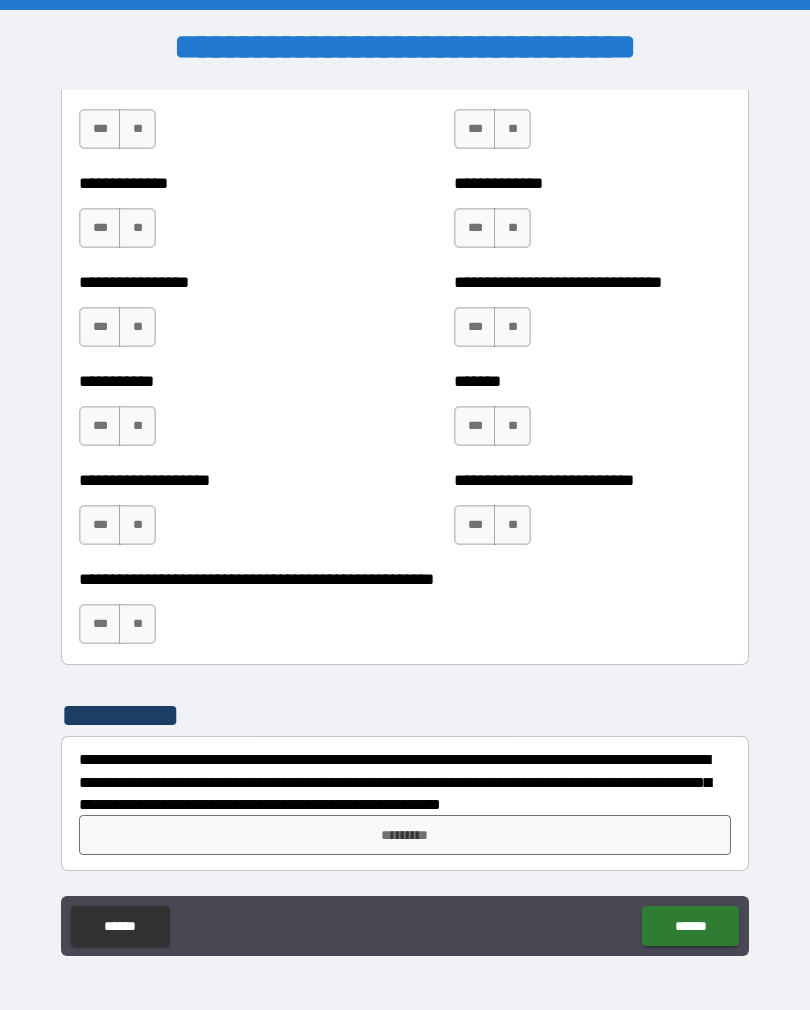 scroll, scrollTop: 7748, scrollLeft: 0, axis: vertical 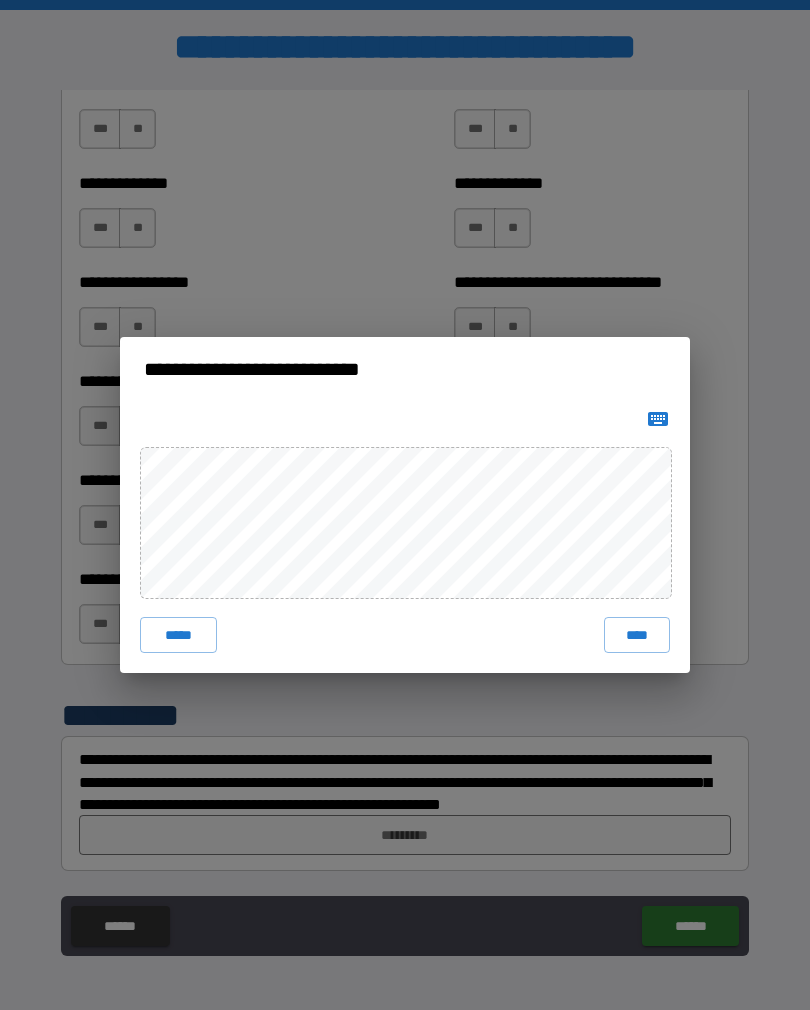 click on "****" at bounding box center (637, 635) 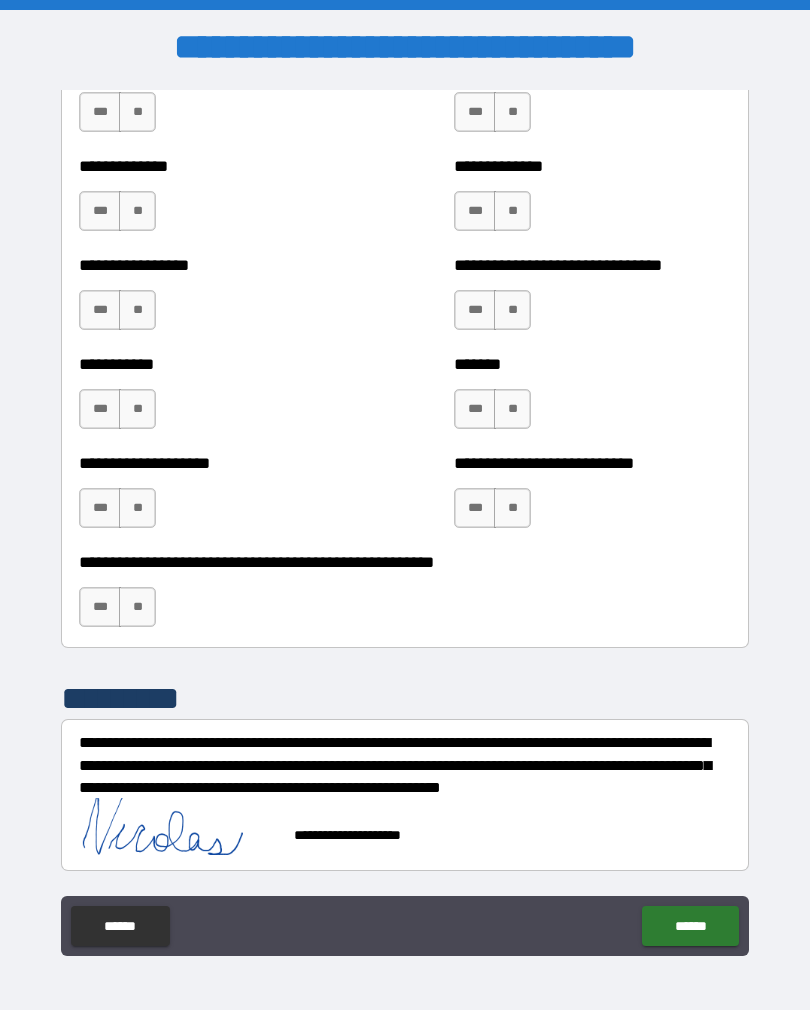 scroll, scrollTop: 7765, scrollLeft: 0, axis: vertical 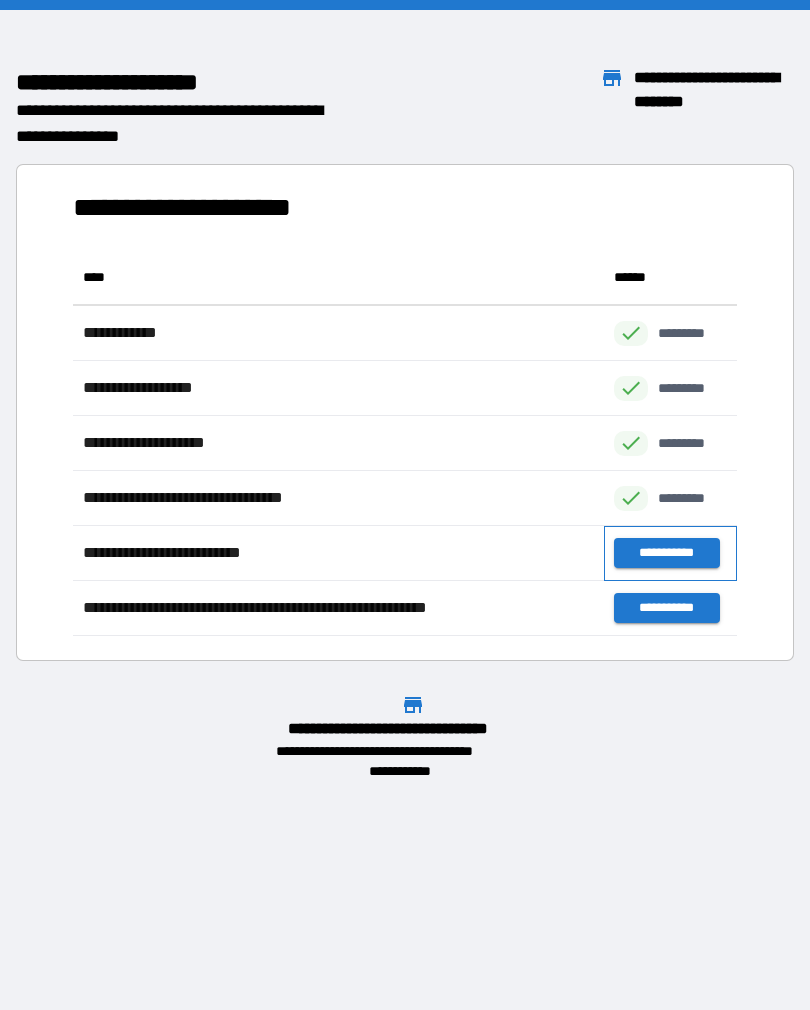 click on "**********" at bounding box center (670, 553) 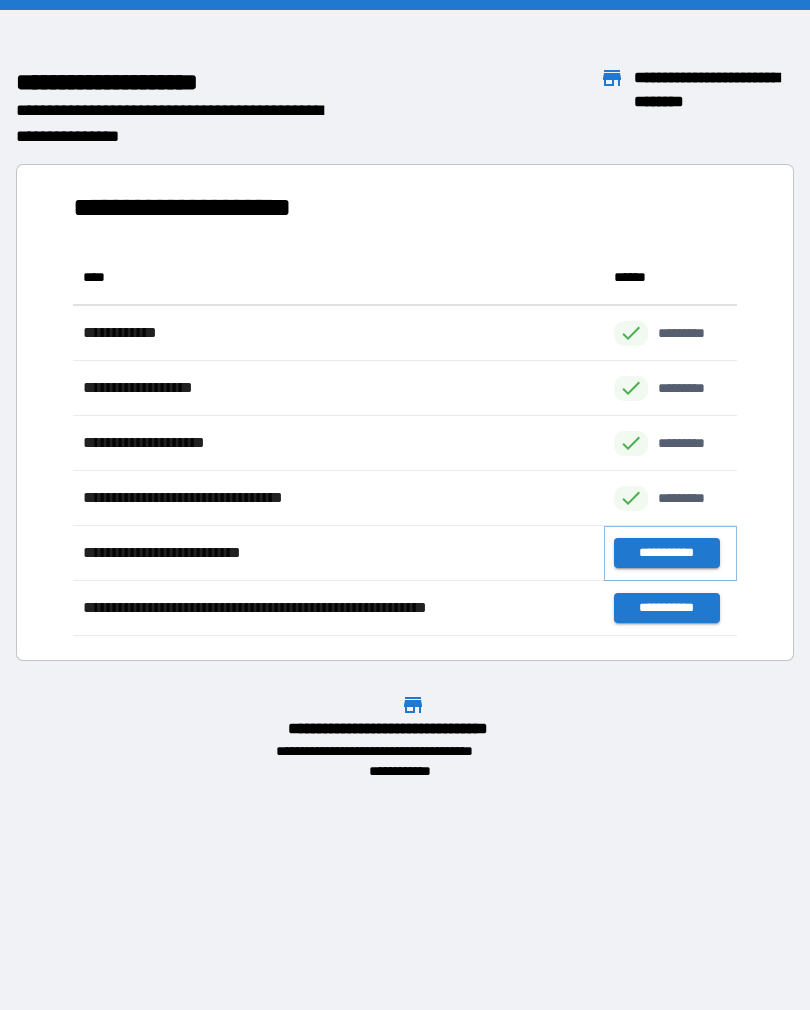 click on "**********" at bounding box center [666, 553] 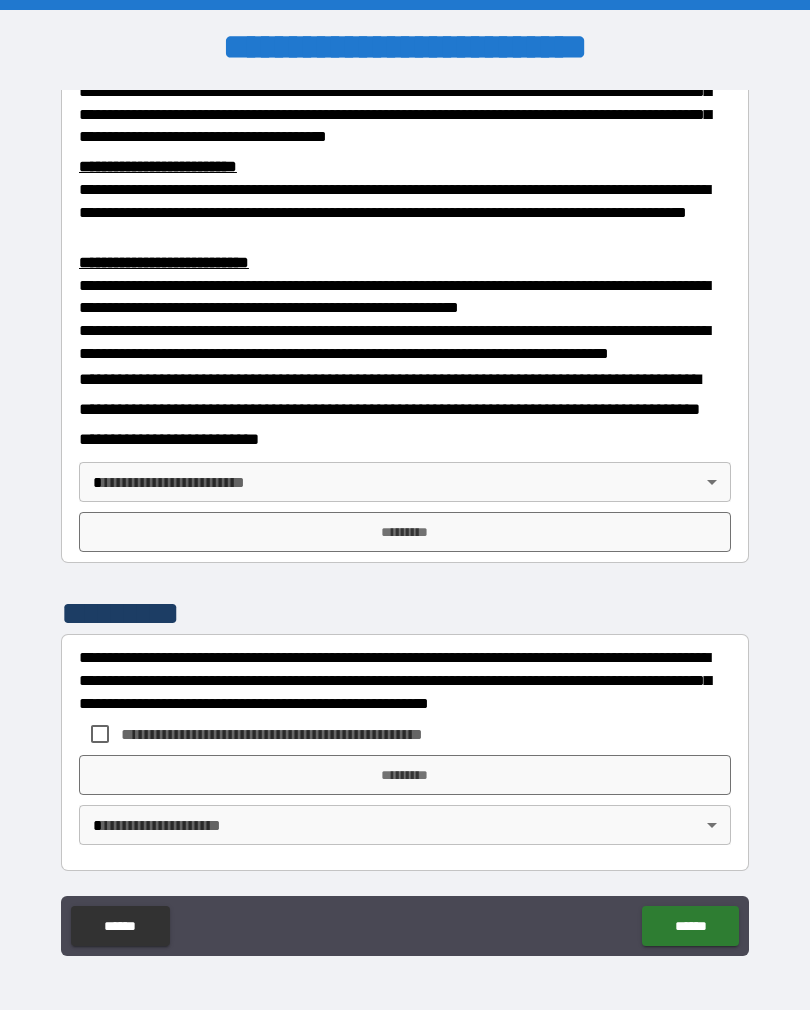 scroll, scrollTop: 660, scrollLeft: 0, axis: vertical 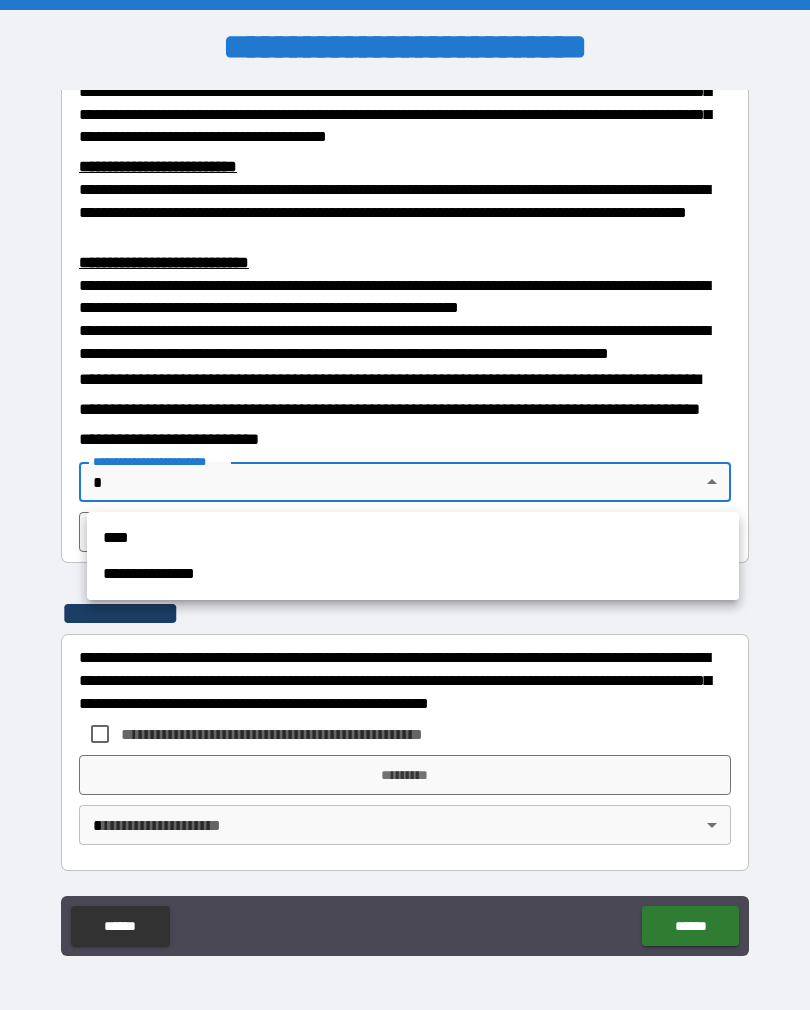click on "****" at bounding box center [413, 538] 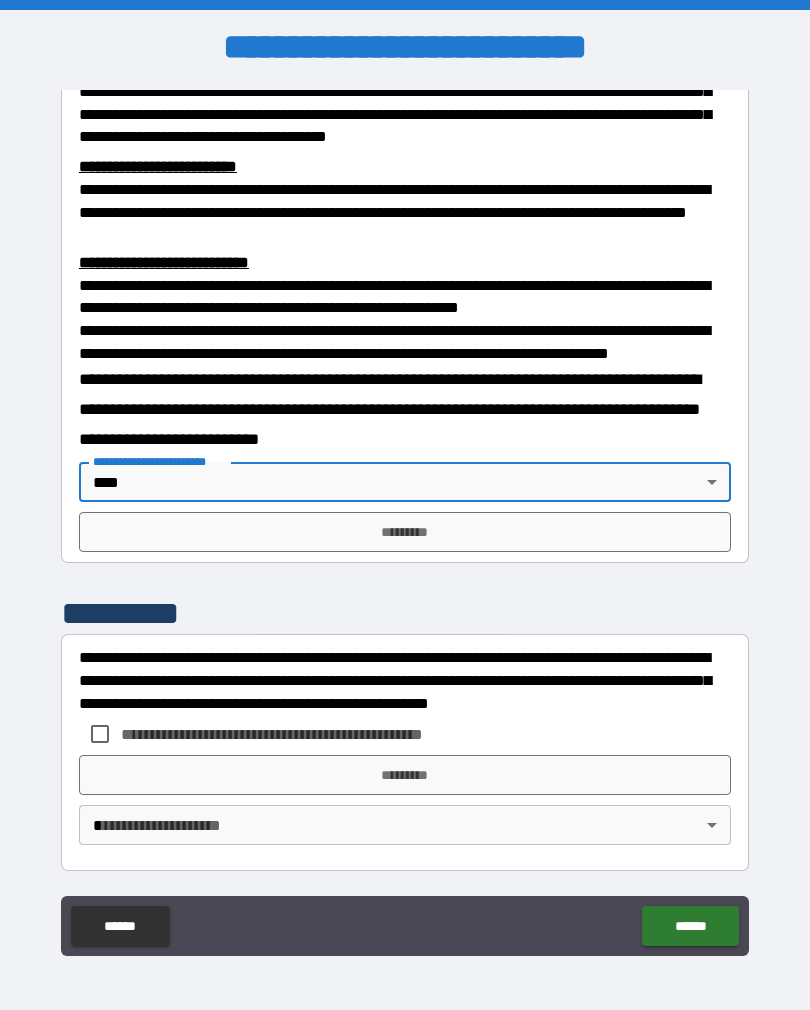 click on "*********" at bounding box center (405, 532) 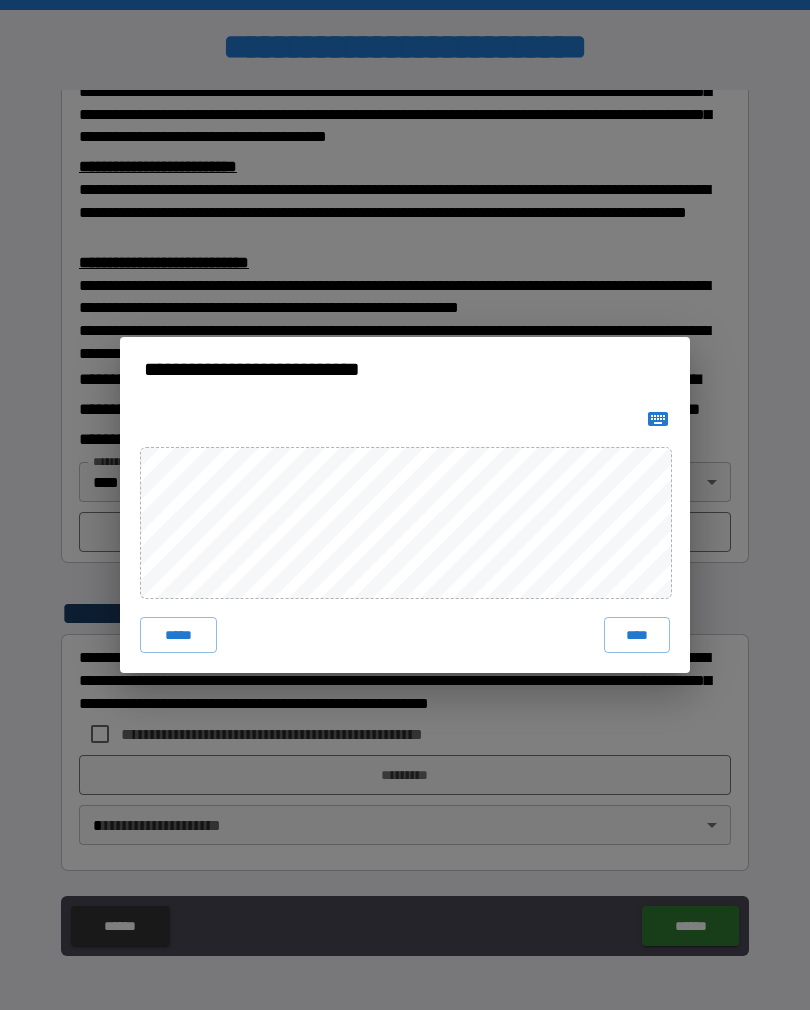 click on "****" at bounding box center [637, 635] 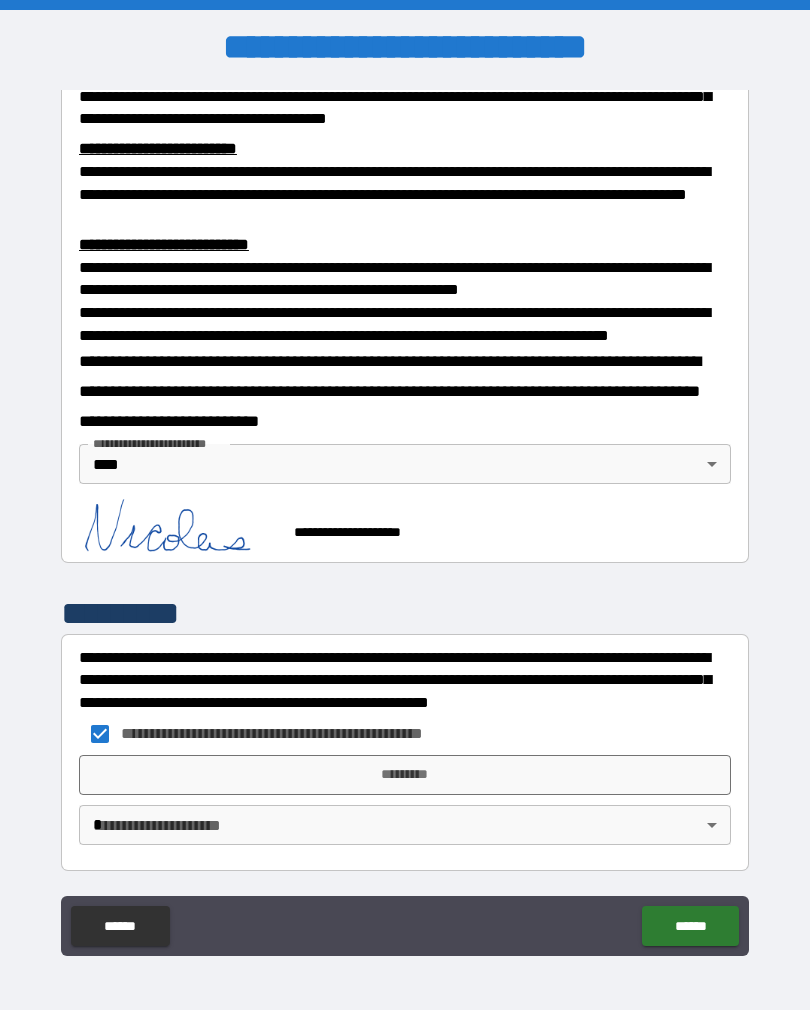 click on "*********" at bounding box center (405, 775) 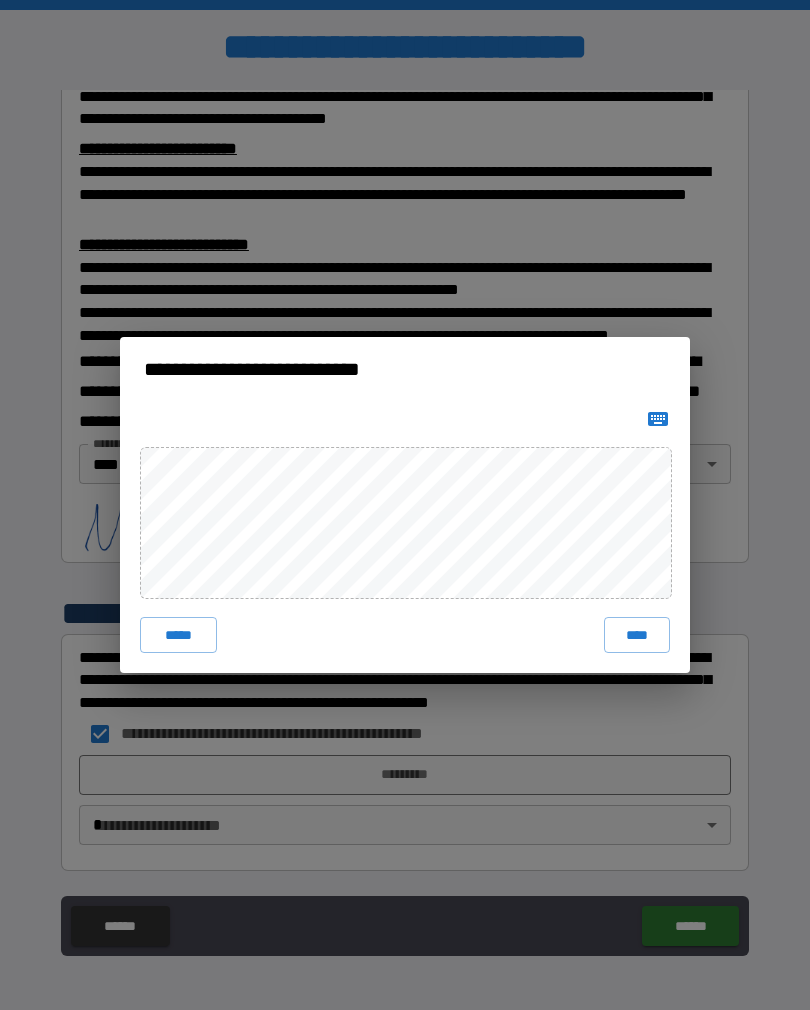 click on "****" at bounding box center [637, 635] 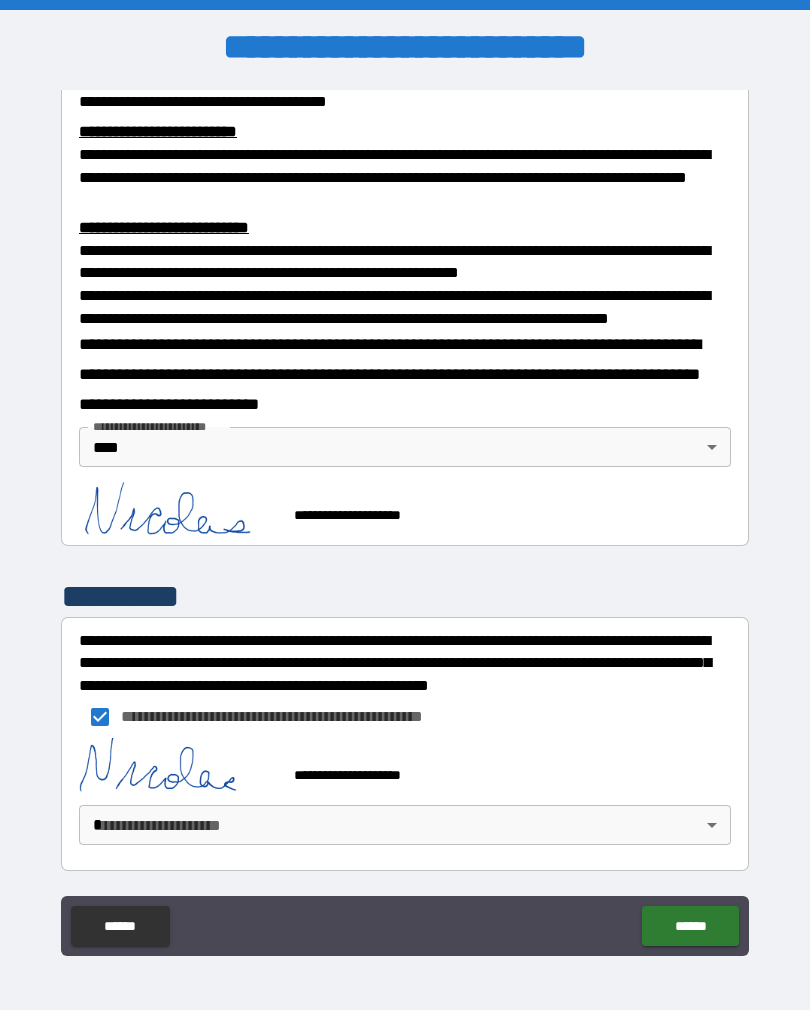 scroll, scrollTop: 694, scrollLeft: 0, axis: vertical 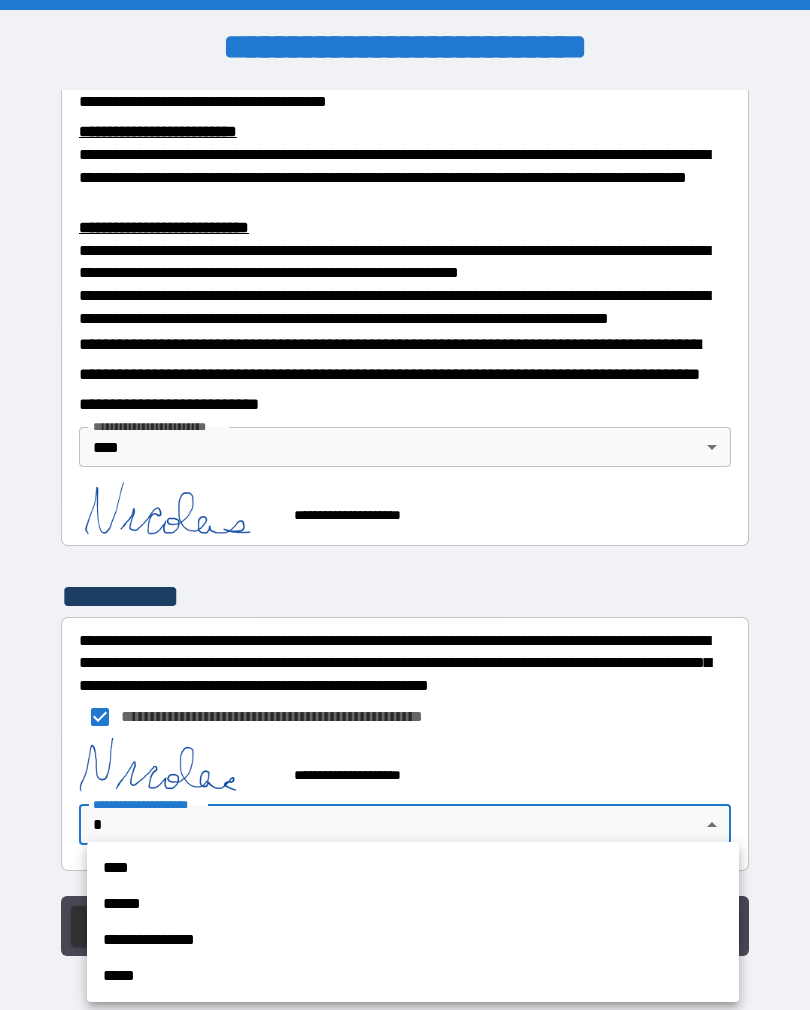 click on "****" at bounding box center (413, 868) 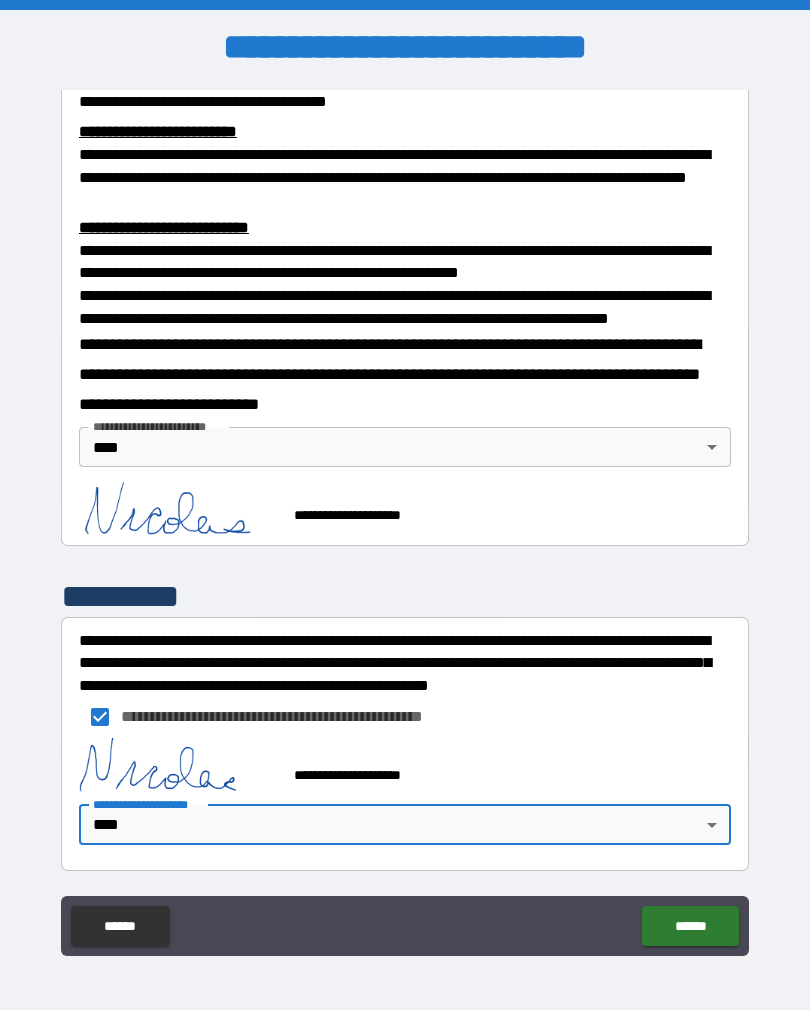 click on "******" at bounding box center (690, 926) 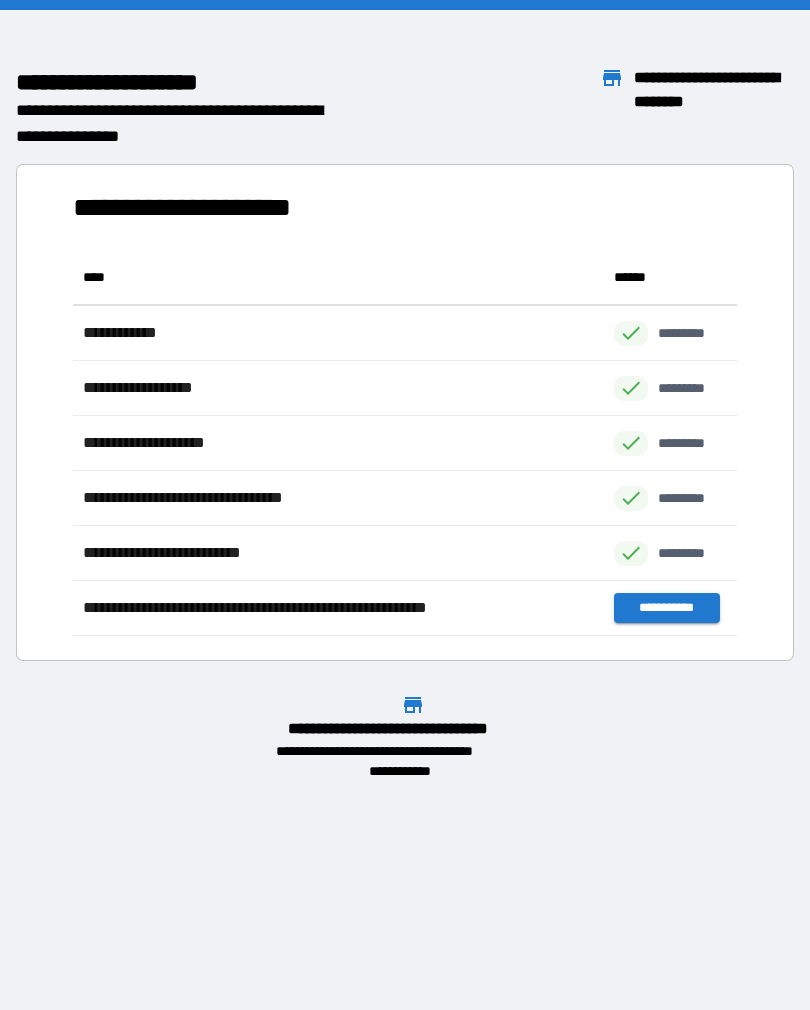 scroll, scrollTop: 1, scrollLeft: 1, axis: both 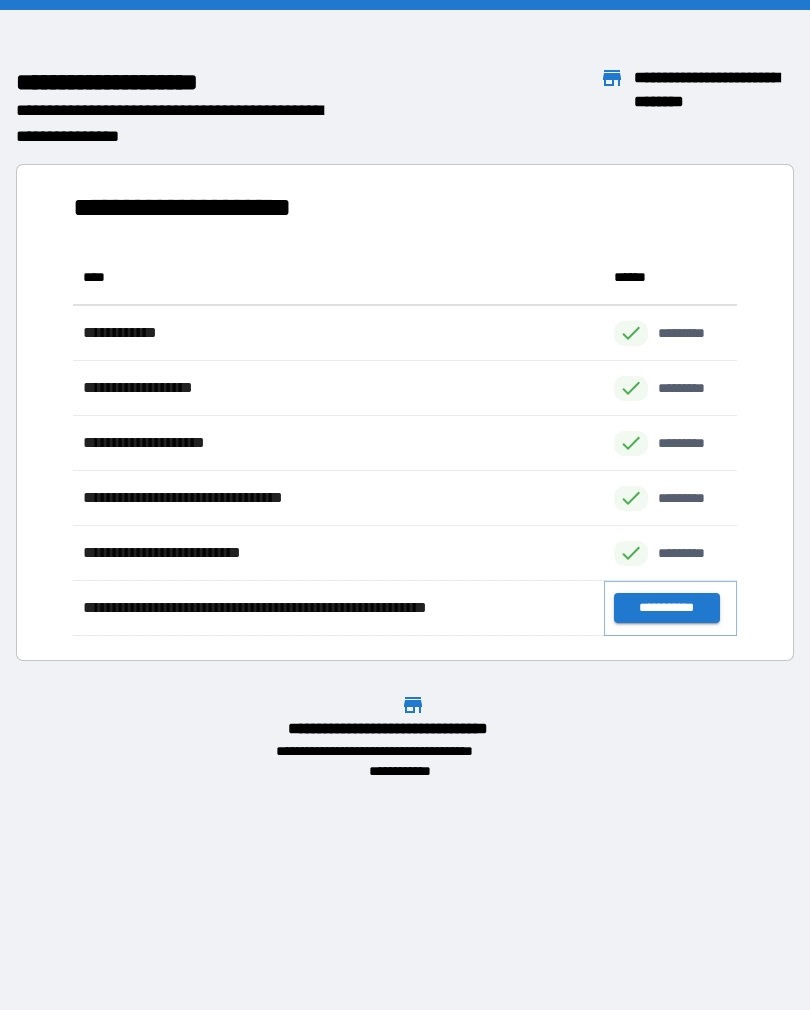 click on "**********" at bounding box center (666, 608) 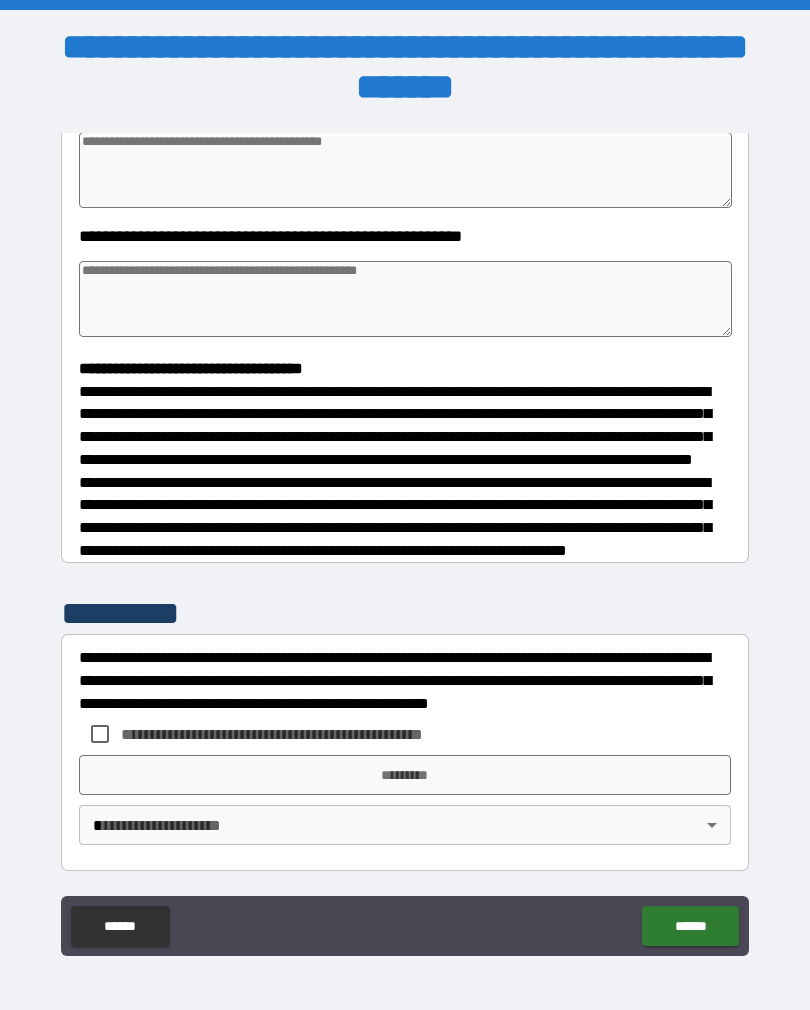 scroll, scrollTop: 391, scrollLeft: 0, axis: vertical 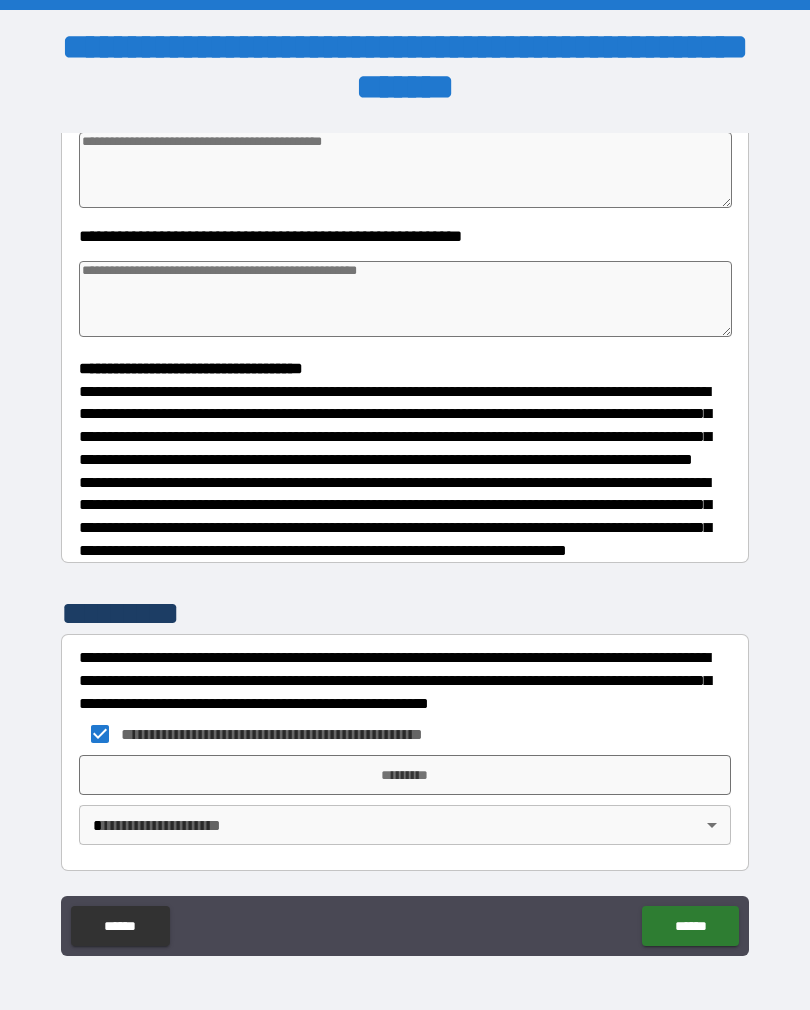 click on "*********" at bounding box center [405, 775] 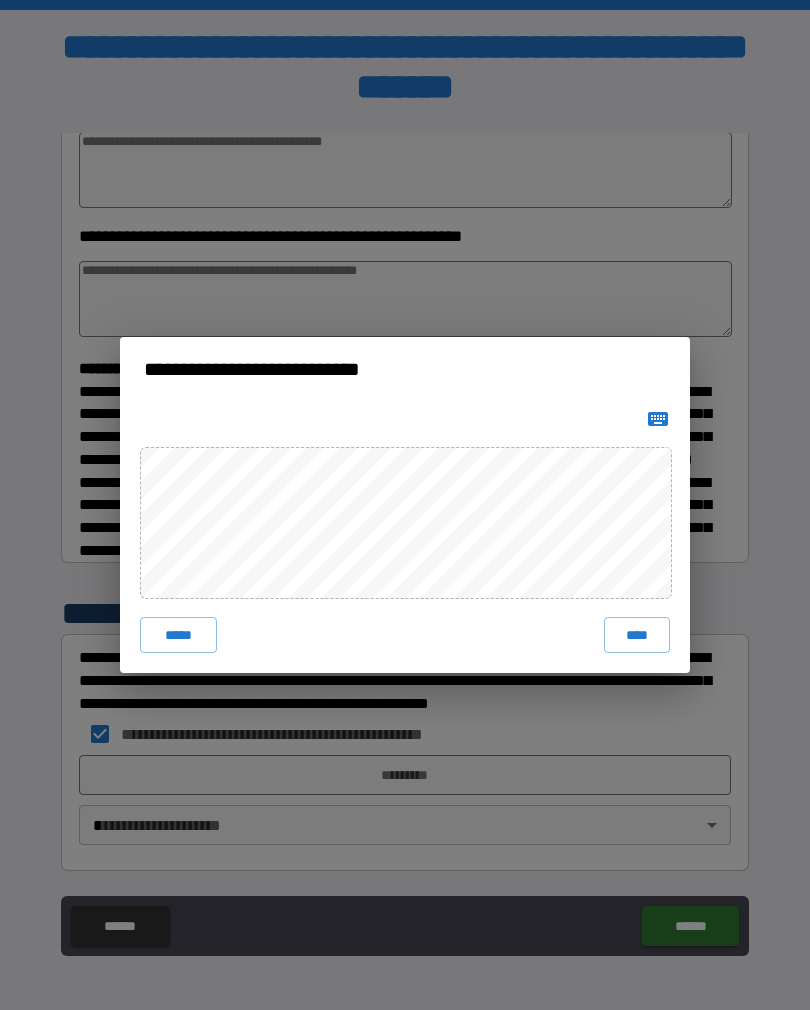 click on "****" at bounding box center (637, 635) 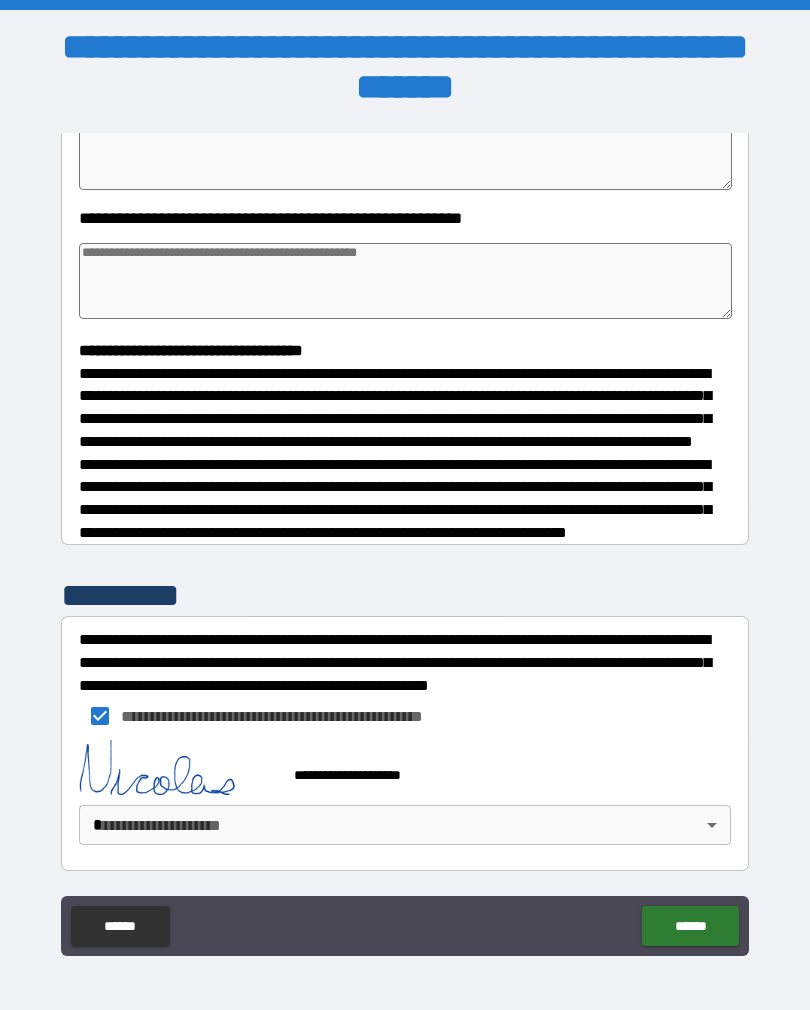 click on "**********" at bounding box center [405, 520] 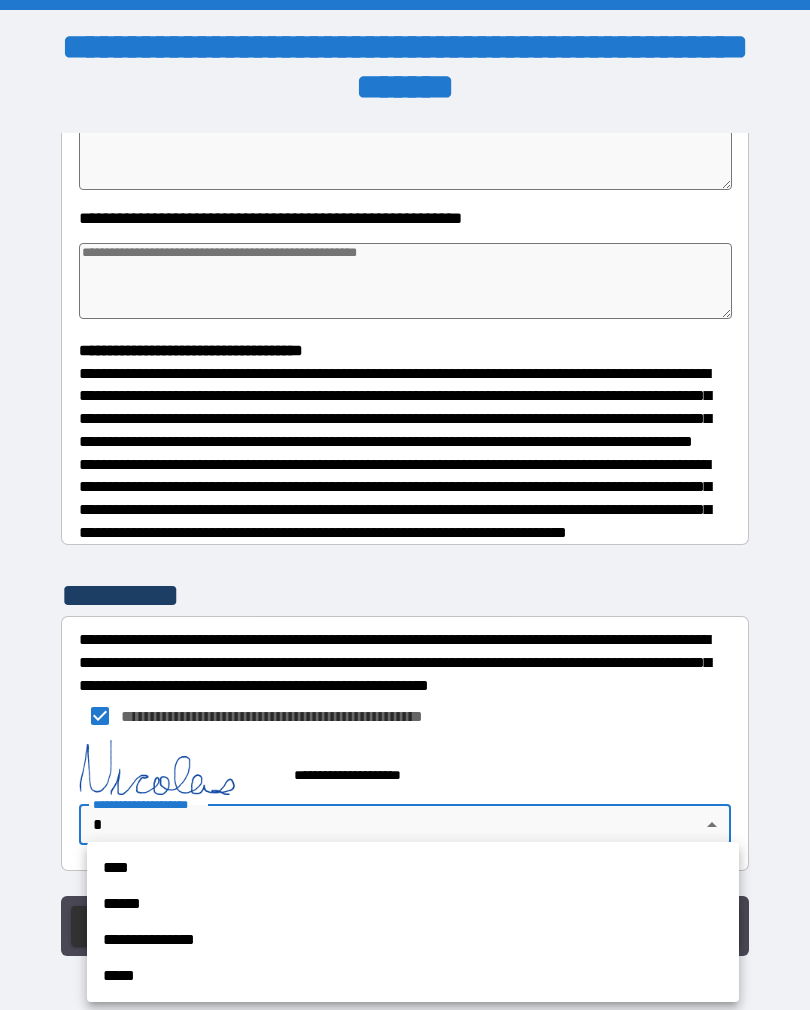 click on "****" at bounding box center (413, 868) 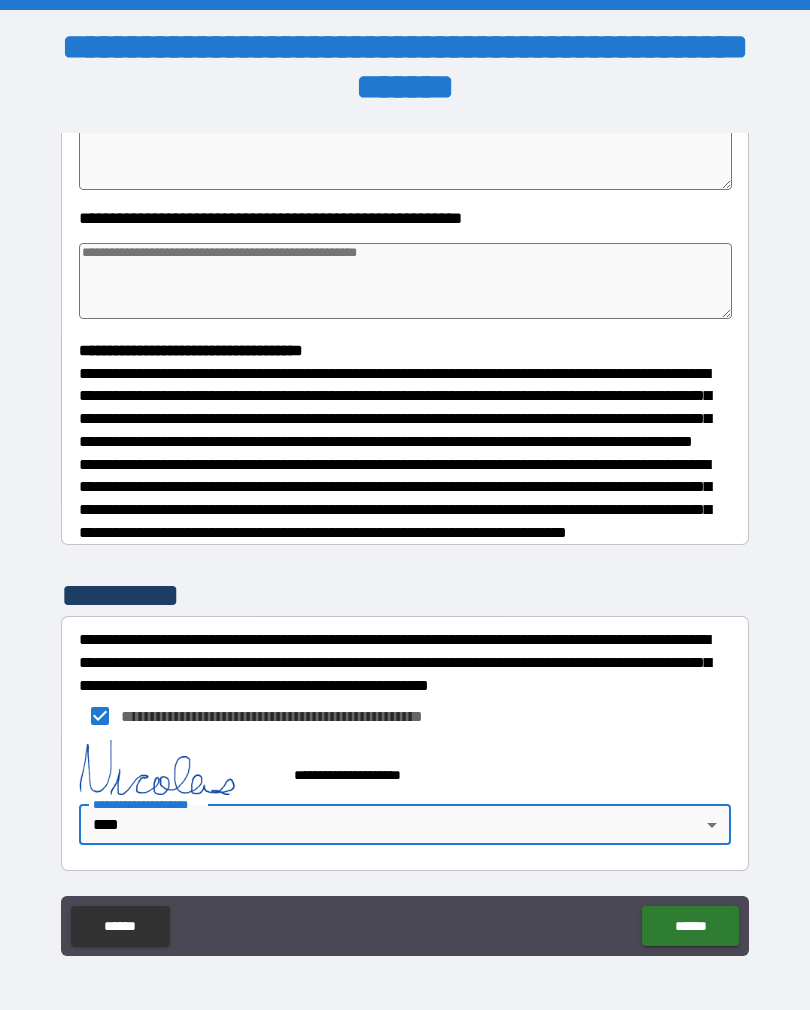 click on "******" at bounding box center (690, 926) 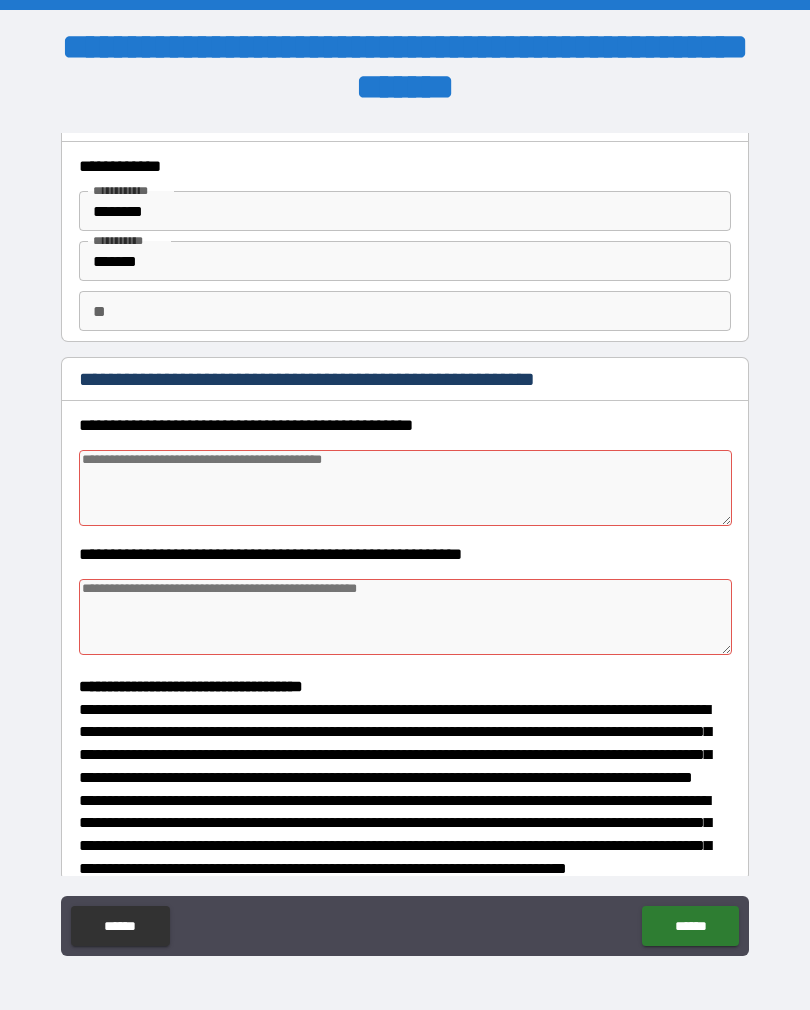 scroll, scrollTop: 37, scrollLeft: 0, axis: vertical 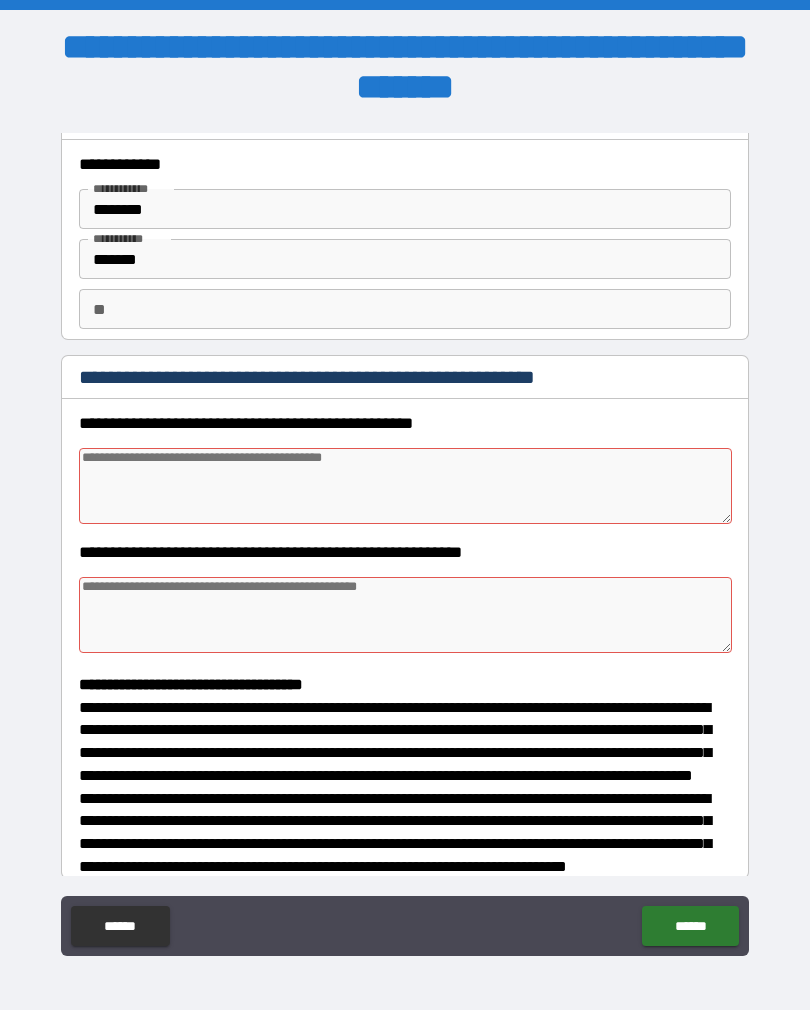 click at bounding box center [405, 486] 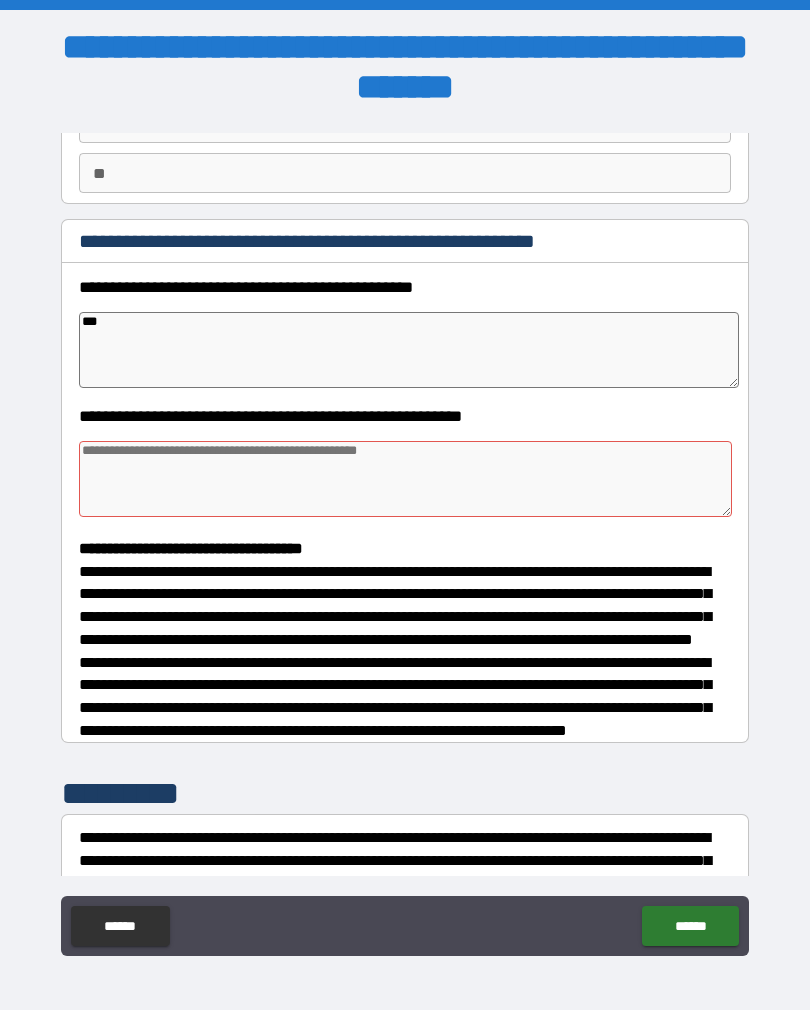 scroll, scrollTop: 186, scrollLeft: 0, axis: vertical 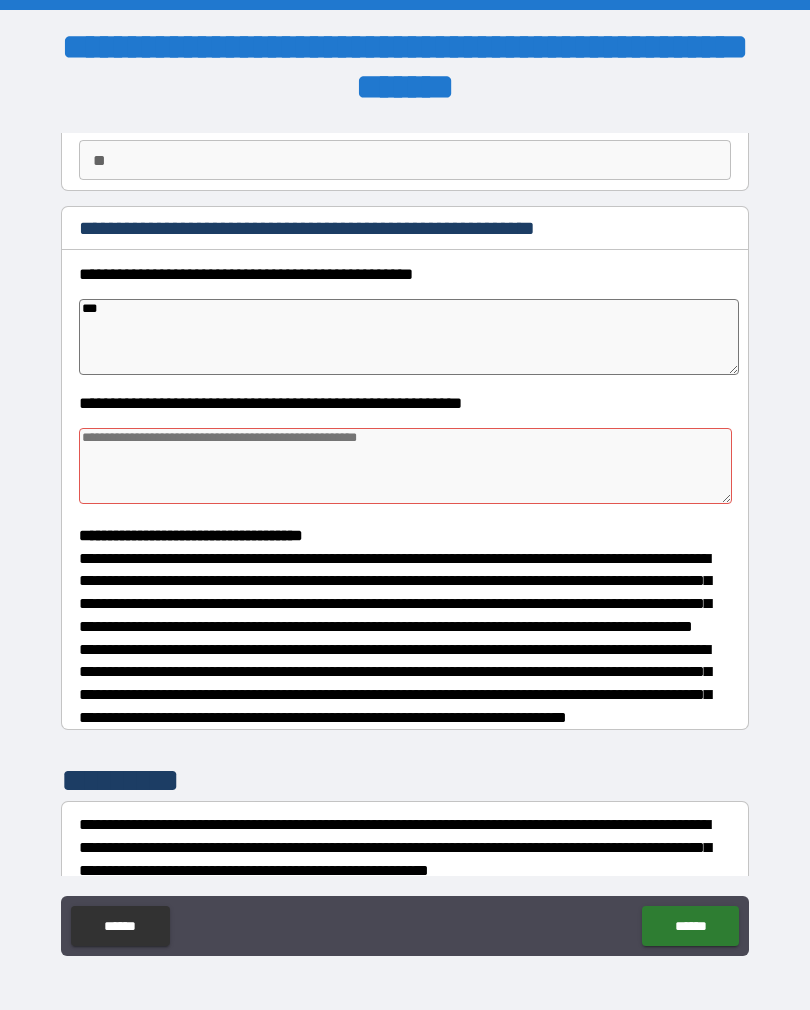 click at bounding box center [405, 466] 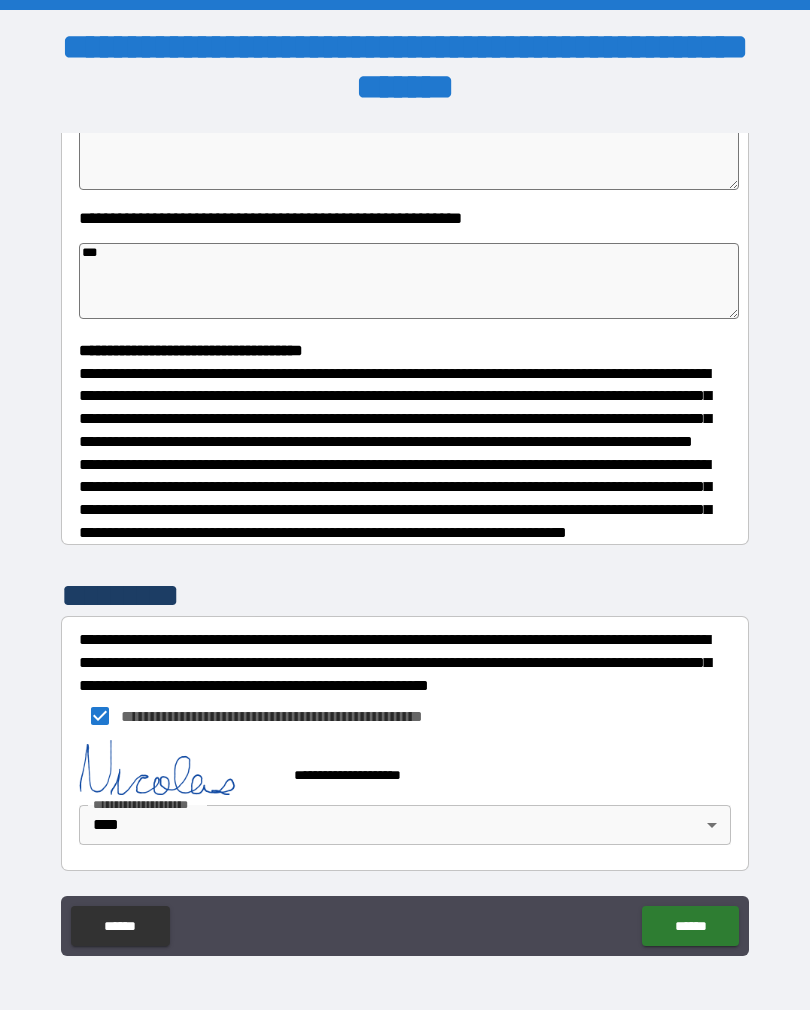 scroll, scrollTop: 408, scrollLeft: 0, axis: vertical 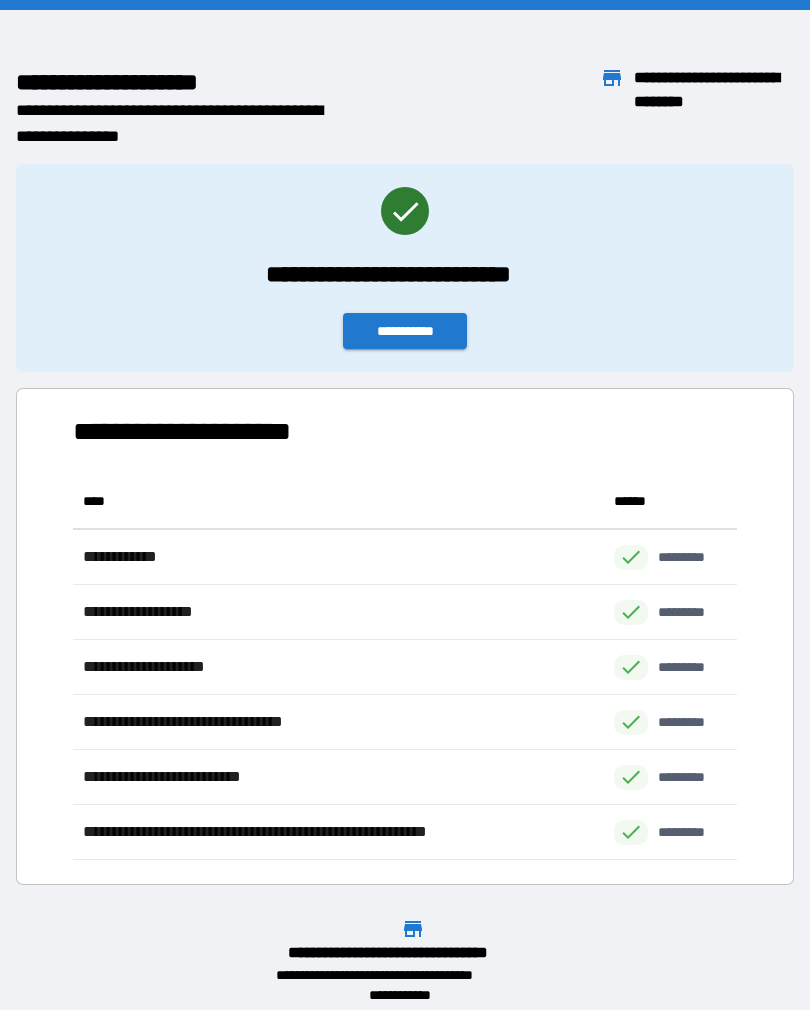 click on "**********" at bounding box center (405, 628) 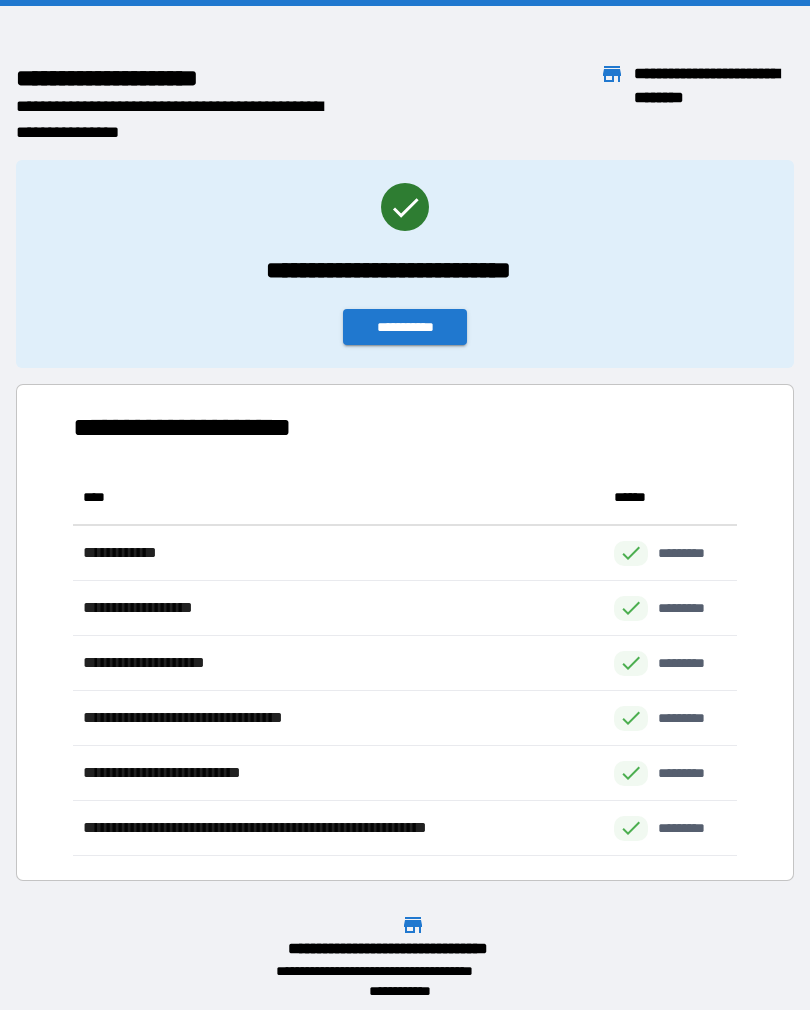 click on "**********" at bounding box center [405, 327] 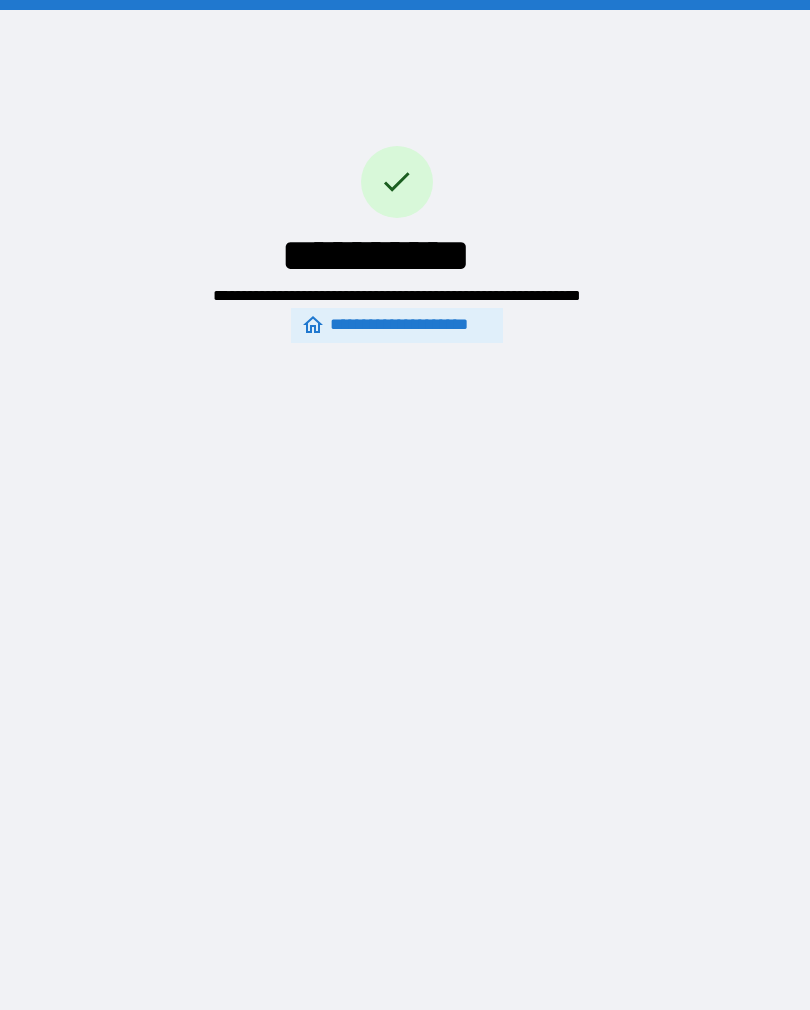click on "**********" at bounding box center [397, 325] 